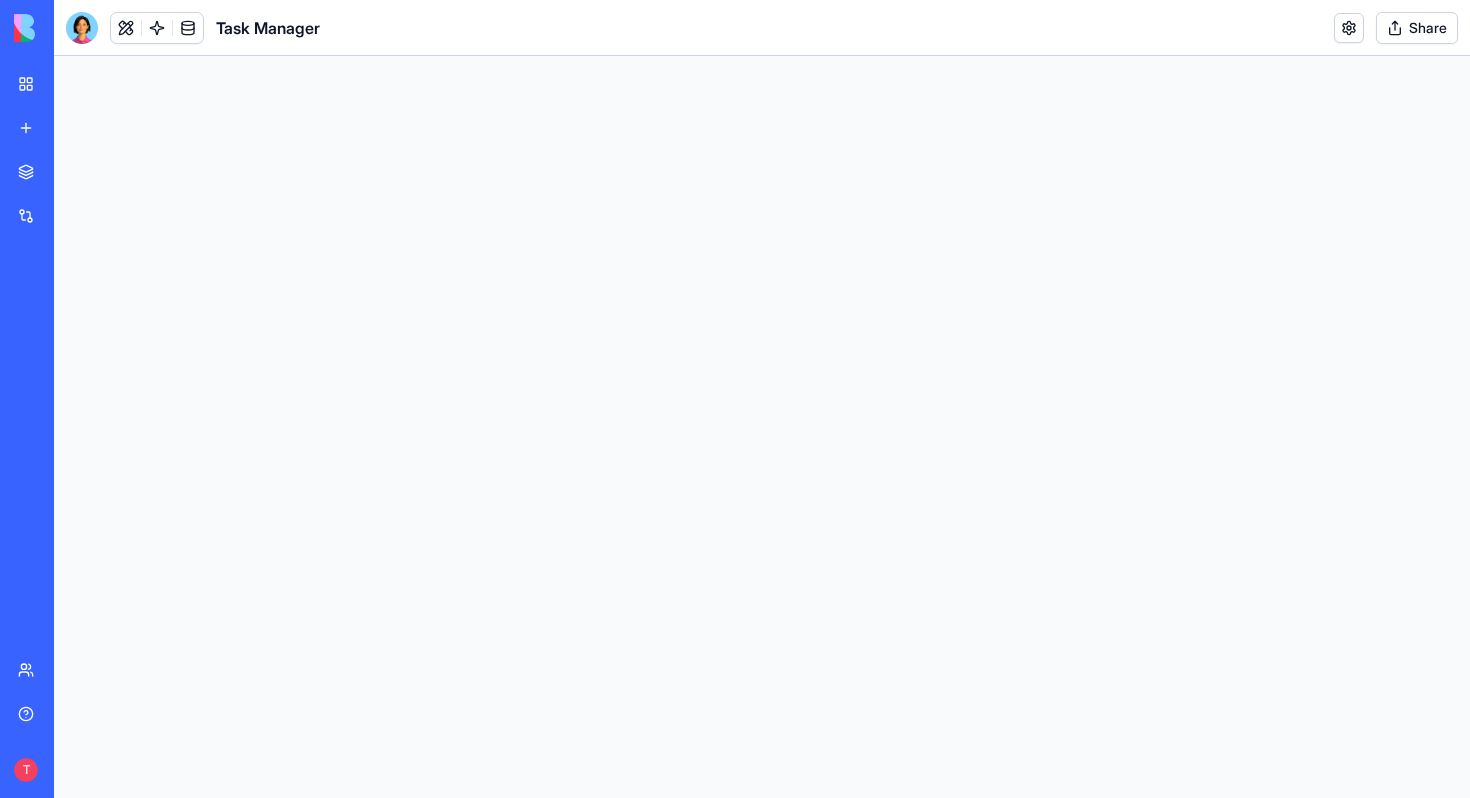scroll, scrollTop: 0, scrollLeft: 0, axis: both 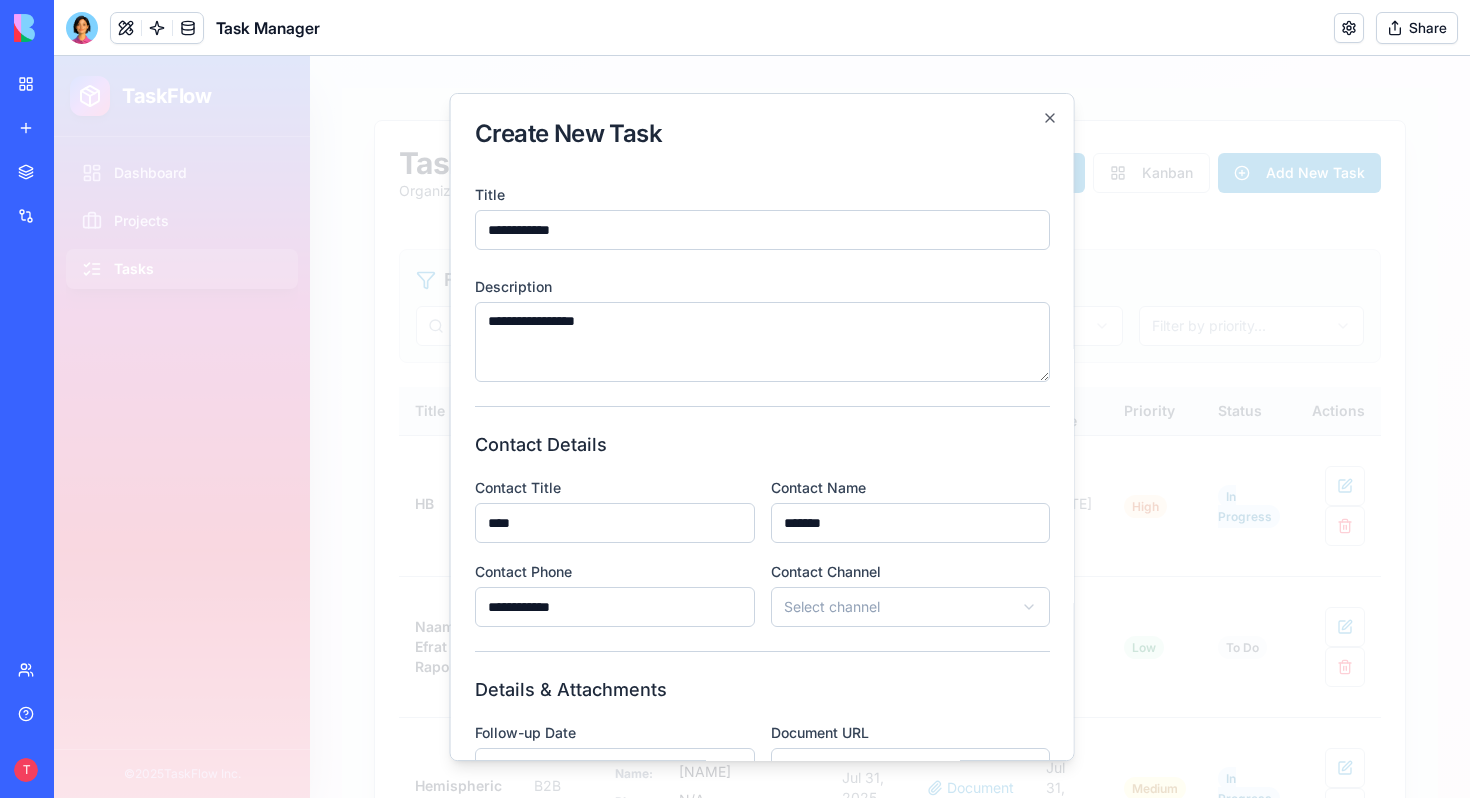 type on "**********" 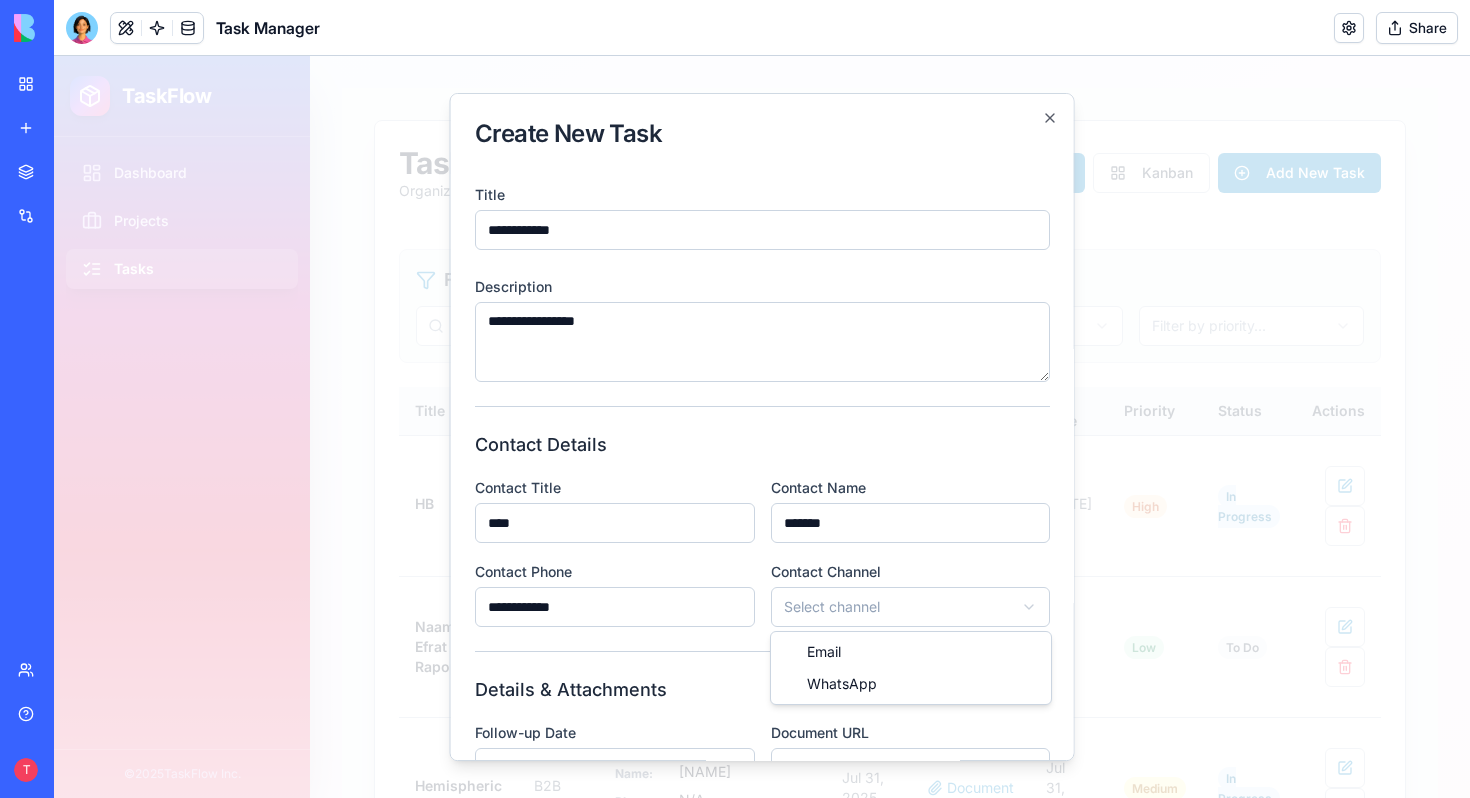 click on "TaskFlow Dashboard Projects Tasks ©  2025  TaskFlow Inc. Tasks Organize and track your tasks. Click on any cell to edit directly.  List  Kanban  Add New Task Filters Filter by project... Filter by status... Filter by priority... Title Project Contact Details Follow-up Date Document Due Date Priority Status Actions HB B2B Title: CEO Name: [NAME] Phone: [PHONE] Channel: Email Aug 04, 2025 N/A Aug 06, 2025 High In Progress Naama + Efrat Rapoport  N/A Title: Head of  Name: N/A Phone: N/A Channel: N/A Jul 29, 2025 N/A N/A Low To Do Hemispheric B2B Title: Head Of People Name: Neta  Phone: [PHONE] Channel: WhatsApp Jul 31, 2025  Document Jul 31, 2025 Medium In Progress Atera  B2B Title:  HR Sales  Name: N/A Phone: N/A Channel: N/A Jul 29, 2025  Document Jul 24, 2025 Medium In Progress Teva  B2B Title: Finance Director, Corporate Finance at Teva Pharmaceuticals Name: N/A Phone: N/A Channel: N/A N/A N/A Jul 24, 2025 Low To Do SF B2B Title: Naama Chou Name: N/A Phone: N/A Channel: N/A Jul 30, 2025  Document High B2B" at bounding box center (762, 427) 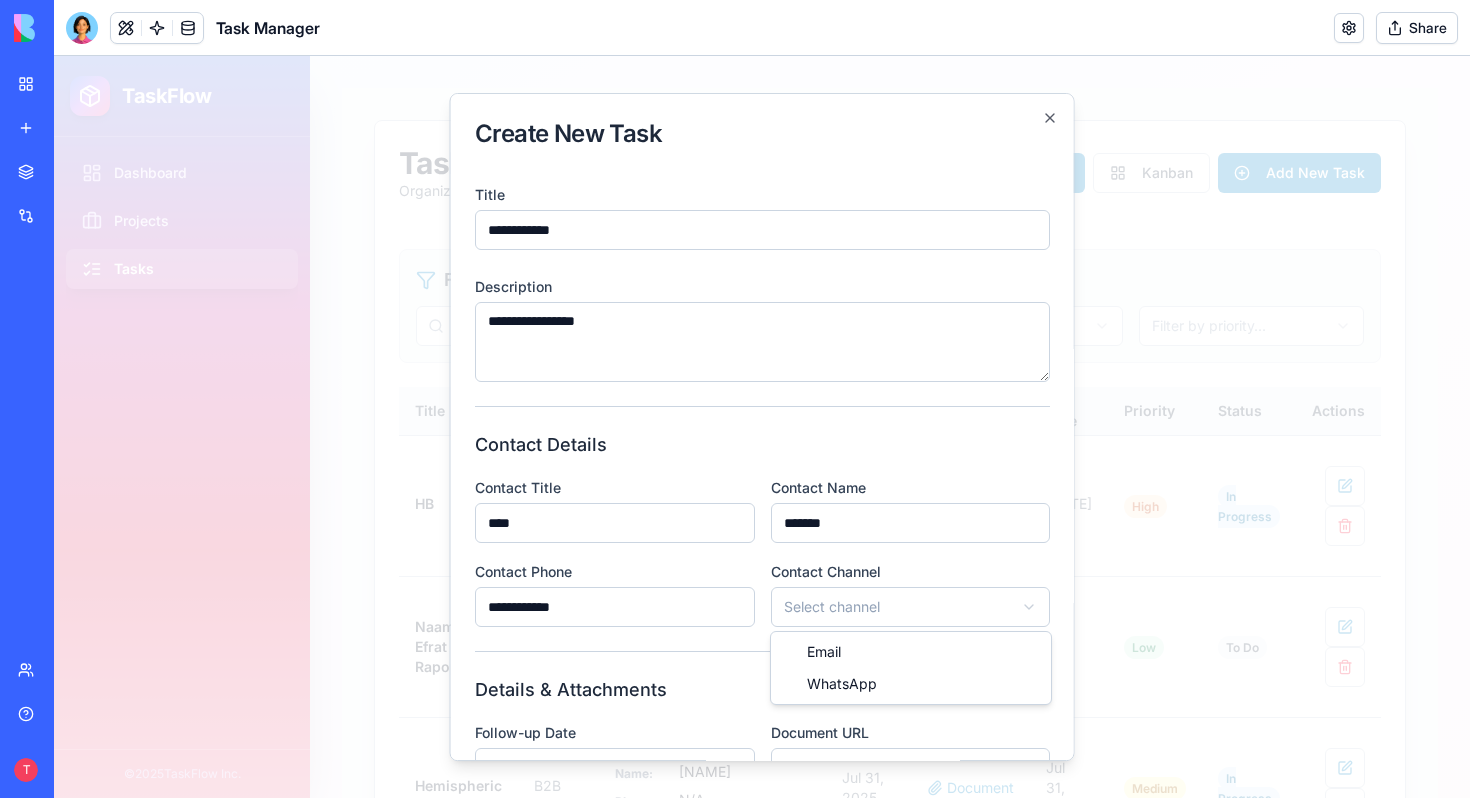 select on "********" 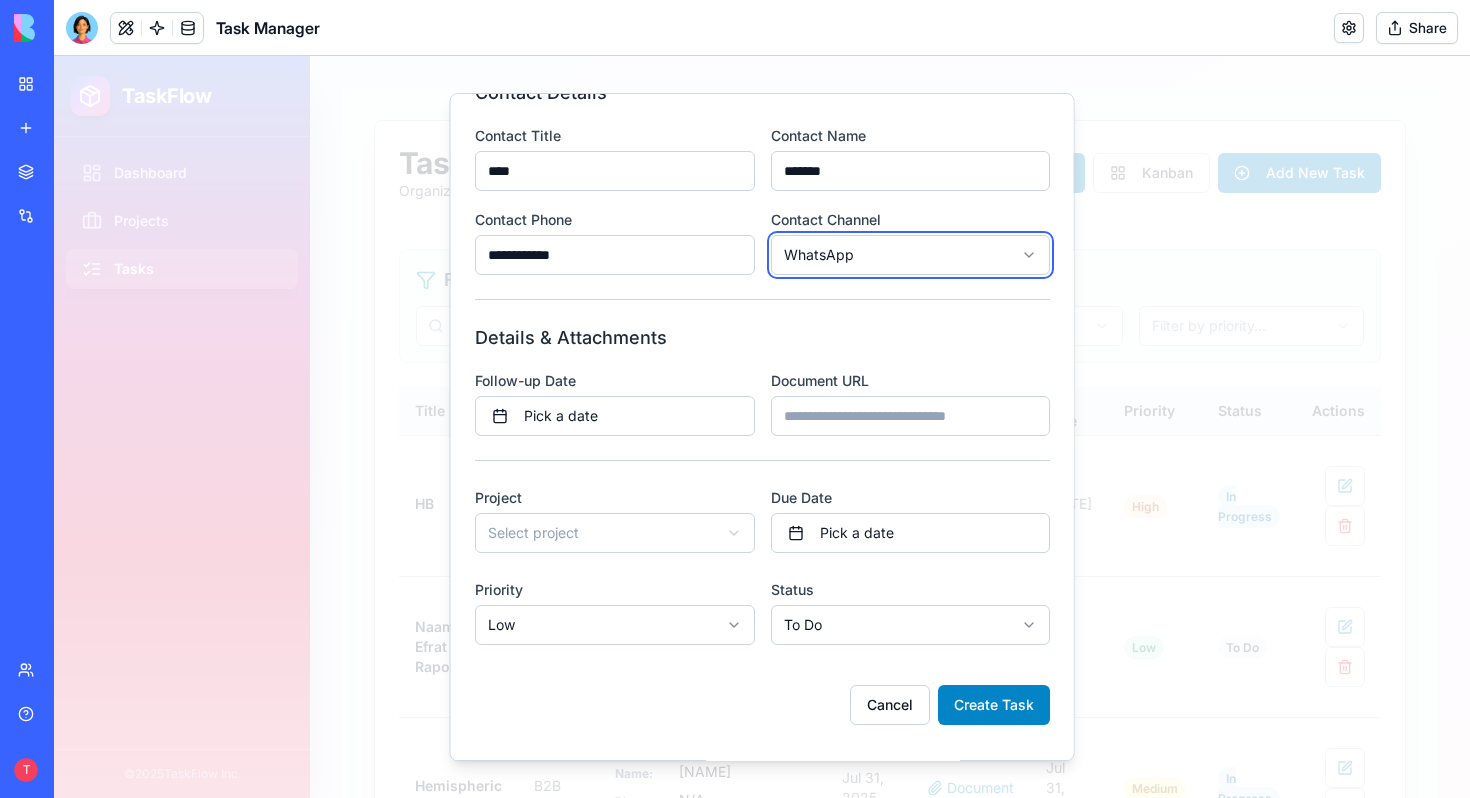 scroll, scrollTop: 357, scrollLeft: 0, axis: vertical 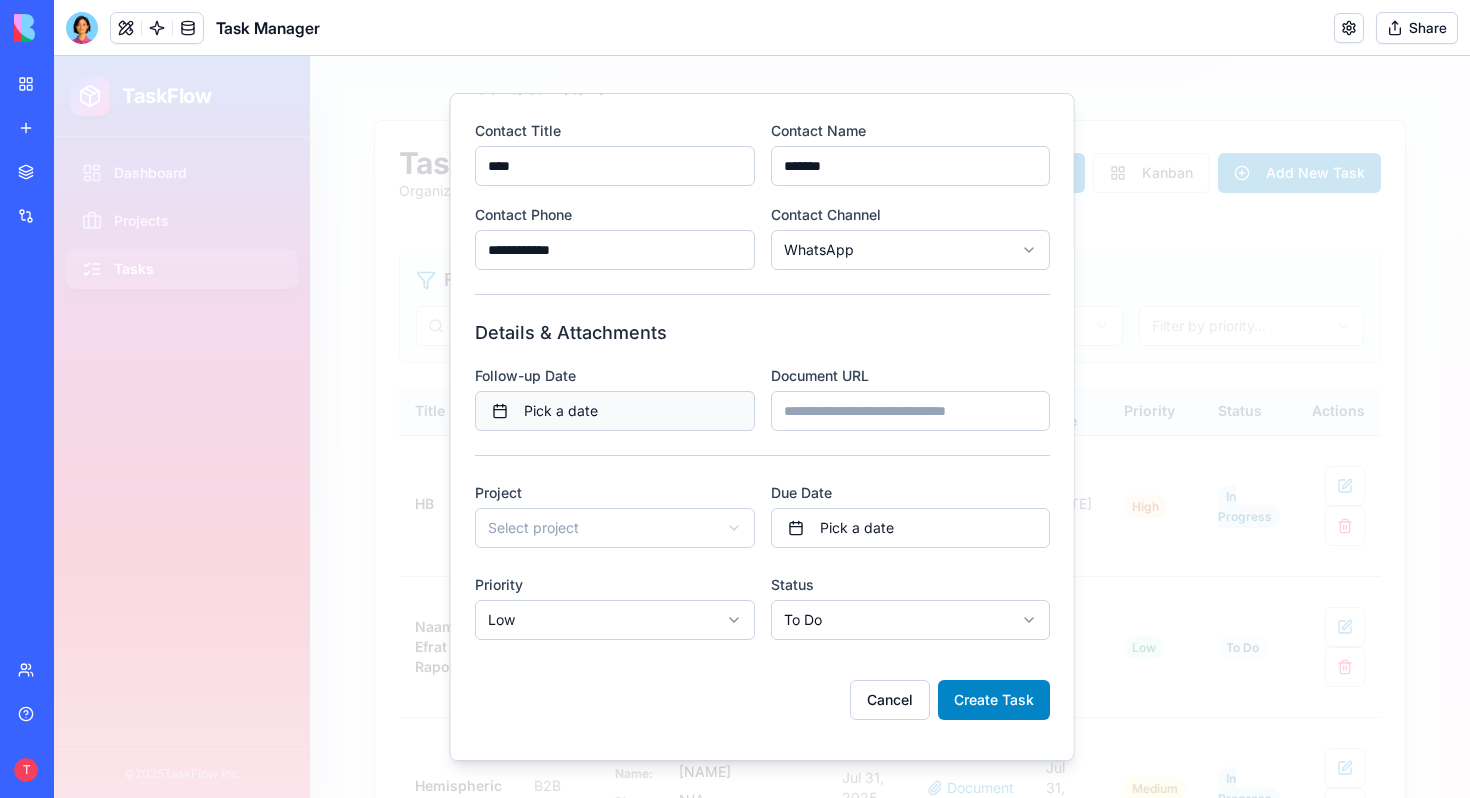 click on "Pick a date" at bounding box center (615, 411) 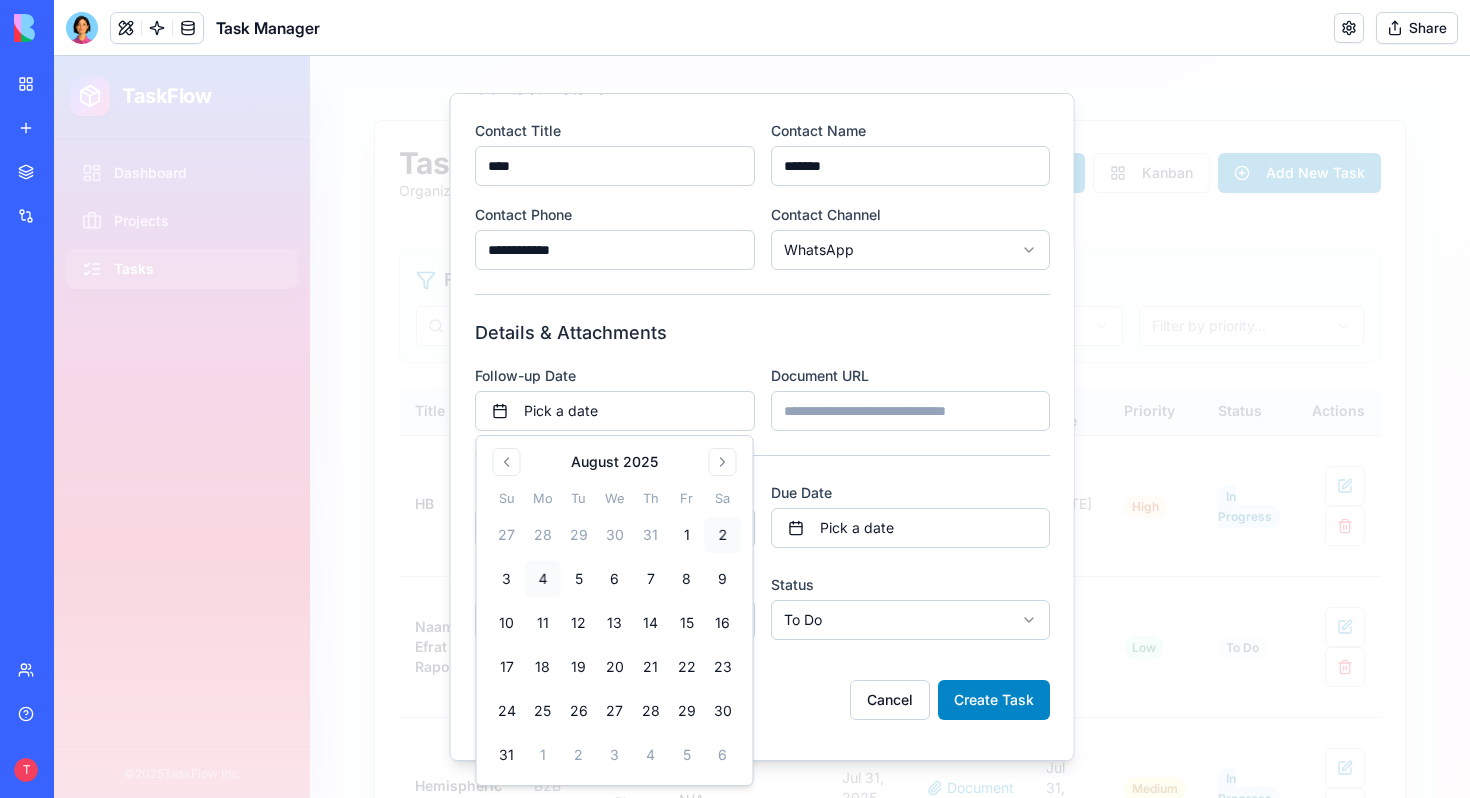 click on "4" at bounding box center (543, 579) 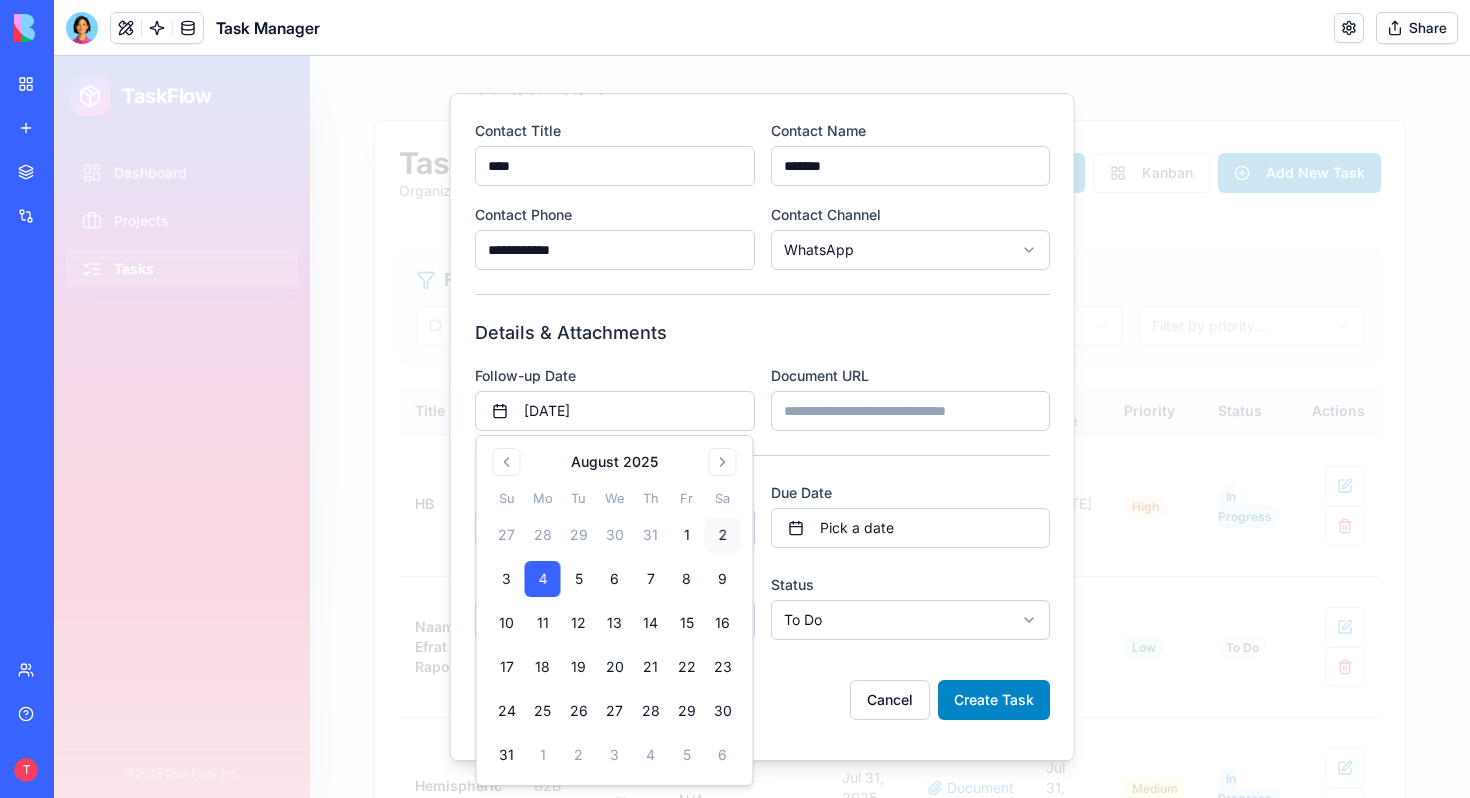 click on "Document URL" at bounding box center [910, 411] 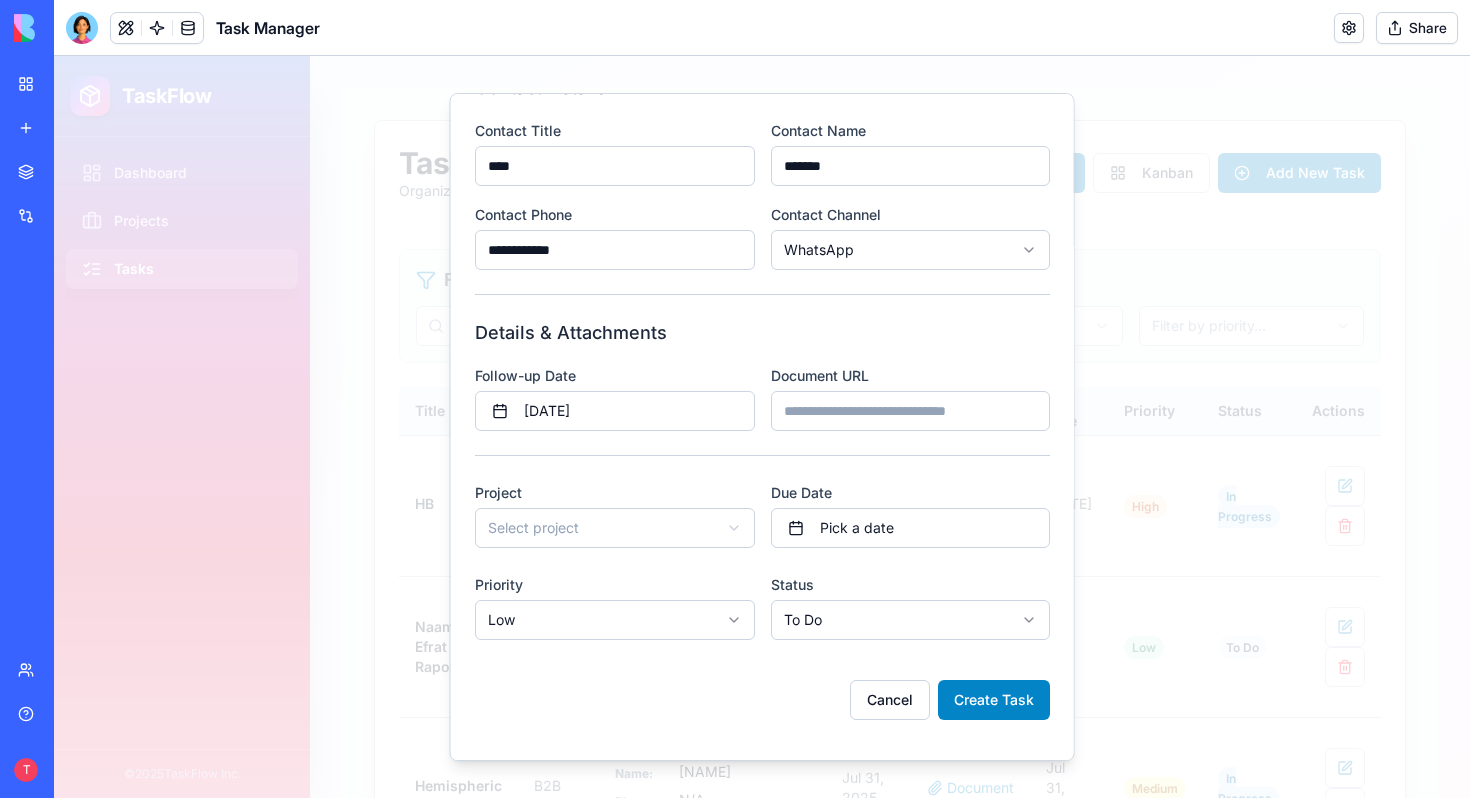 type on "**********" 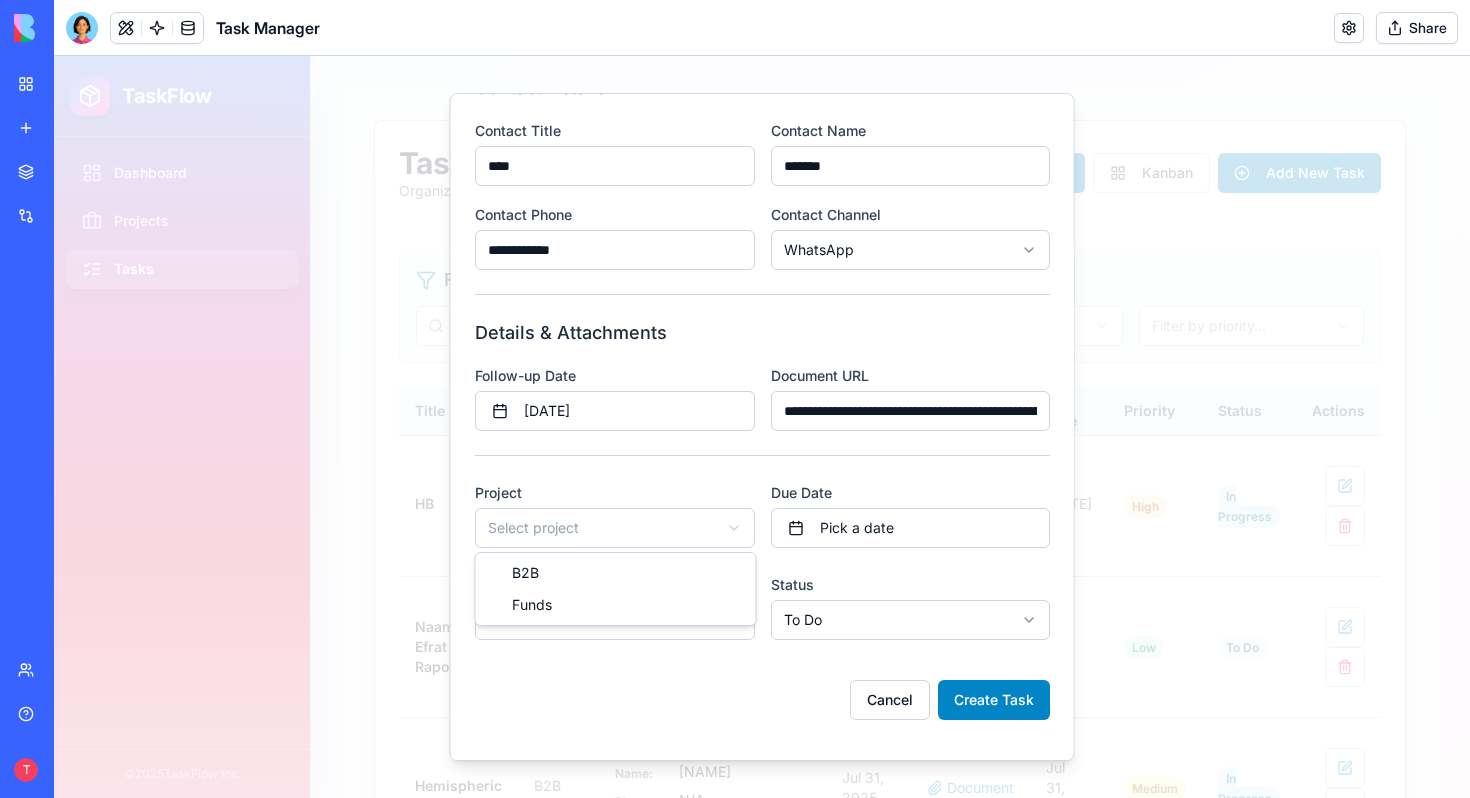 click on "TaskFlow Dashboard Projects Tasks ©  2025  TaskFlow Inc. Tasks Organize and track your tasks. Click on any cell to edit directly.  List  Kanban  Add New Task Filters Filter by project... Filter by status... Filter by priority... Title Project Contact Details Follow-up Date Document Due Date Priority Status Actions HB B2B Title: CEO Name: [NAME] Phone: [PHONE] Channel: Email Aug 04, 2025 N/A Aug 06, 2025 High In Progress Naama + Efrat Rapoport  N/A Title: Head of  Name: N/A Phone: N/A Channel: N/A Jul 29, 2025 N/A N/A Low To Do Hemispheric B2B Title: Head Of People Name: Neta  Phone: [PHONE] Channel: WhatsApp Jul 31, 2025  Document Jul 31, 2025 Medium In Progress Atera  B2B Title:  HR Sales  Name: N/A Phone: N/A Channel: N/A Jul 29, 2025  Document Jul 24, 2025 Medium In Progress Teva  B2B Title: Finance Director, Corporate Finance at Teva Pharmaceuticals Name: N/A Phone: N/A Channel: N/A N/A N/A Jul 24, 2025 Low To Do SF B2B Title: Naama Chou Name: N/A Phone: N/A Channel: N/A Jul 30, 2025  Document High B2B" at bounding box center (762, 427) 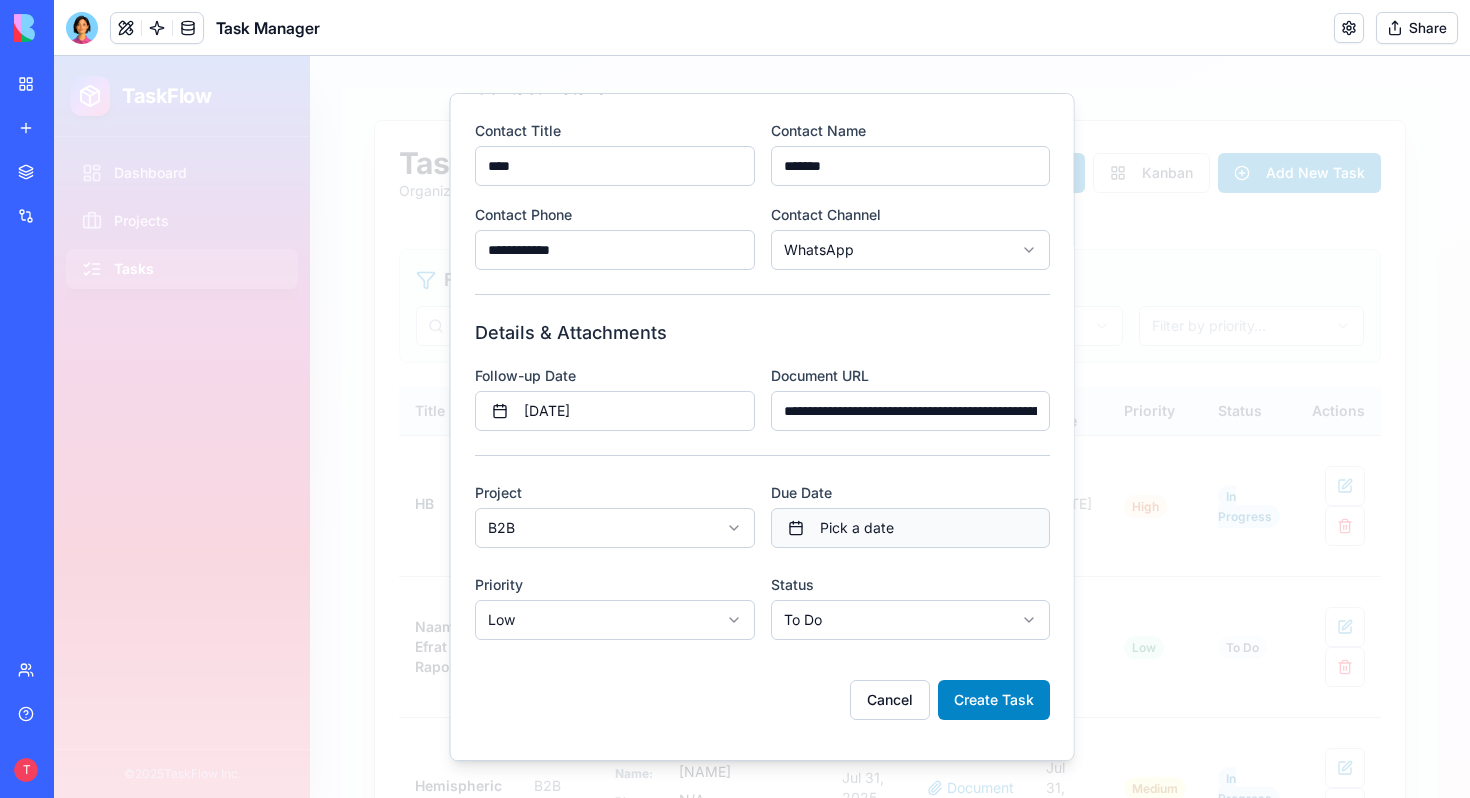 click on "Pick a date" at bounding box center (910, 528) 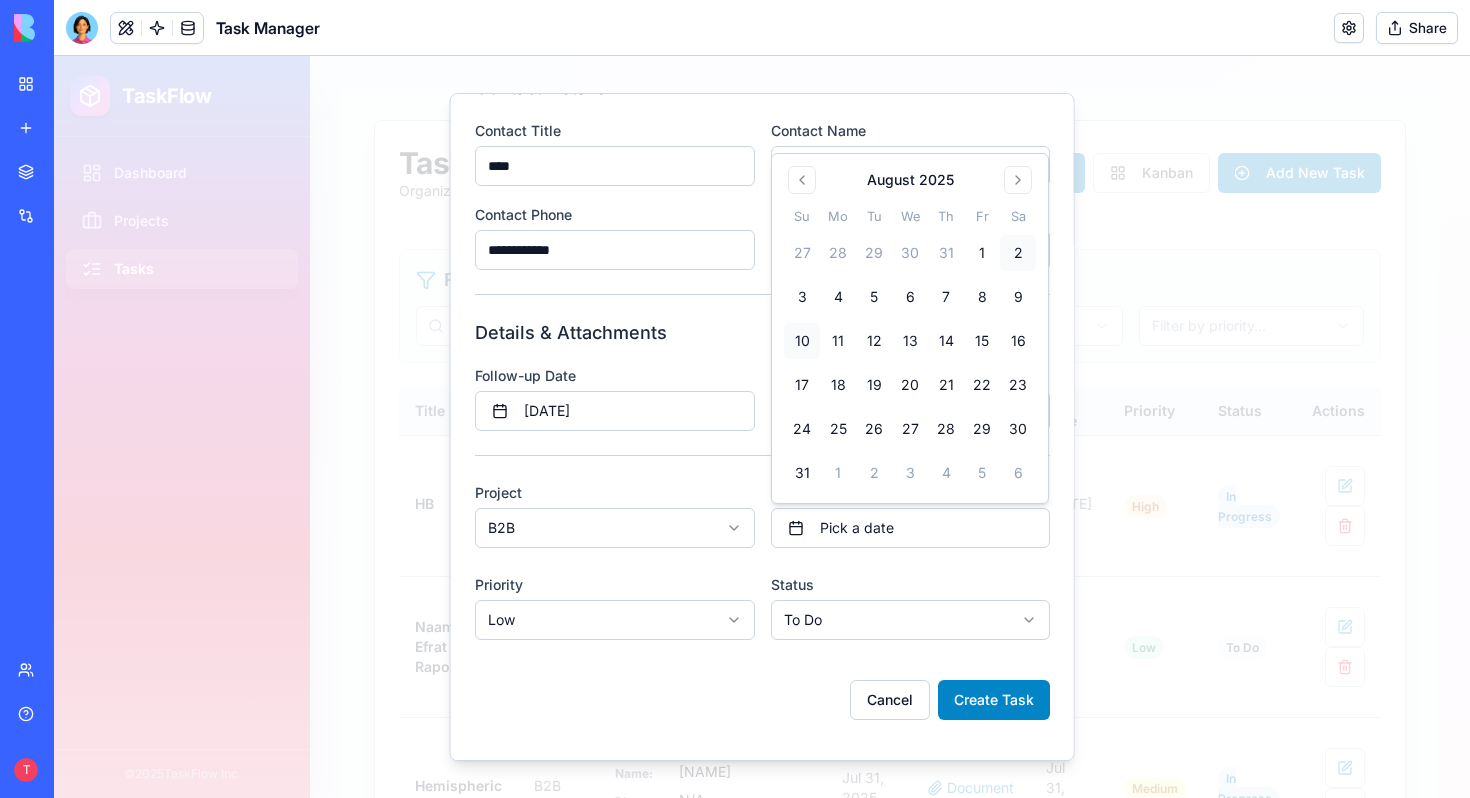 click on "10" at bounding box center [802, 341] 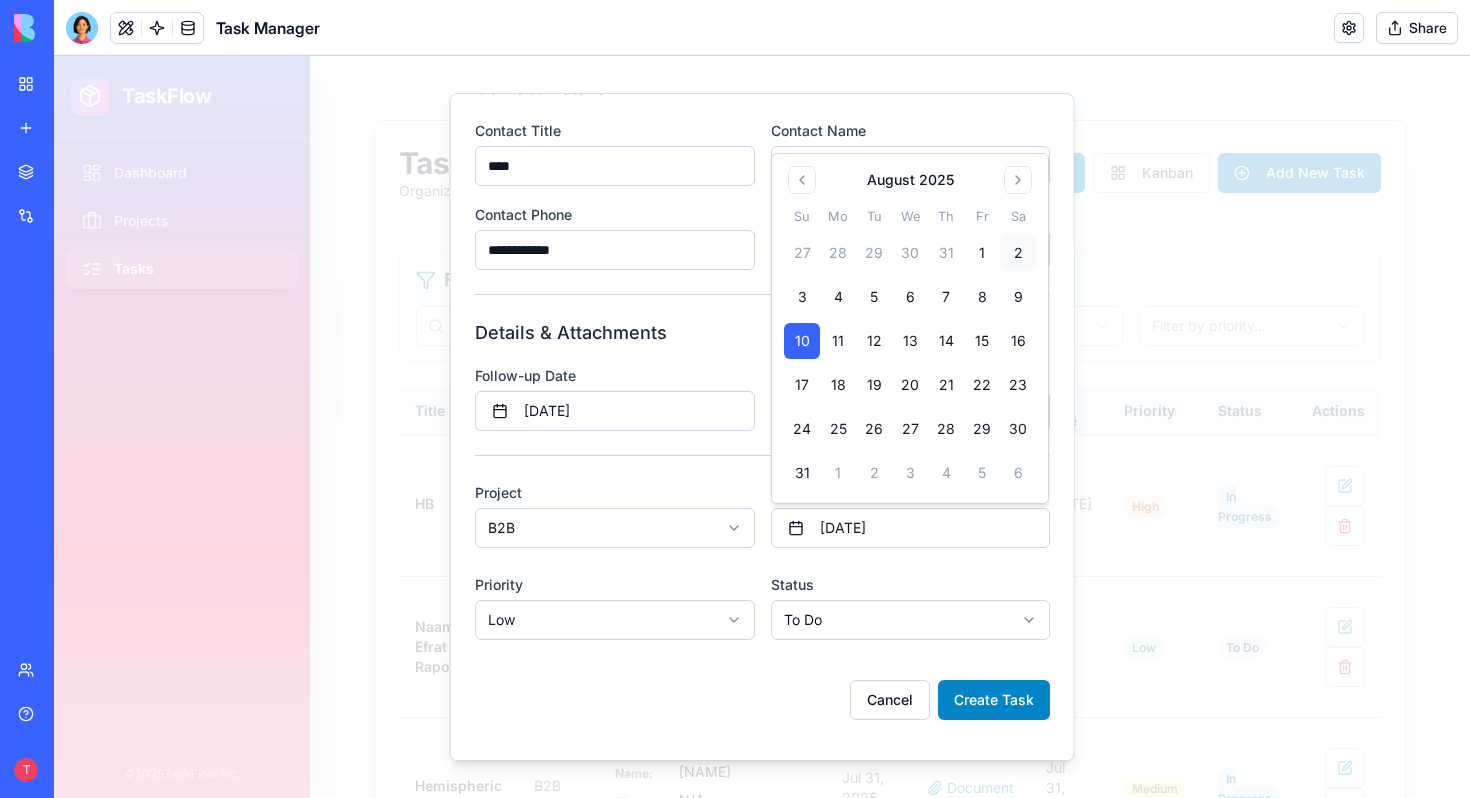 click on "TaskFlow Dashboard Projects Tasks ©  2025  TaskFlow Inc. Tasks Organize and track your tasks. Click on any cell to edit directly.  List  Kanban  Add New Task Filters Filter by project... Filter by status... Filter by priority... Title Project Contact Details Follow-up Date Document Due Date Priority Status Actions HB B2B Title: CEO Name: [NAME] Phone: [PHONE] Channel: Email Aug 04, 2025 N/A Aug 06, 2025 High In Progress Naama + Efrat Rapoport  N/A Title: Head of  Name: N/A Phone: N/A Channel: N/A Jul 29, 2025 N/A N/A Low To Do Hemispheric B2B Title: Head Of People Name: Neta  Phone: [PHONE] Channel: WhatsApp Jul 31, 2025  Document Jul 31, 2025 Medium In Progress Atera  B2B Title:  HR Sales  Name: N/A Phone: N/A Channel: N/A Jul 29, 2025  Document Jul 24, 2025 Medium In Progress Teva  B2B Title: Finance Director, Corporate Finance at Teva Pharmaceuticals Name: N/A Phone: N/A Channel: N/A N/A N/A Jul 24, 2025 Low To Do SF B2B Title: Naama Chou Name: N/A Phone: N/A Channel: N/A Jul 30, 2025  Document High B2B" at bounding box center (762, 427) 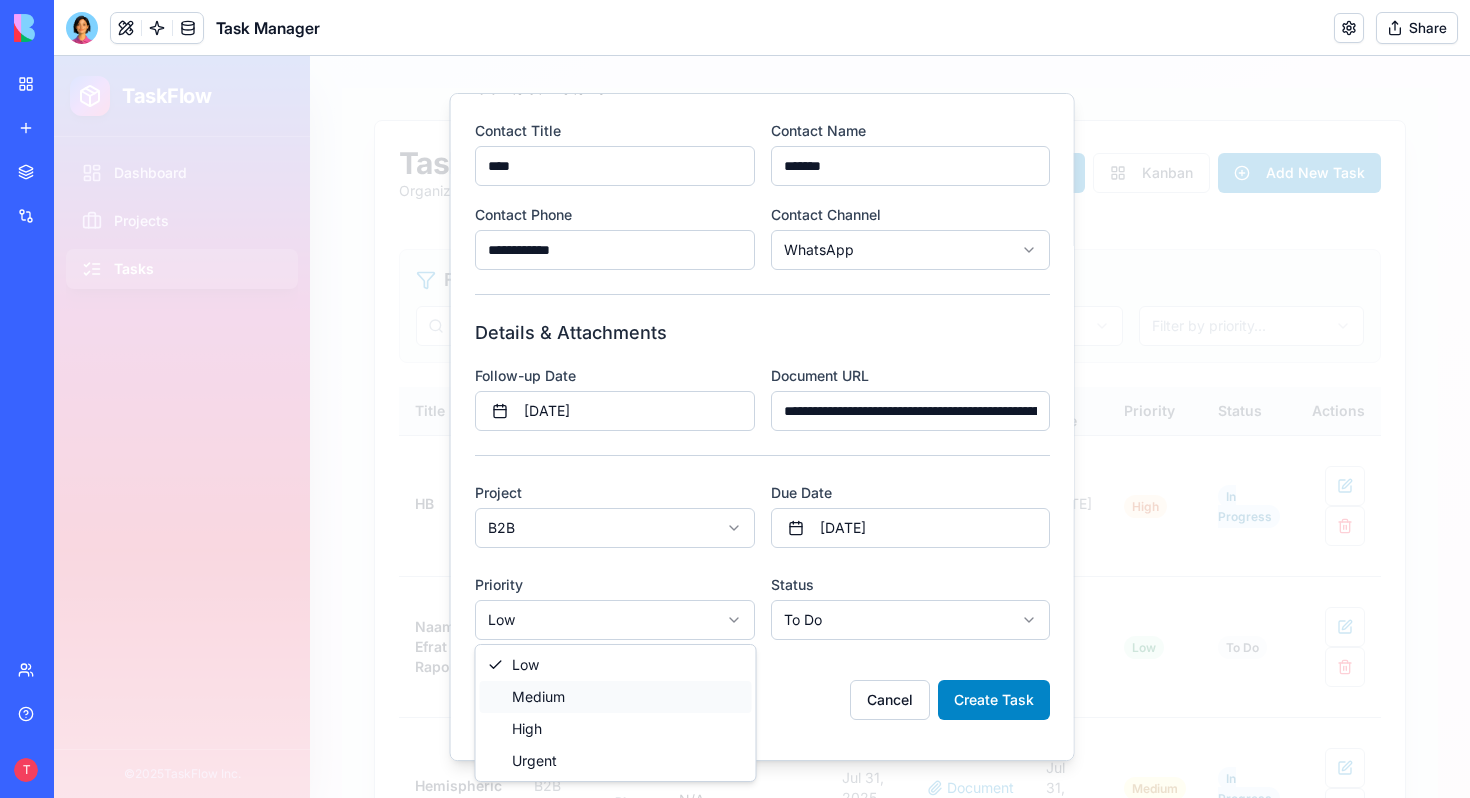 select on "******" 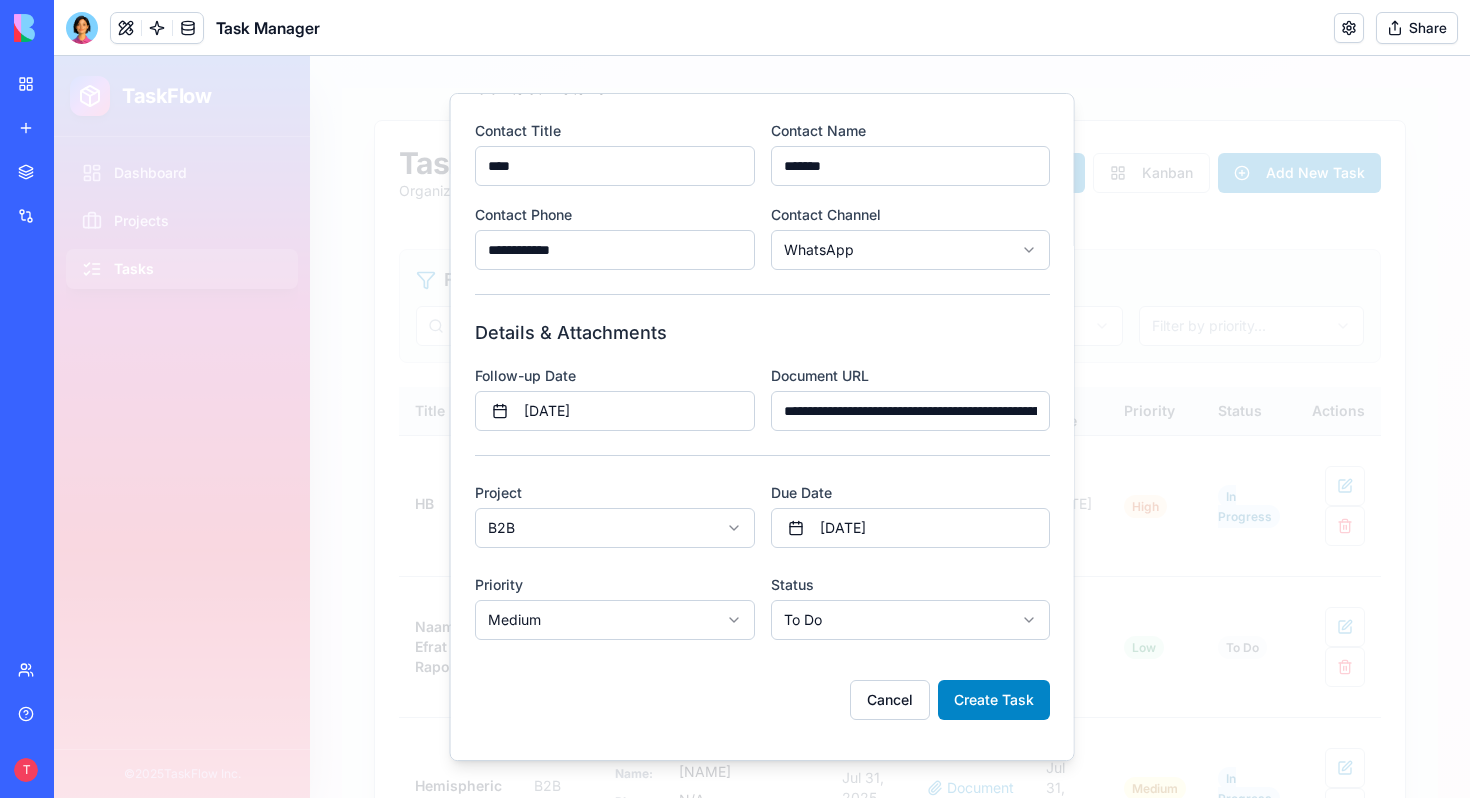 click on "TaskFlow Dashboard Projects Tasks ©  2025  TaskFlow Inc. Tasks Organize and track your tasks. Click on any cell to edit directly.  List  Kanban  Add New Task Filters Filter by project... Filter by status... Filter by priority... Title Project Contact Details Follow-up Date Document Due Date Priority Status Actions HB B2B Title: CEO Name: [NAME] Phone: [PHONE] Channel: Email Aug 04, 2025 N/A Aug 06, 2025 High In Progress Naama + Efrat Rapoport  N/A Title: Head of  Name: N/A Phone: N/A Channel: N/A Jul 29, 2025 N/A N/A Low To Do Hemispheric B2B Title: Head Of People Name: Neta  Phone: [PHONE] Channel: WhatsApp Jul 31, 2025  Document Jul 31, 2025 Medium In Progress Atera  B2B Title:  HR Sales  Name: N/A Phone: N/A Channel: N/A Jul 29, 2025  Document Jul 24, 2025 Medium In Progress Teva  B2B Title: Finance Director, Corporate Finance at Teva Pharmaceuticals Name: N/A Phone: N/A Channel: N/A N/A N/A Jul 24, 2025 Low To Do SF B2B Title: Naama Chou Name: N/A Phone: N/A Channel: N/A Jul 30, 2025  Document High B2B" at bounding box center [762, 427] 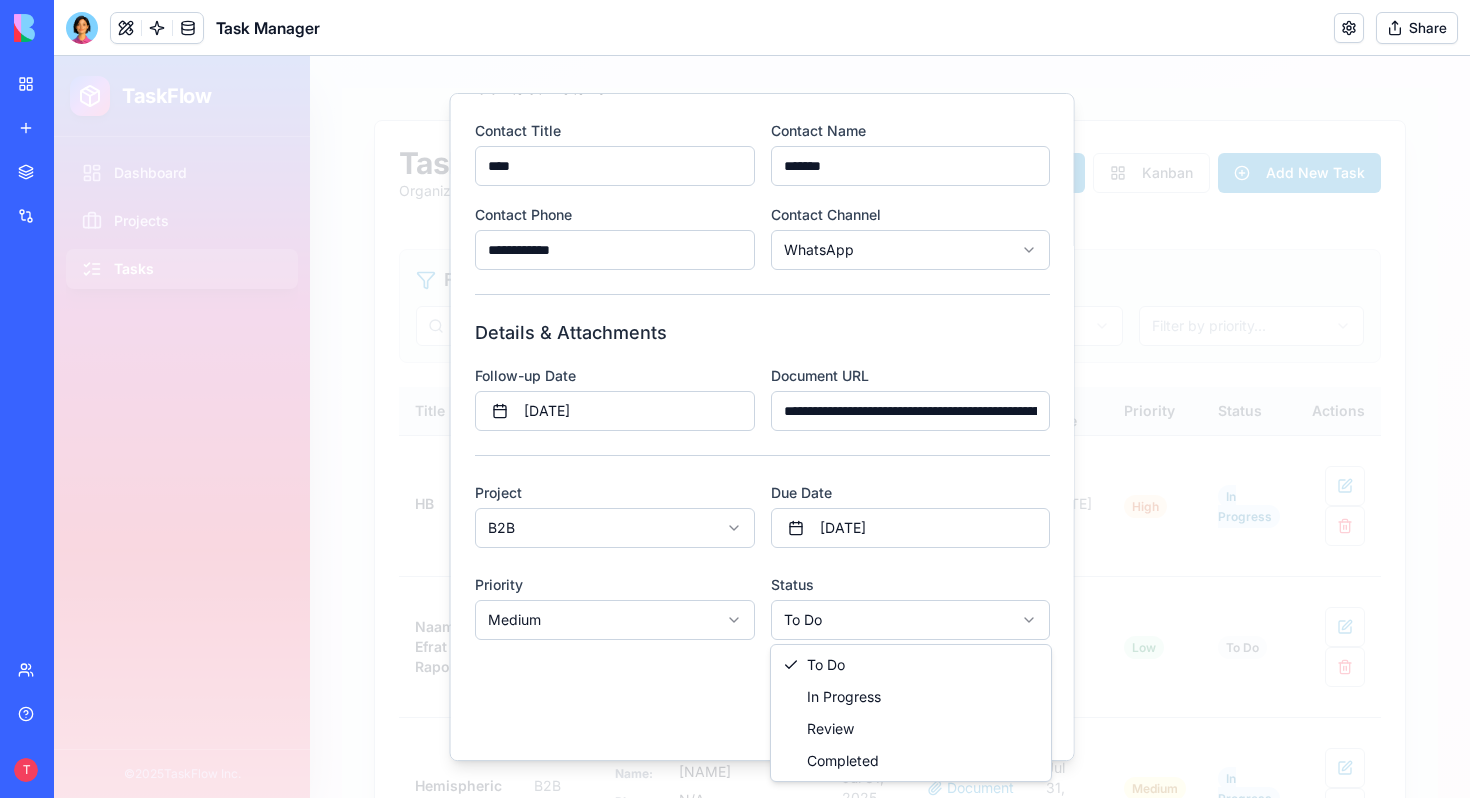 select on "**********" 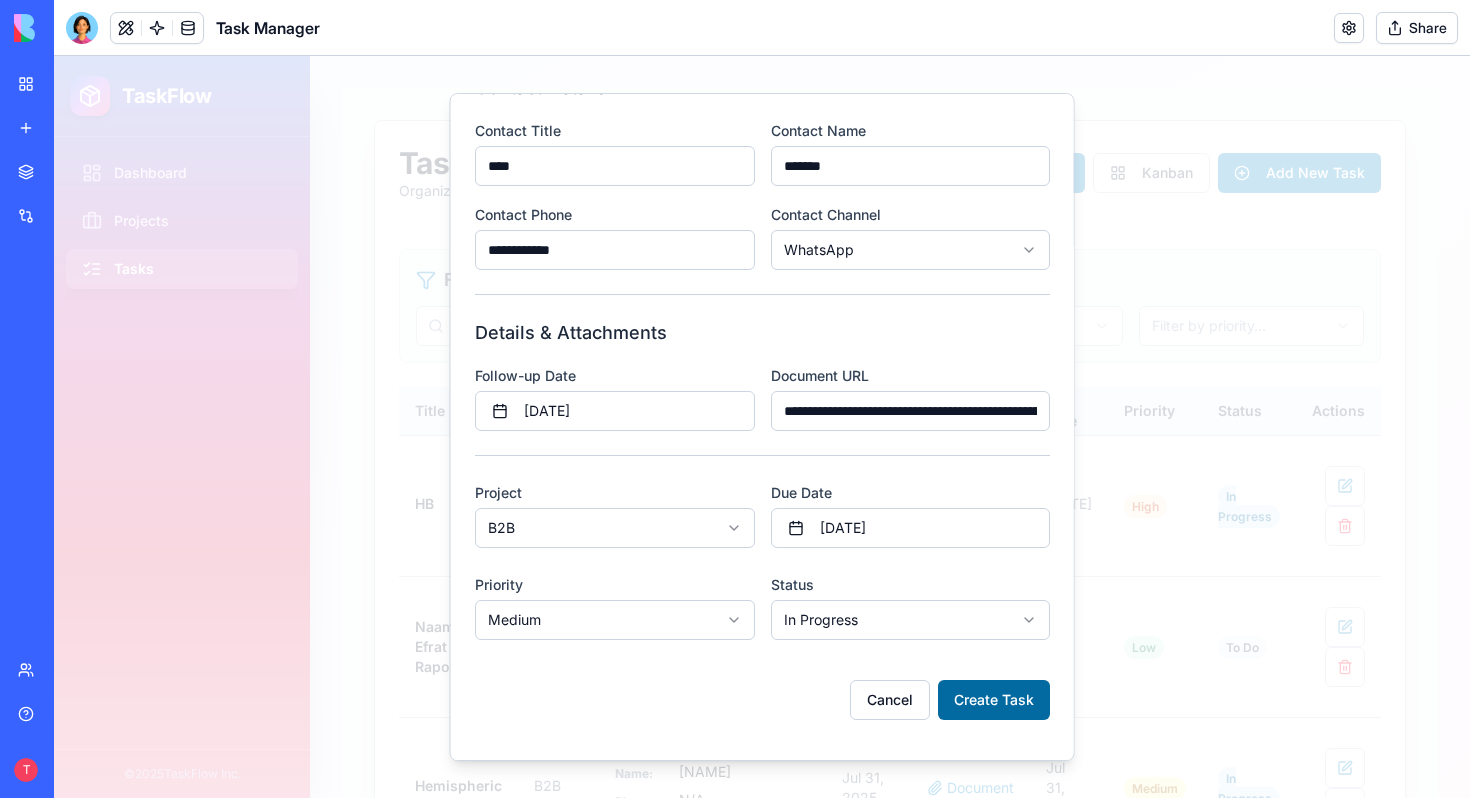 click on "Create Task" at bounding box center (994, 700) 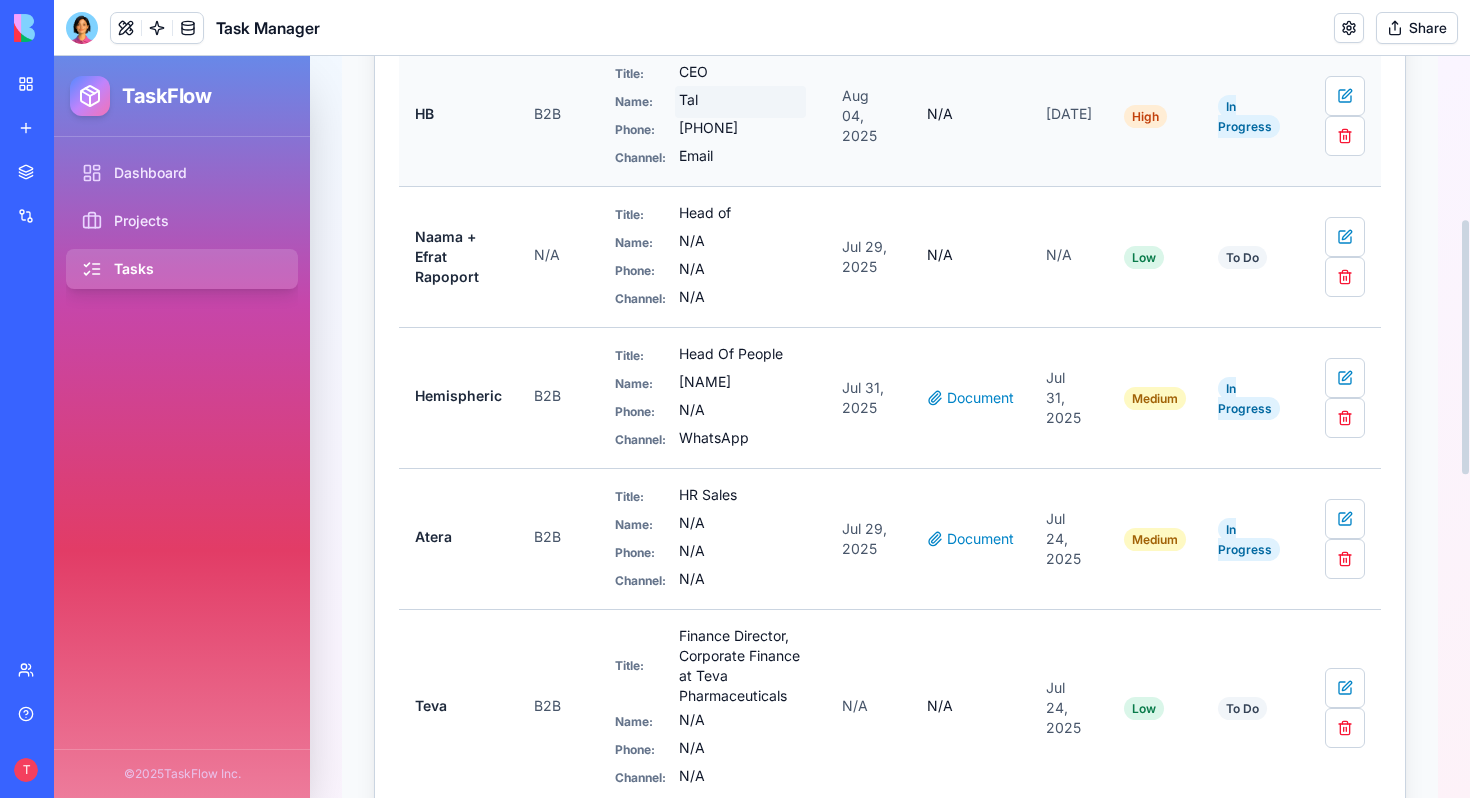 scroll, scrollTop: 540, scrollLeft: 0, axis: vertical 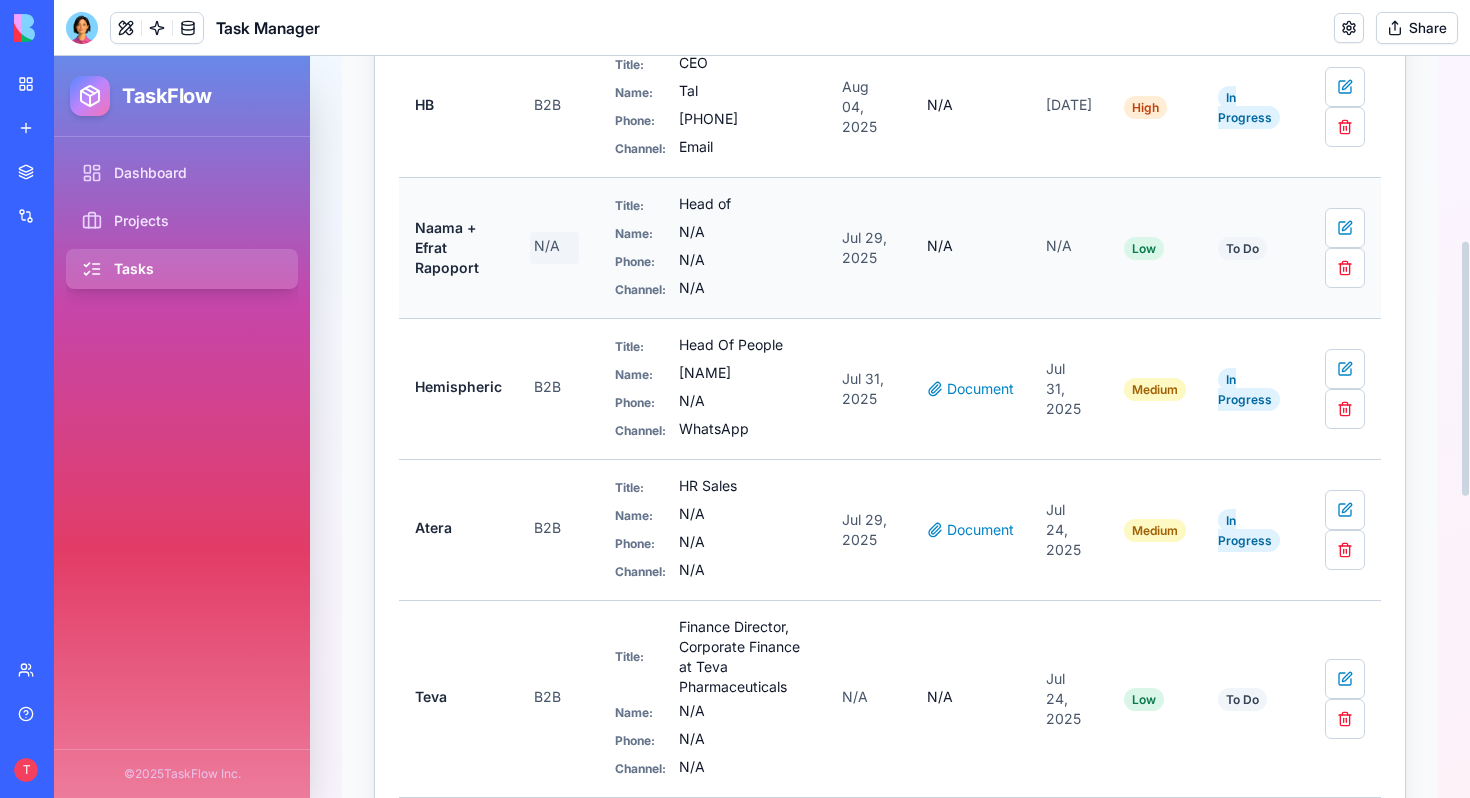 click on "N/A" at bounding box center [554, 248] 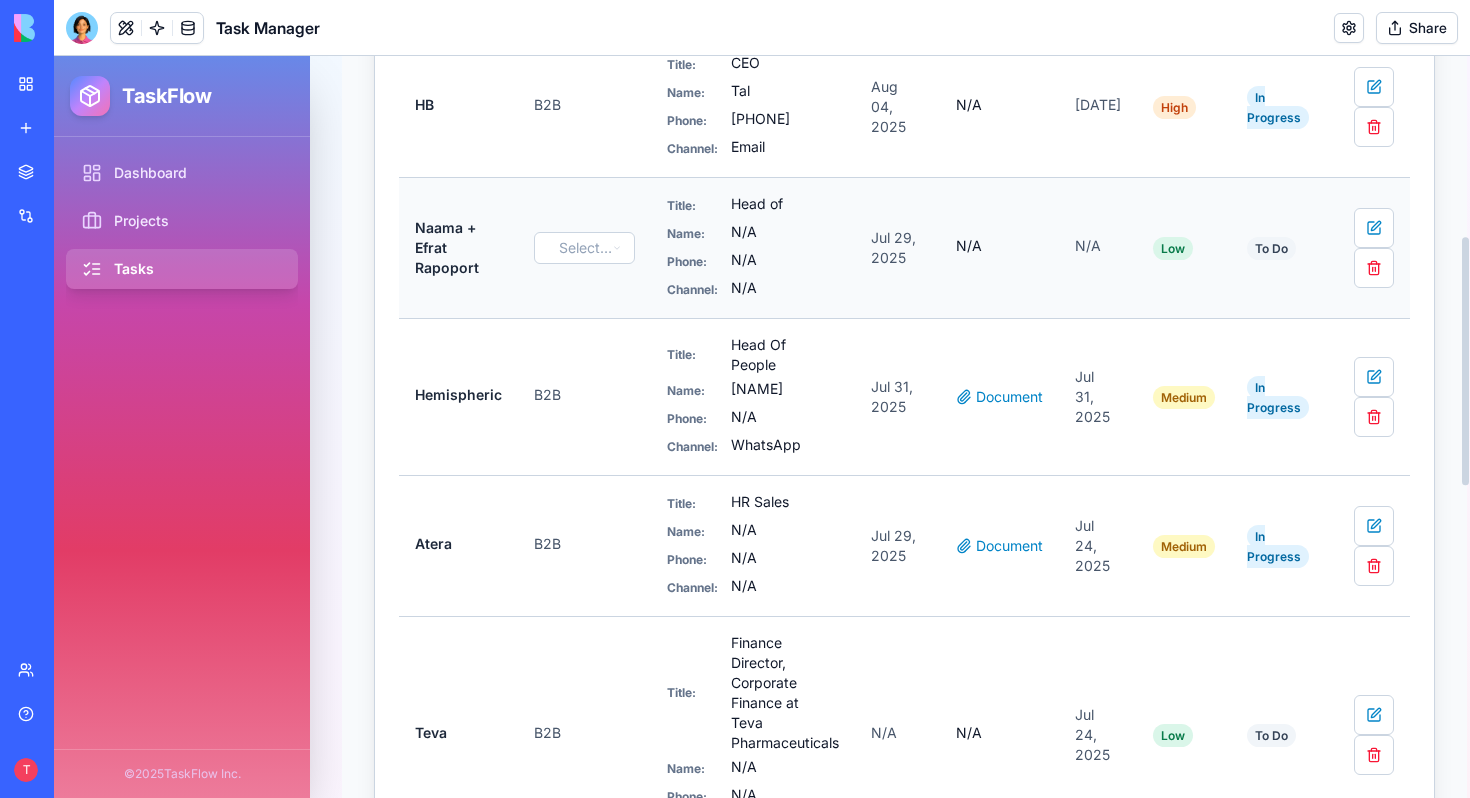 click on "TaskFlow Dashboard Projects Tasks ©  2025  TaskFlow Inc. Tasks Organize and track your tasks. Click on any cell to edit directly.  List  Kanban  Add New Task Filters Filter by project... Filter by status... Filter by priority... Title Project Contact Details Follow-up Date Document Due Date Priority Status Actions Final Loops  B2B Title: ceo  Name: Lioran  Phone: [PHONE] Channel: WhatsApp Aug 04, 2025  Document Aug 10, 2025 Medium In Progress HB B2B Title: CEO Name: Tal Phone: [PHONE] Channel: Email Aug 04, 2025 N/A Aug 06, 2025 High In Progress Naama + Efrat Rapoport  Select projectId Title: Head of  Name: N/A Phone: N/A Channel: N/A Jul 29, 2025 N/A N/A Low To Do Hemispheric B2B Title: Head Of People Name: Neta  Phone: N/A Channel: WhatsApp Jul 31, 2025  Document Jul 31, 2025 Medium In Progress Atera  B2B Title:  HR Sales  Name: N/A Phone: N/A Channel: N/A Jul 29, 2025  Document Jul 24, 2025 Medium In Progress Teva  B2B Title: Finance Director, Corporate Finance at Teva Pharmaceuticals N/A" at bounding box center [762, 427] 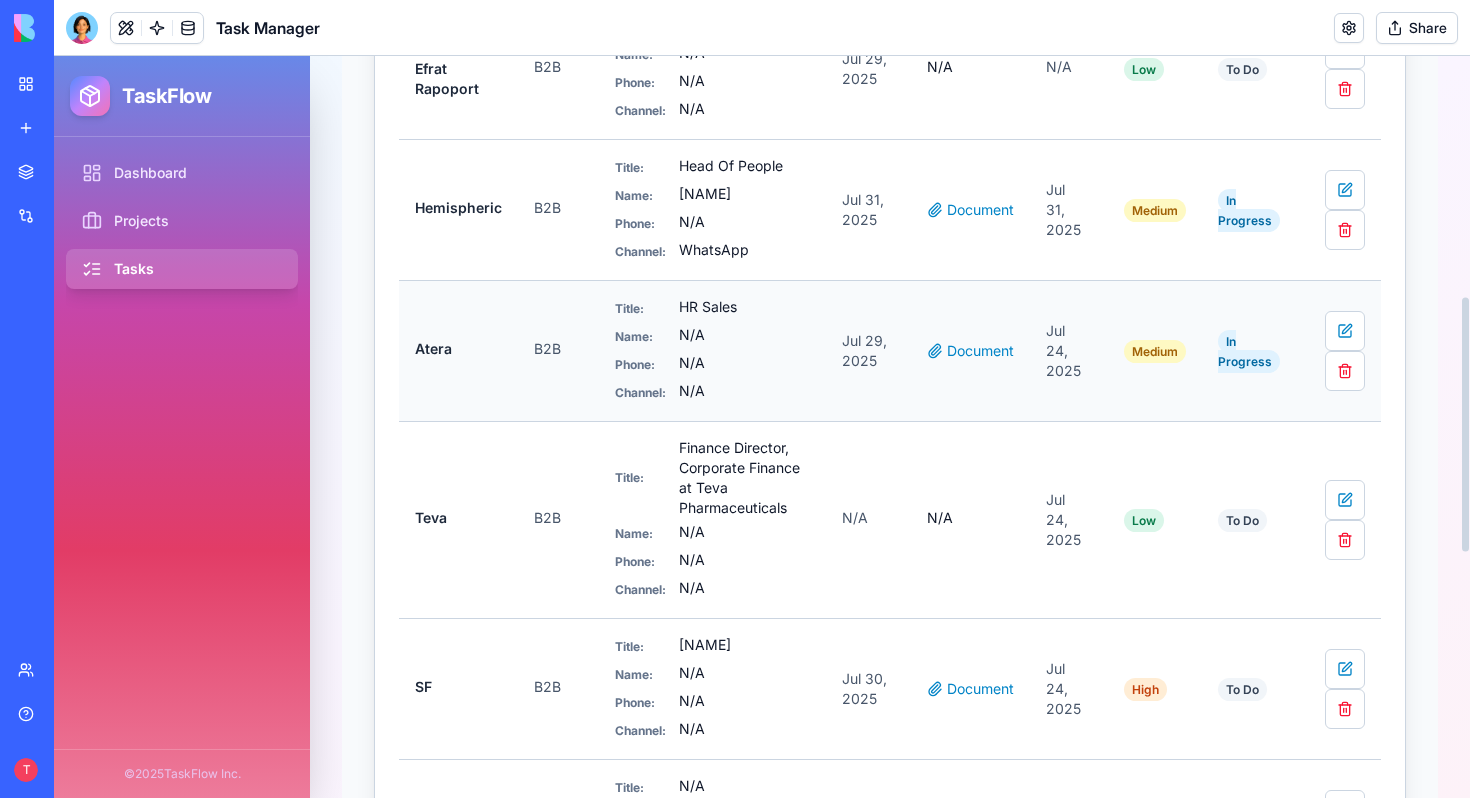 scroll, scrollTop: 762, scrollLeft: 0, axis: vertical 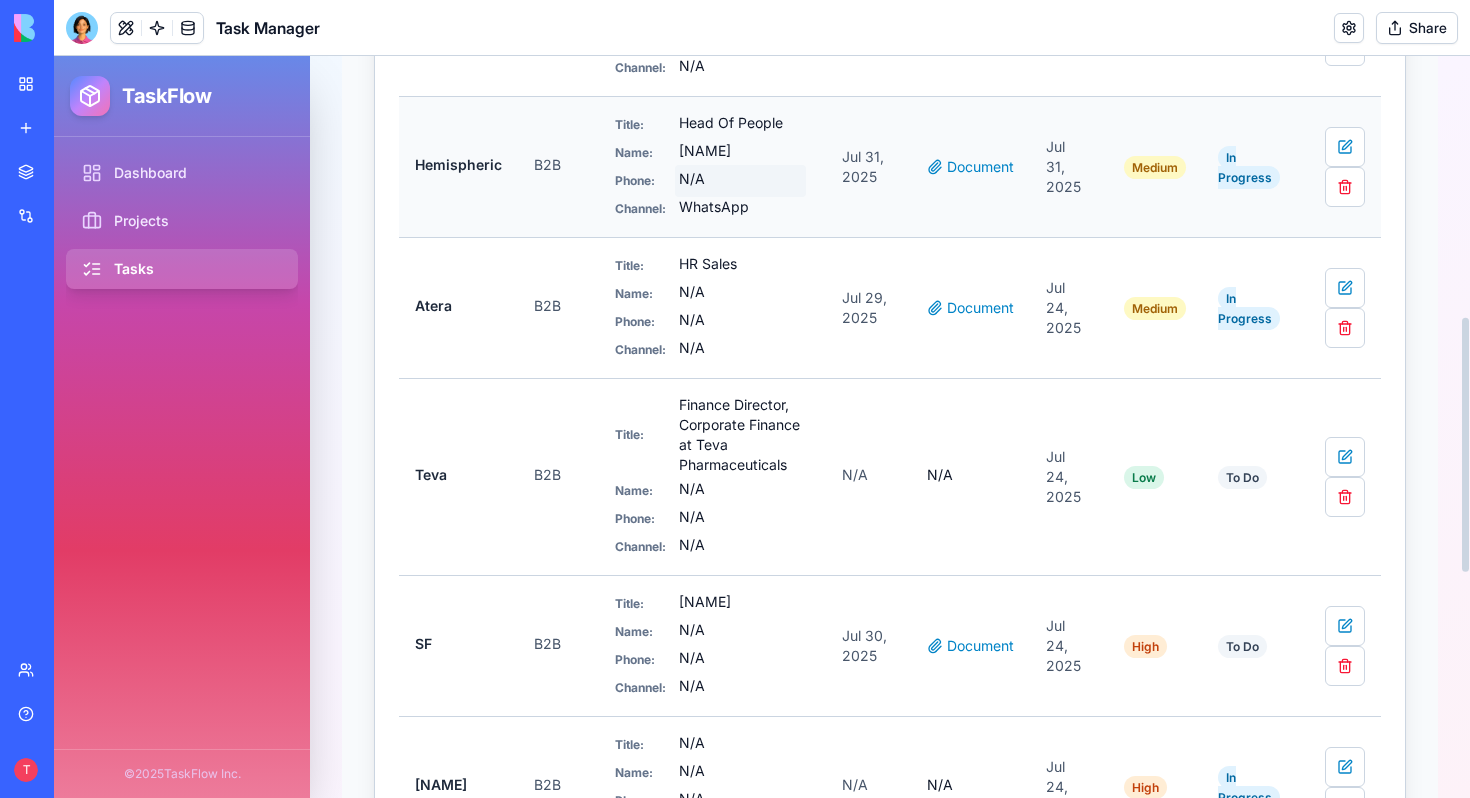 click on "N/A" at bounding box center (740, 181) 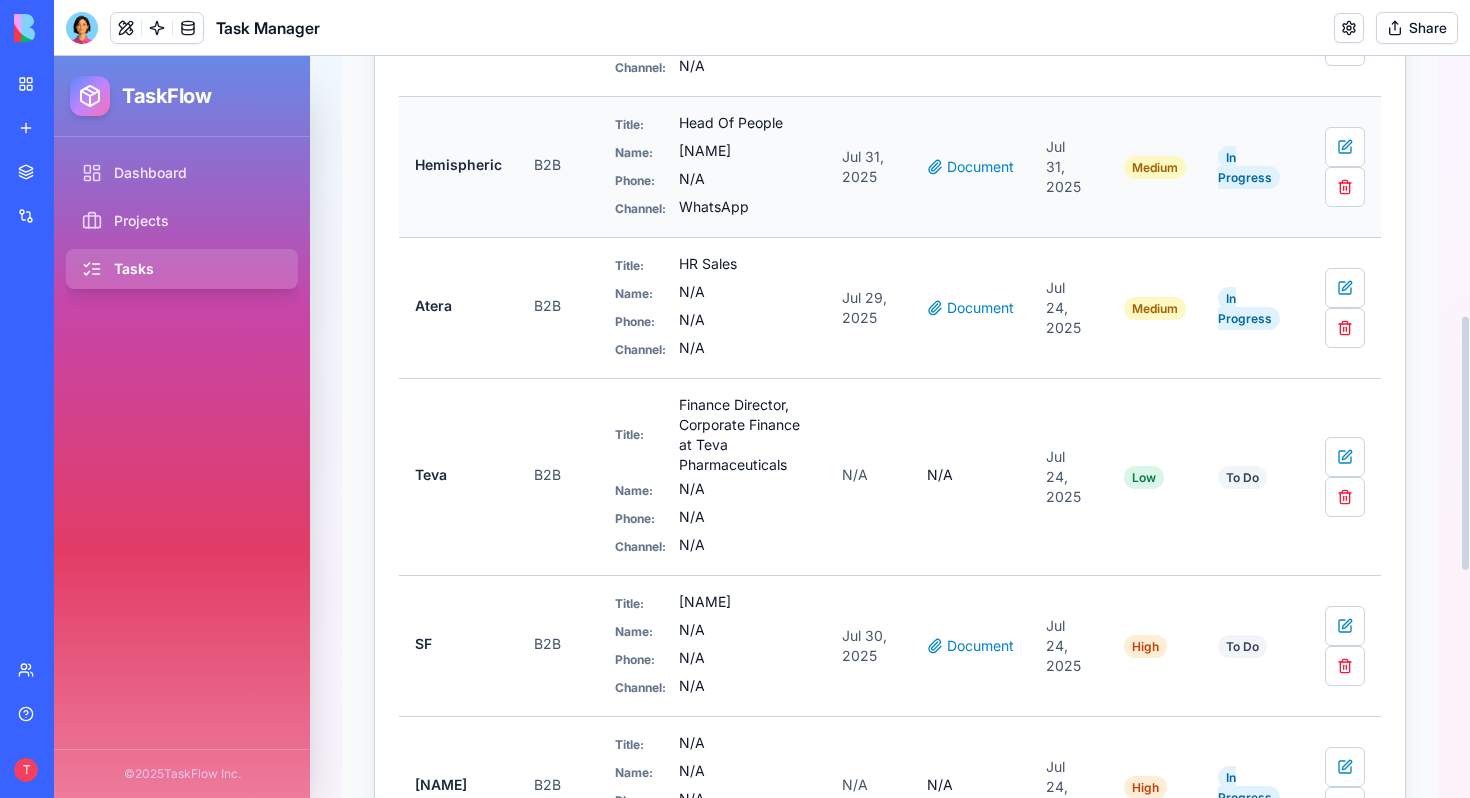 click on "N/A" at bounding box center (744, 322) 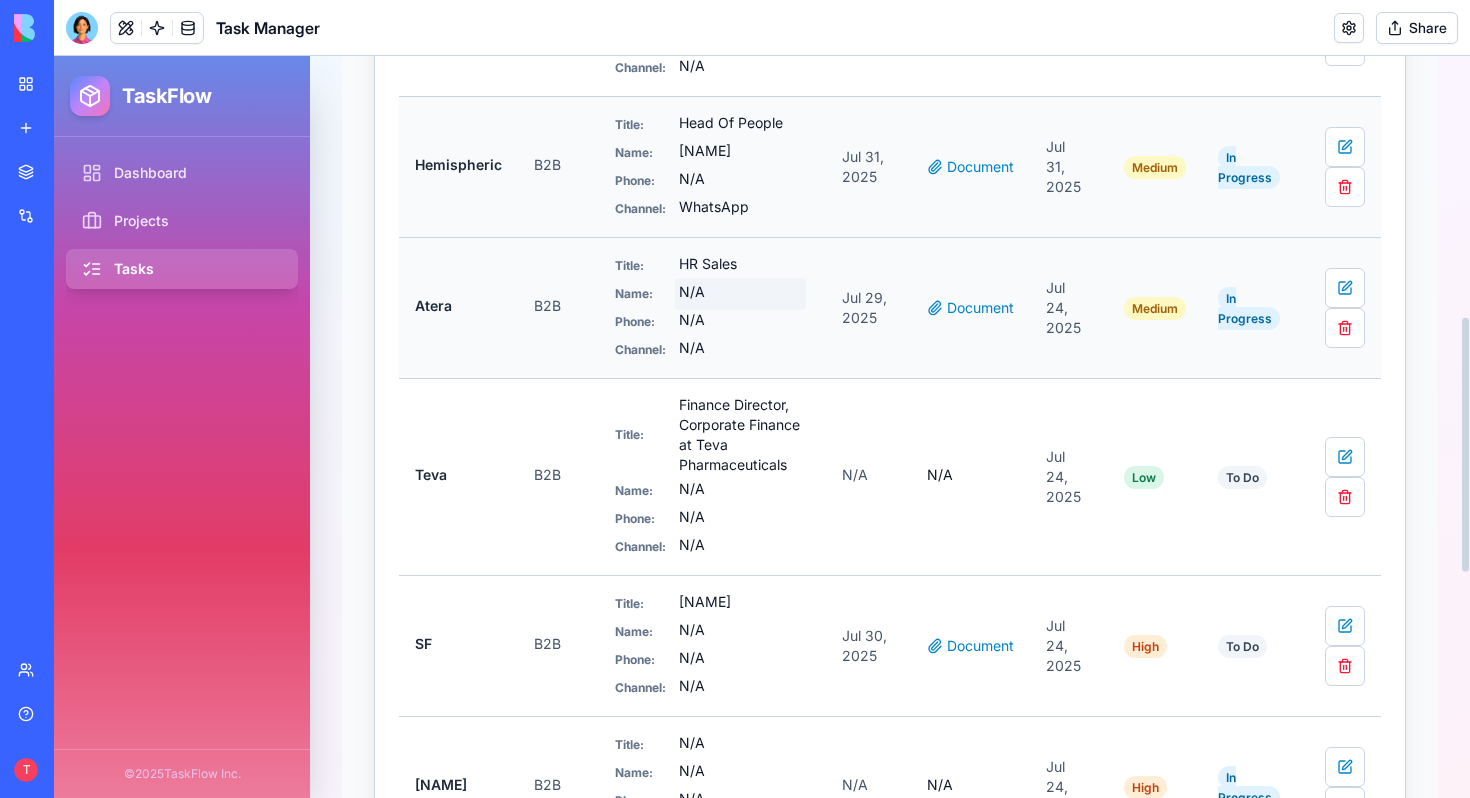 click on "N/A" at bounding box center (740, 294) 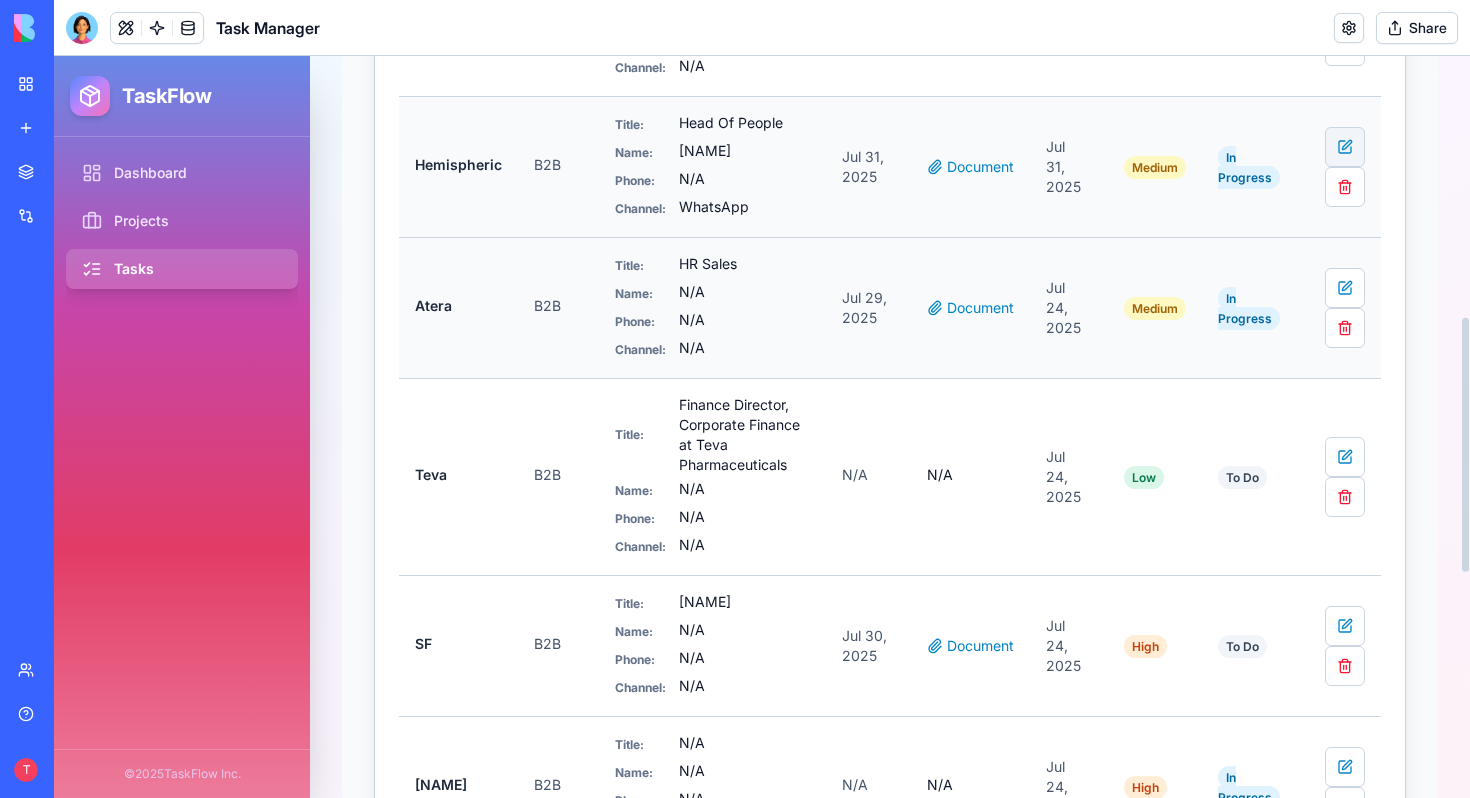 click at bounding box center (1345, 147) 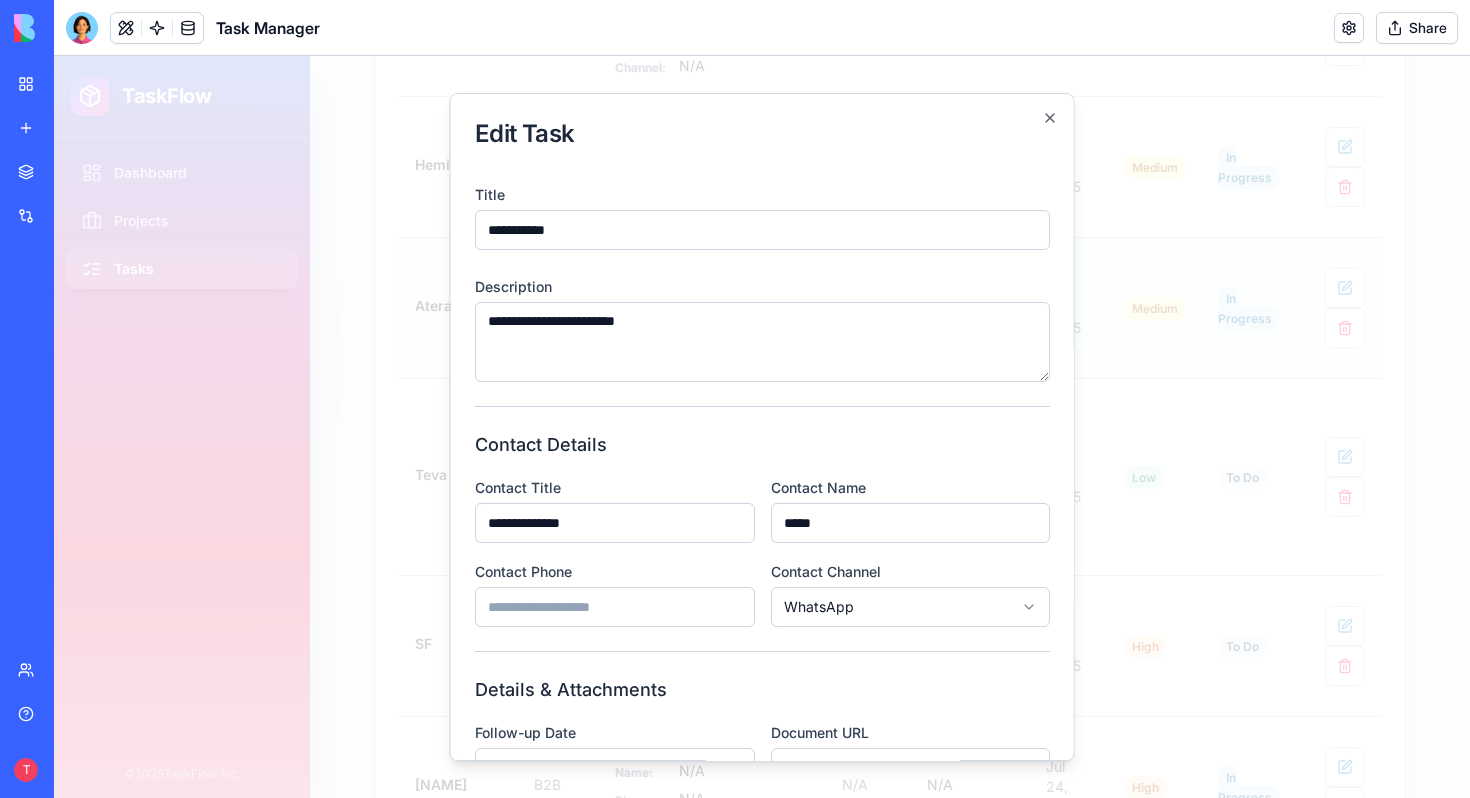 click on "Contact Phone" at bounding box center (615, 607) 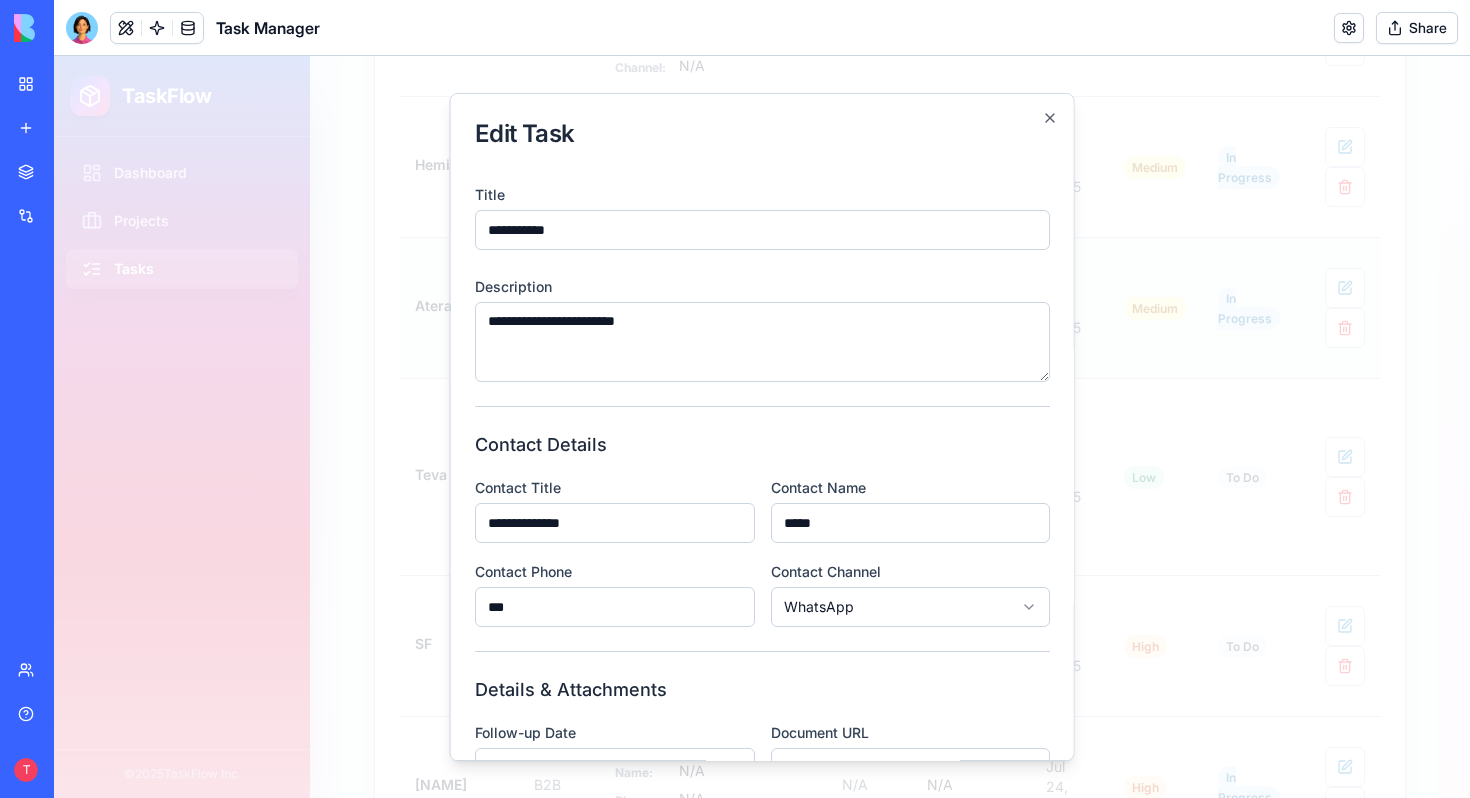 type on "**********" 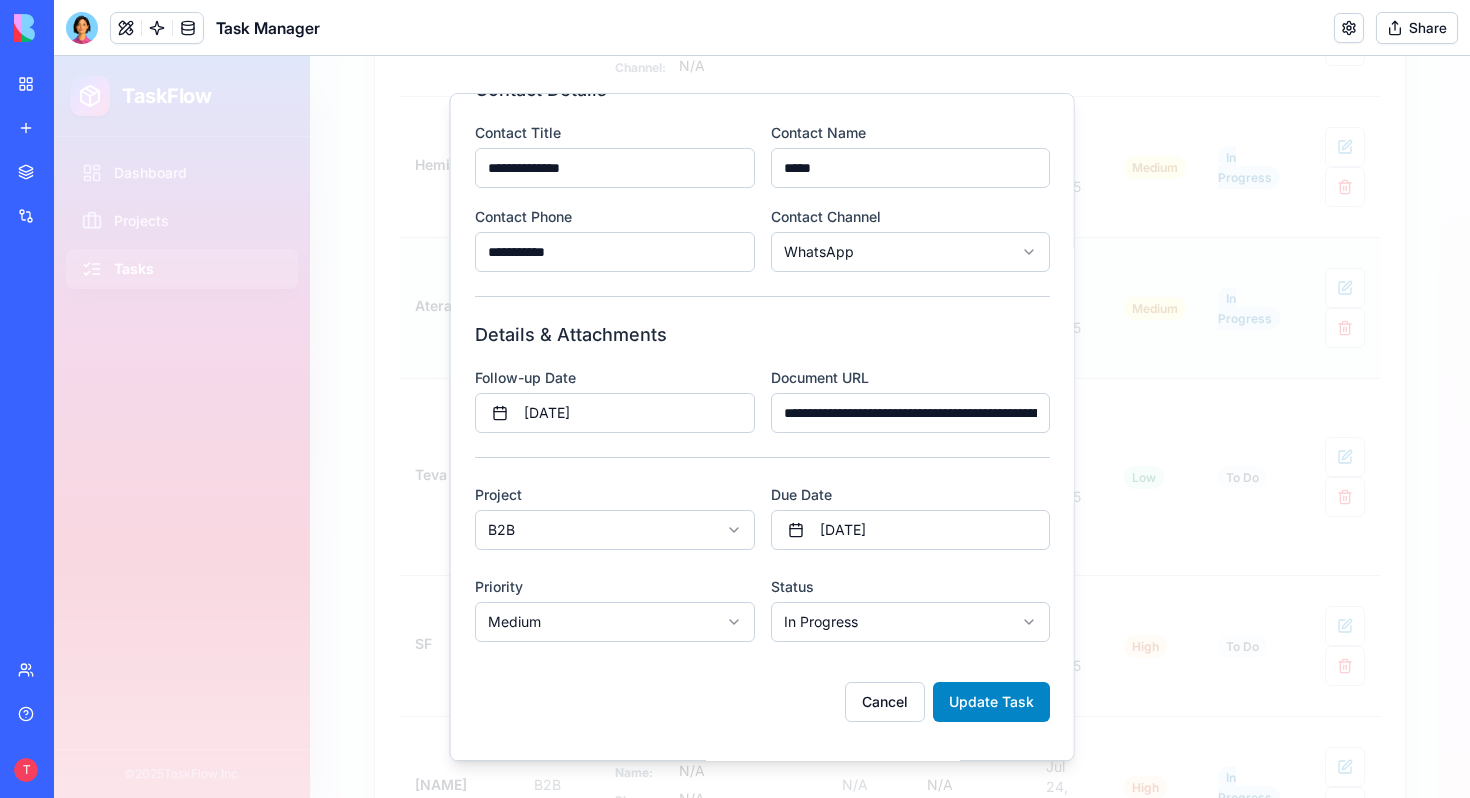 scroll, scrollTop: 357, scrollLeft: 0, axis: vertical 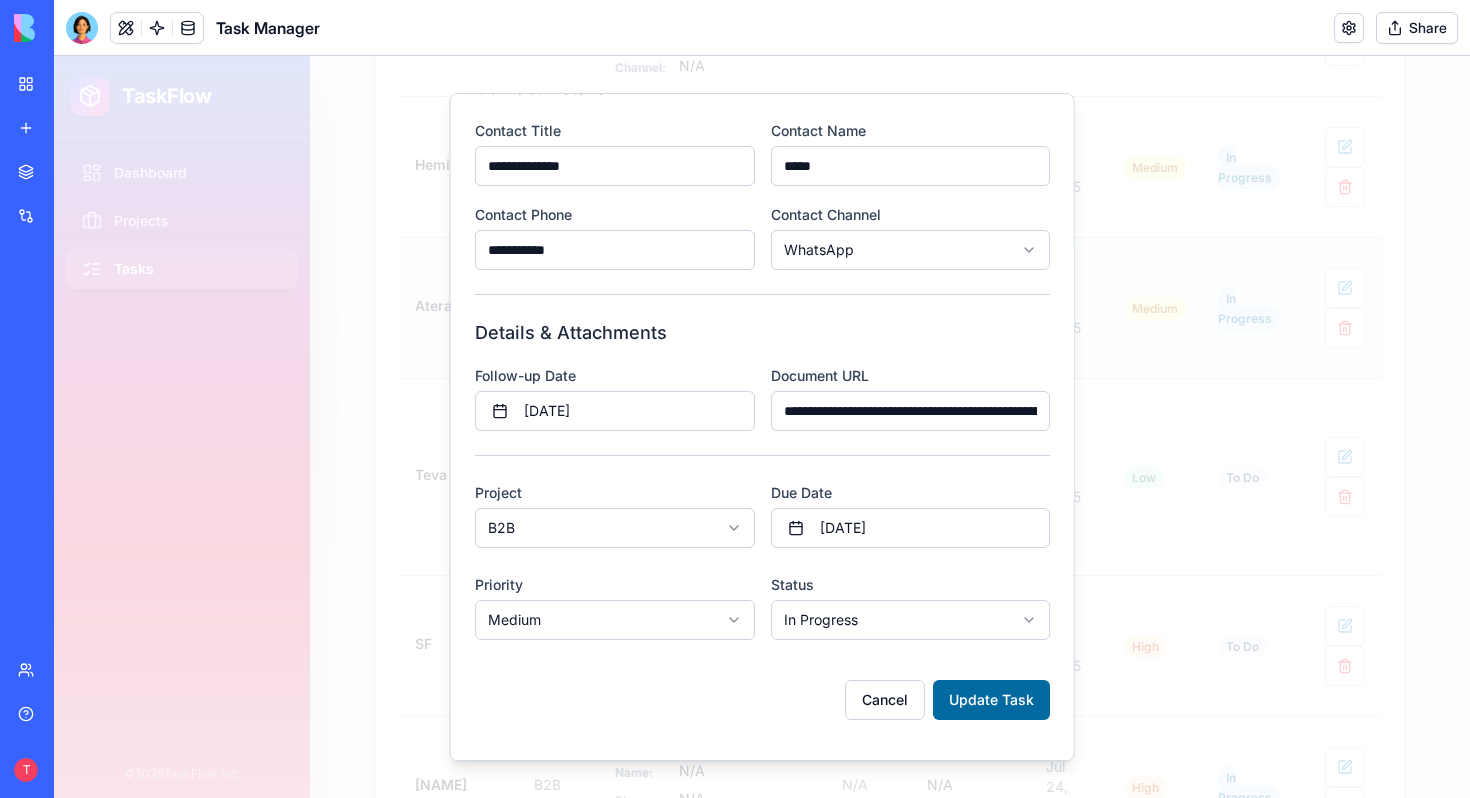 click on "Update Task" at bounding box center (991, 700) 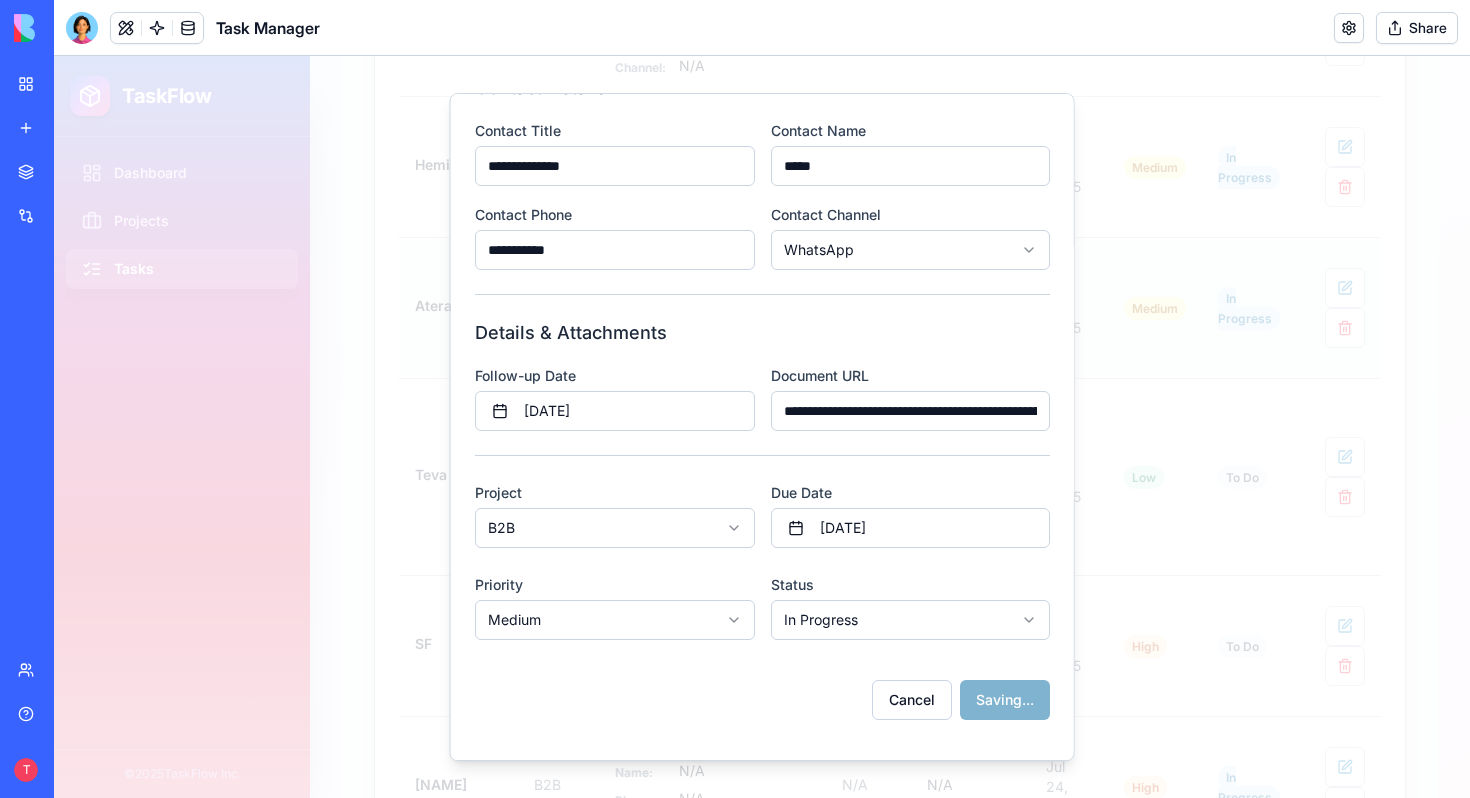 select 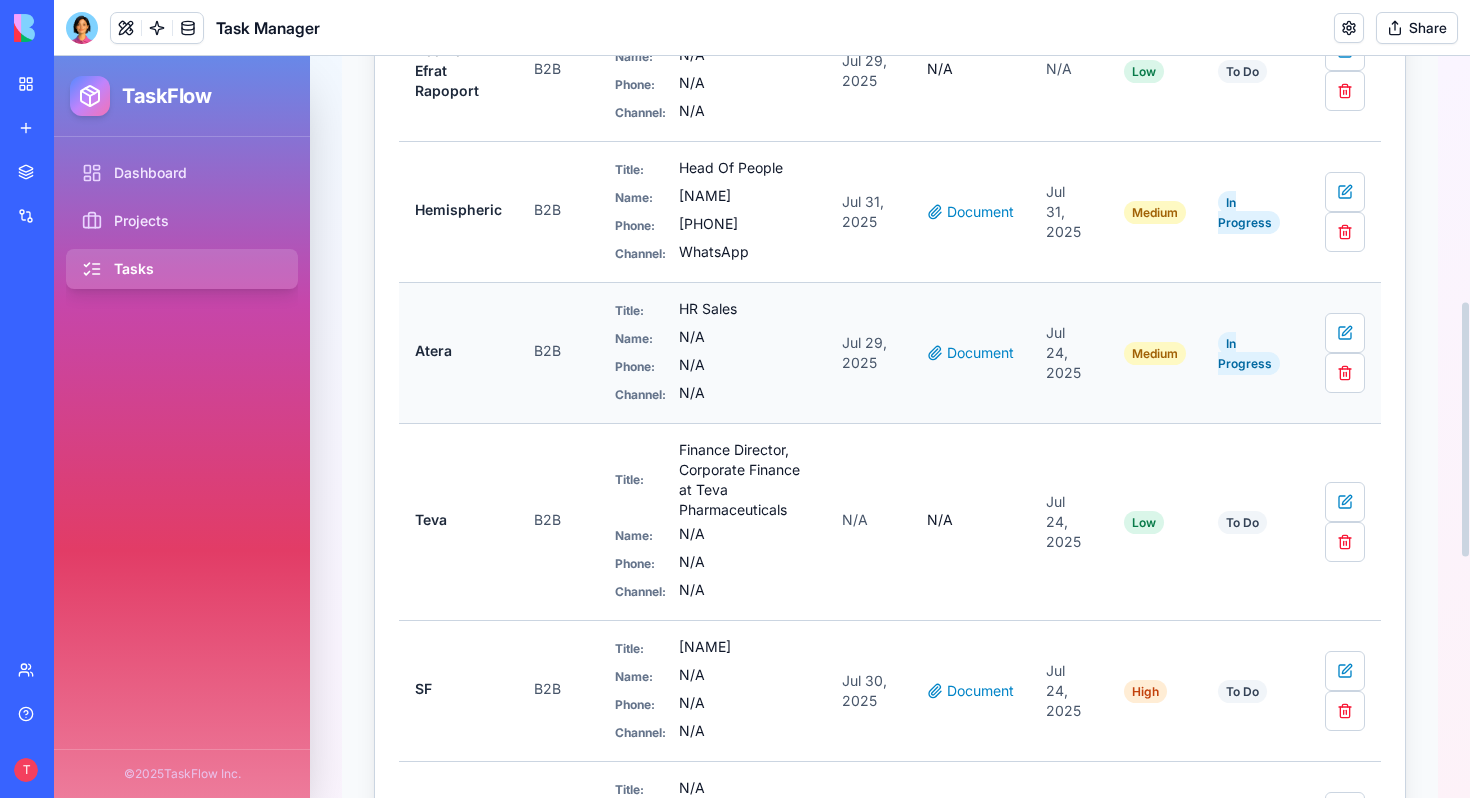 scroll, scrollTop: 719, scrollLeft: 0, axis: vertical 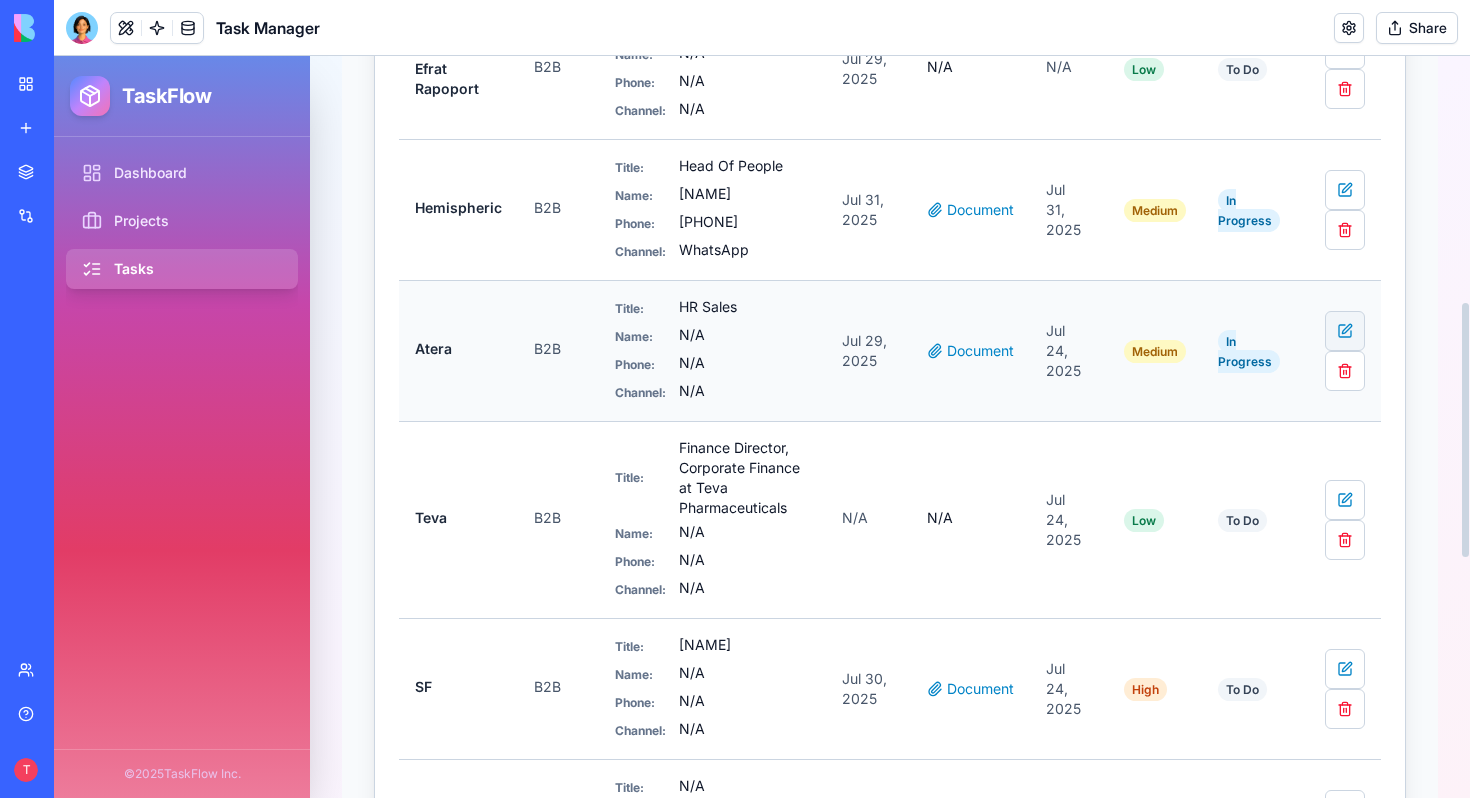 click at bounding box center [1345, 331] 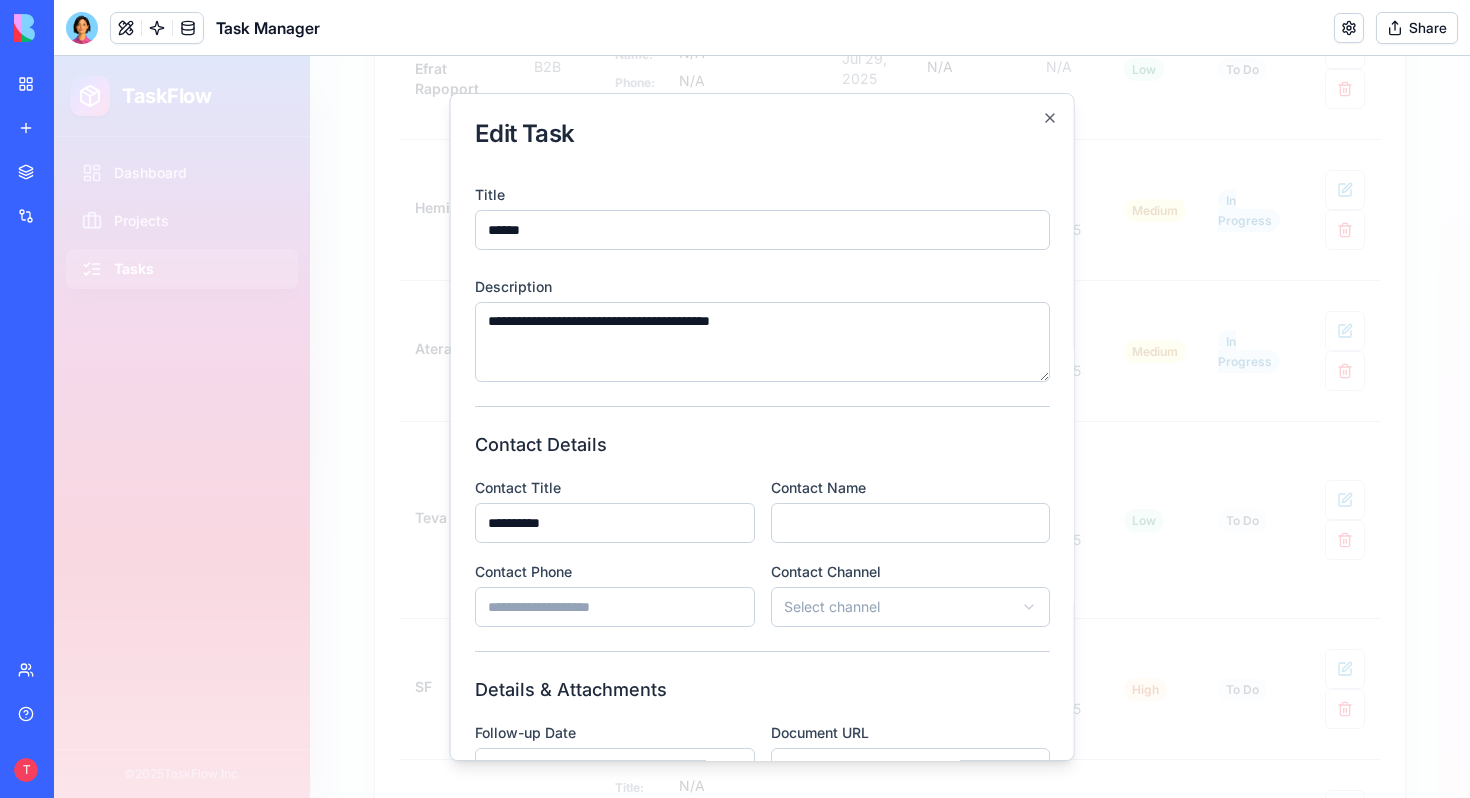 click on "Contact Phone" at bounding box center [615, 607] 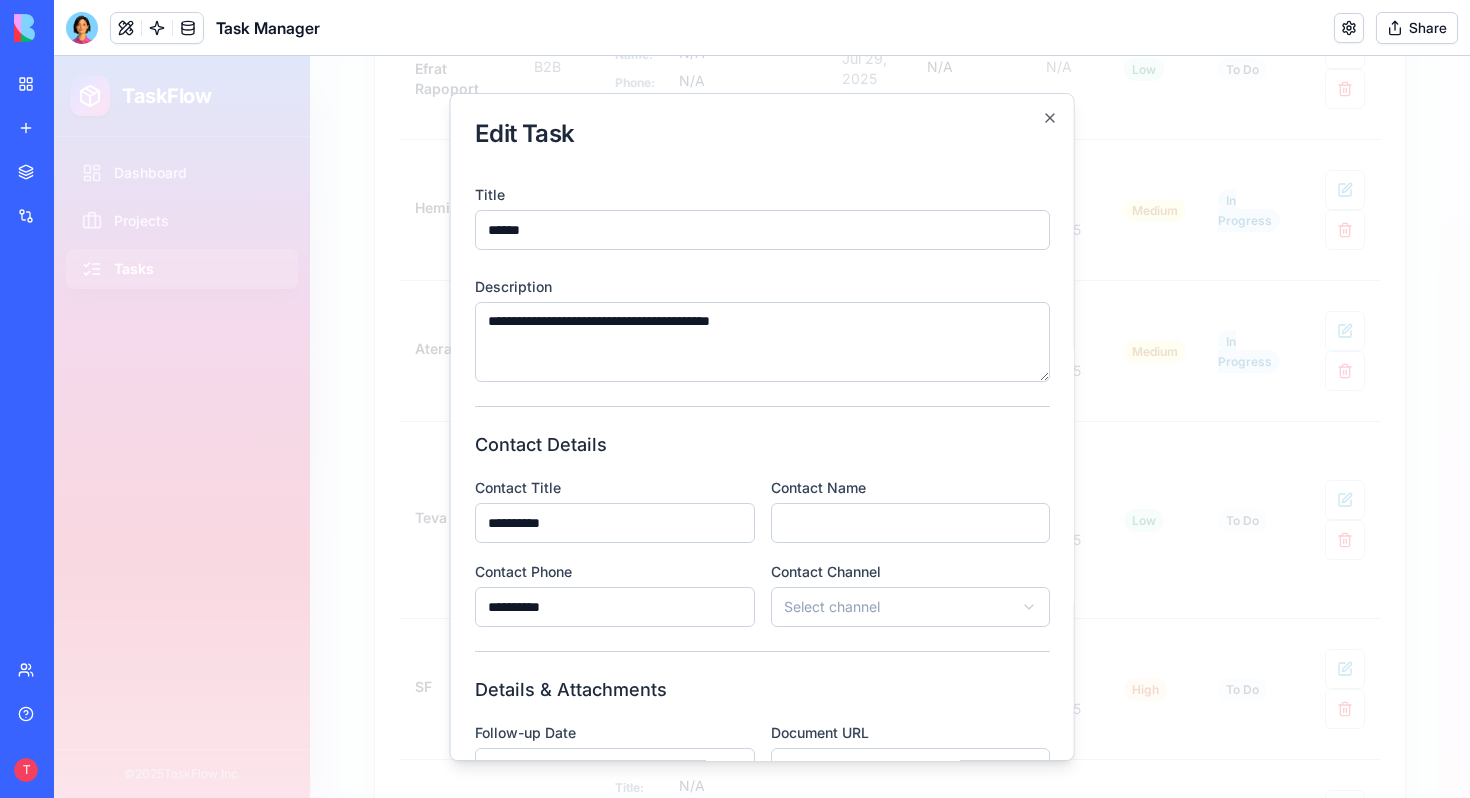 type on "**********" 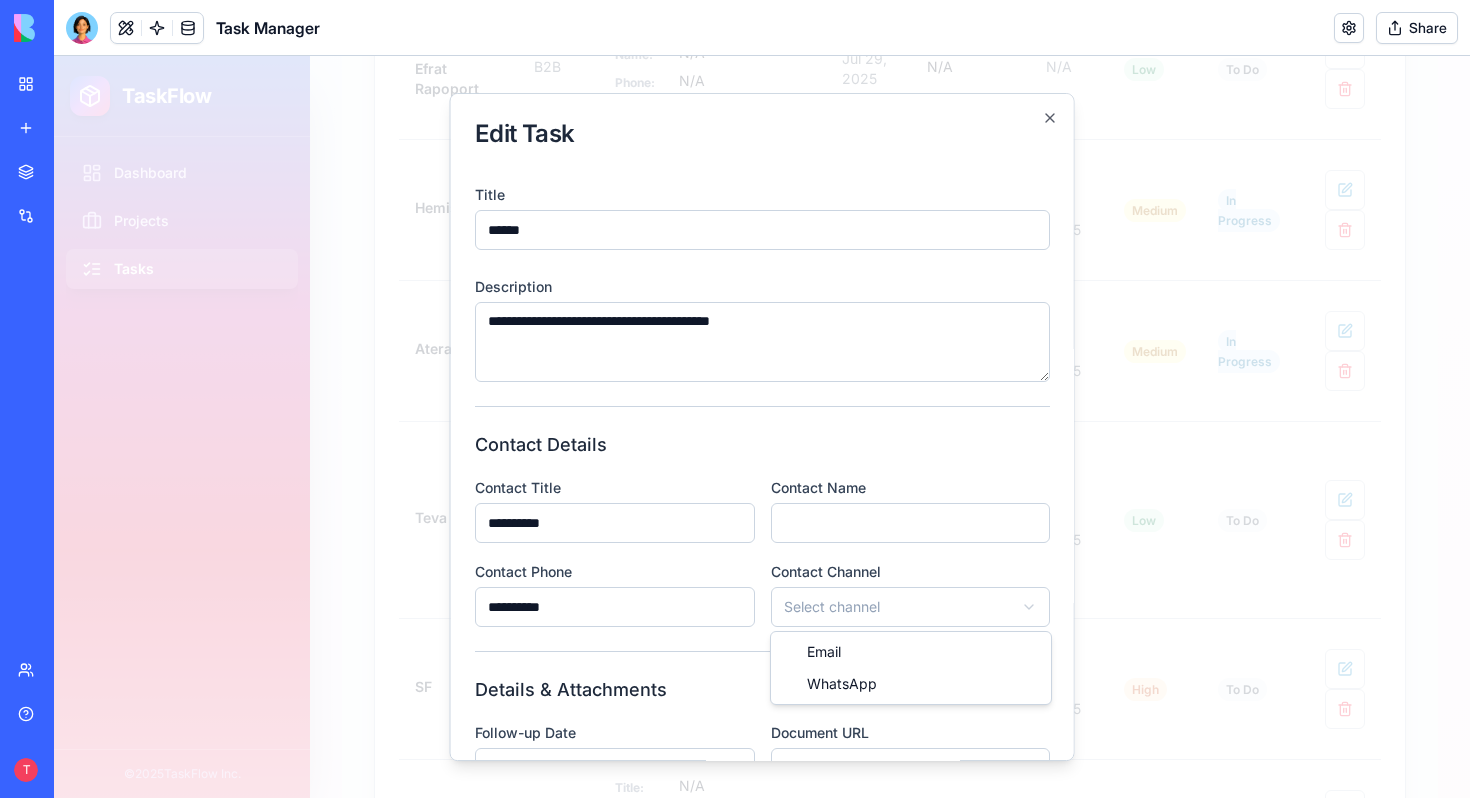 click on "TaskFlow Dashboard Projects Tasks ©  2025  TaskFlow Inc. Tasks Organize and track your tasks. Click on any cell to edit directly.  List  Kanban  Add New Task Filters Filter by project... Filter by status... Filter by priority... Title Project Contact Details Follow-up Date Document Due Date Priority Status Actions Final Loops  B2B Title: ceo  Name: Lioran  Phone: [PHONE] Channel: WhatsApp Aug 04, 2025  Document Aug 10, 2025 Medium In Progress HB B2B Title: CEO Name: Tal Phone: [PHONE] Channel: Email Aug 04, 2025 N/A Aug 06, 2025 High In Progress Naama + Efrat Rapoport  B2B Title: Head of  Name: N/A Phone: N/A Channel: N/A Jul 29, 2025 N/A N/A Low To Do Hemispheric B2B Title: Head Of People Name: Neta  Phone: [PHONE] Channel: WhatsApp Jul 31, 2025  Document Jul 31, 2025 Medium In Progress Atera  B2B Title:  HR Sales  Name: Shani virsh  Phone: [PHONE] Channel: WhatsApp Jul 29, 2025  Document Jul 24, 2025 Medium In Progress Teva  B2B Title: Finance Director, Corporate Finance at Teva Pharmaceuticals Name: Hadar  Phone: [PHONE] Channel: WhatsApp" at bounding box center [762, 427] 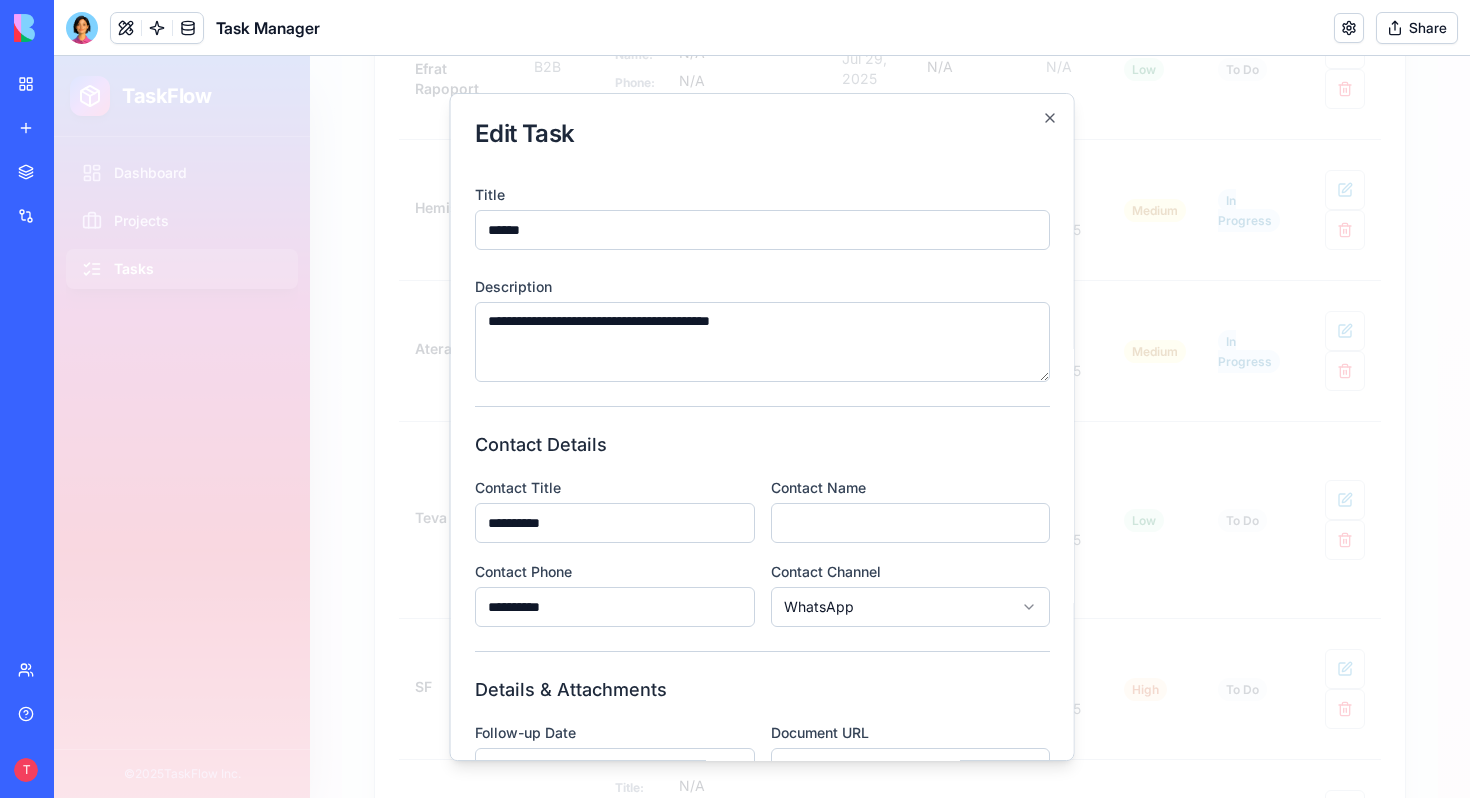 click on "Contact Name" at bounding box center [910, 523] 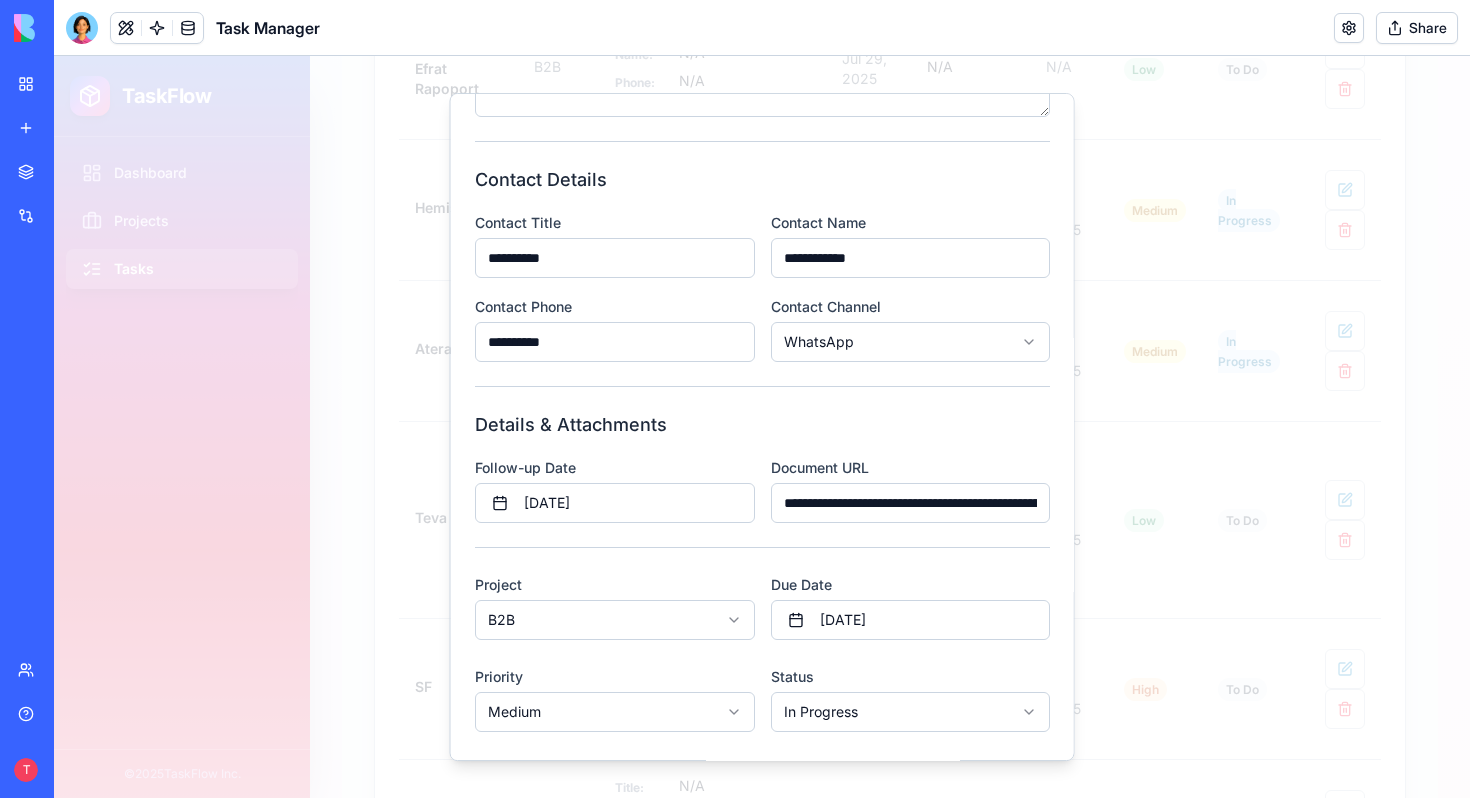 scroll, scrollTop: 350, scrollLeft: 0, axis: vertical 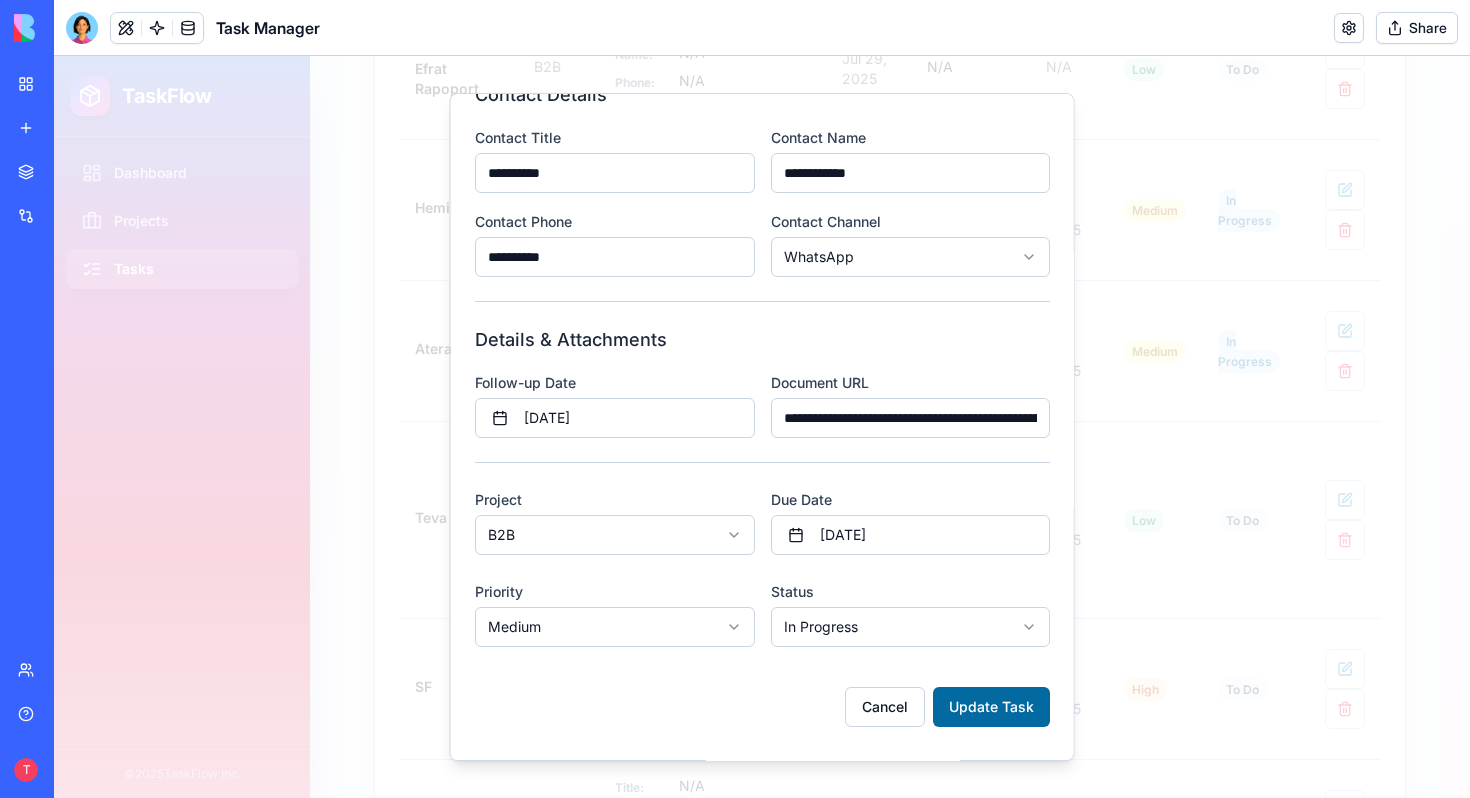 click on "Update Task" at bounding box center [991, 707] 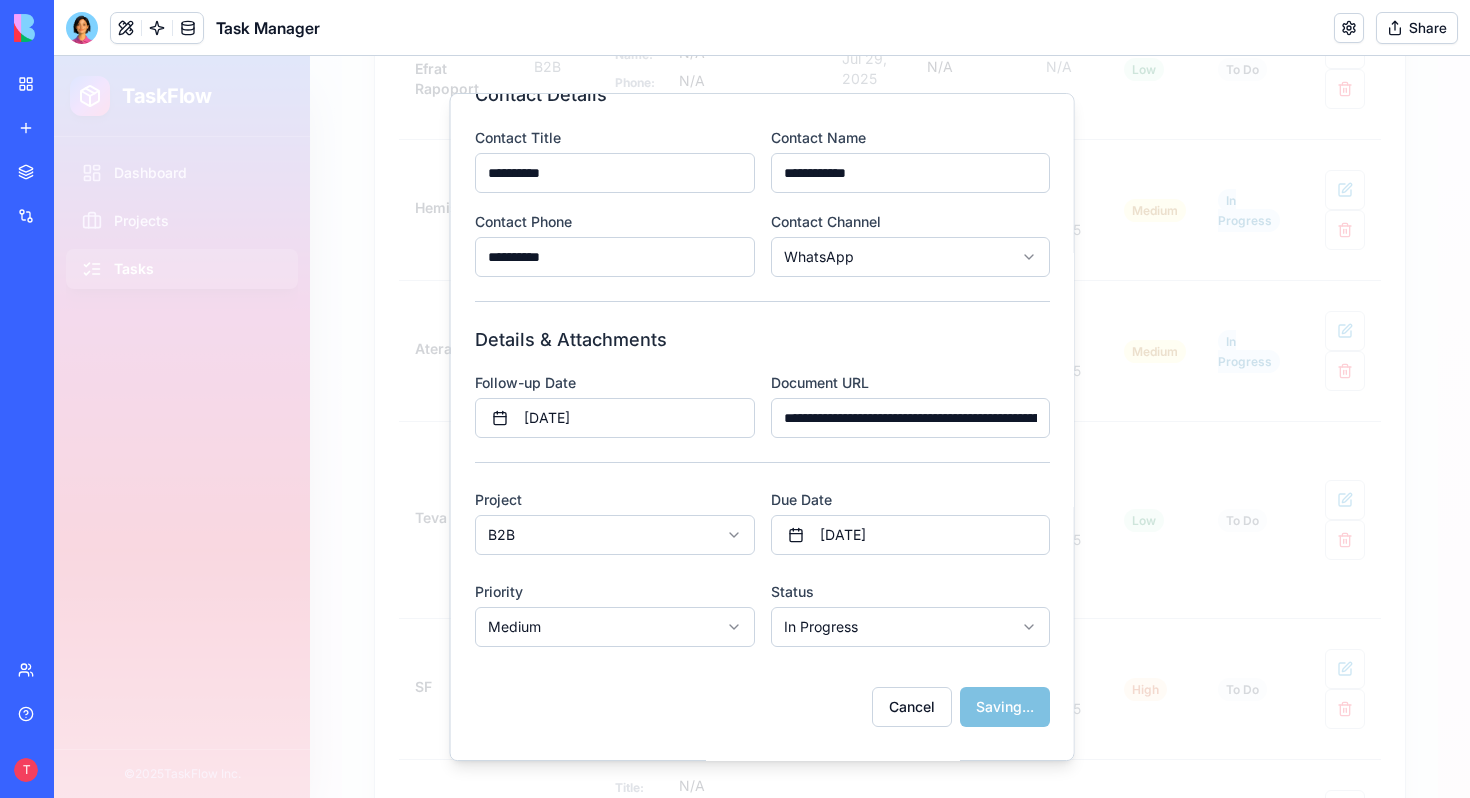 select 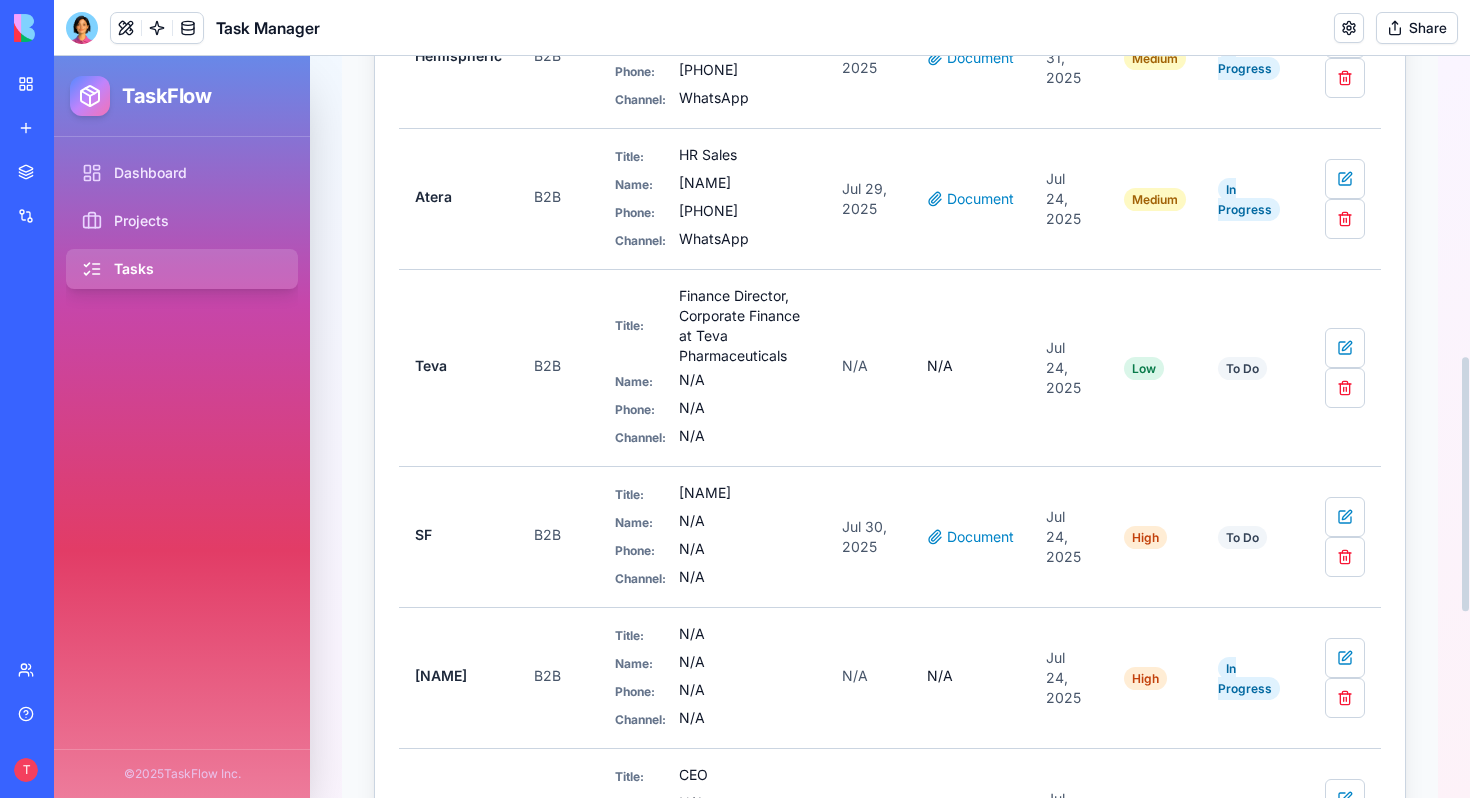 scroll, scrollTop: 877, scrollLeft: 0, axis: vertical 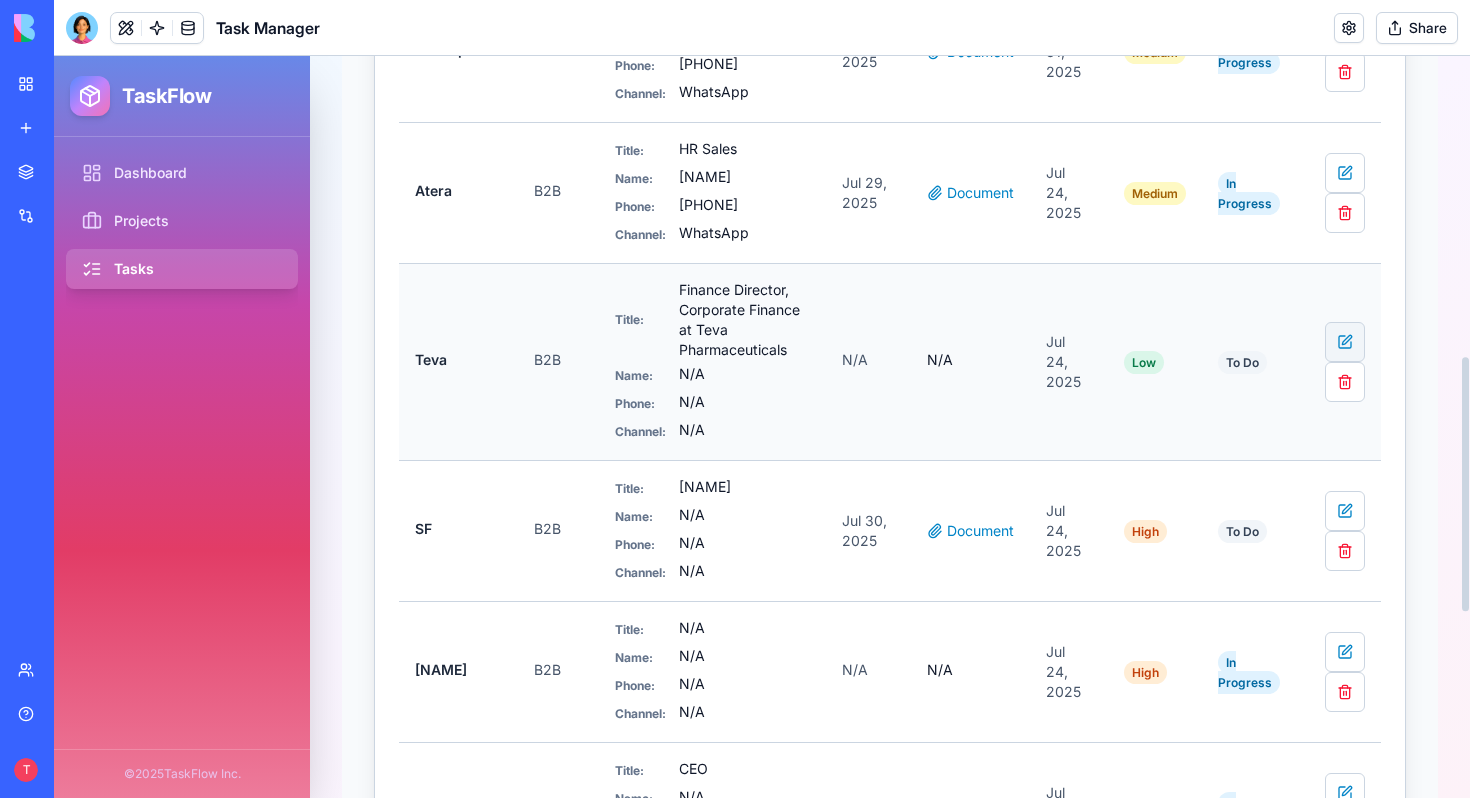 click at bounding box center [1345, 342] 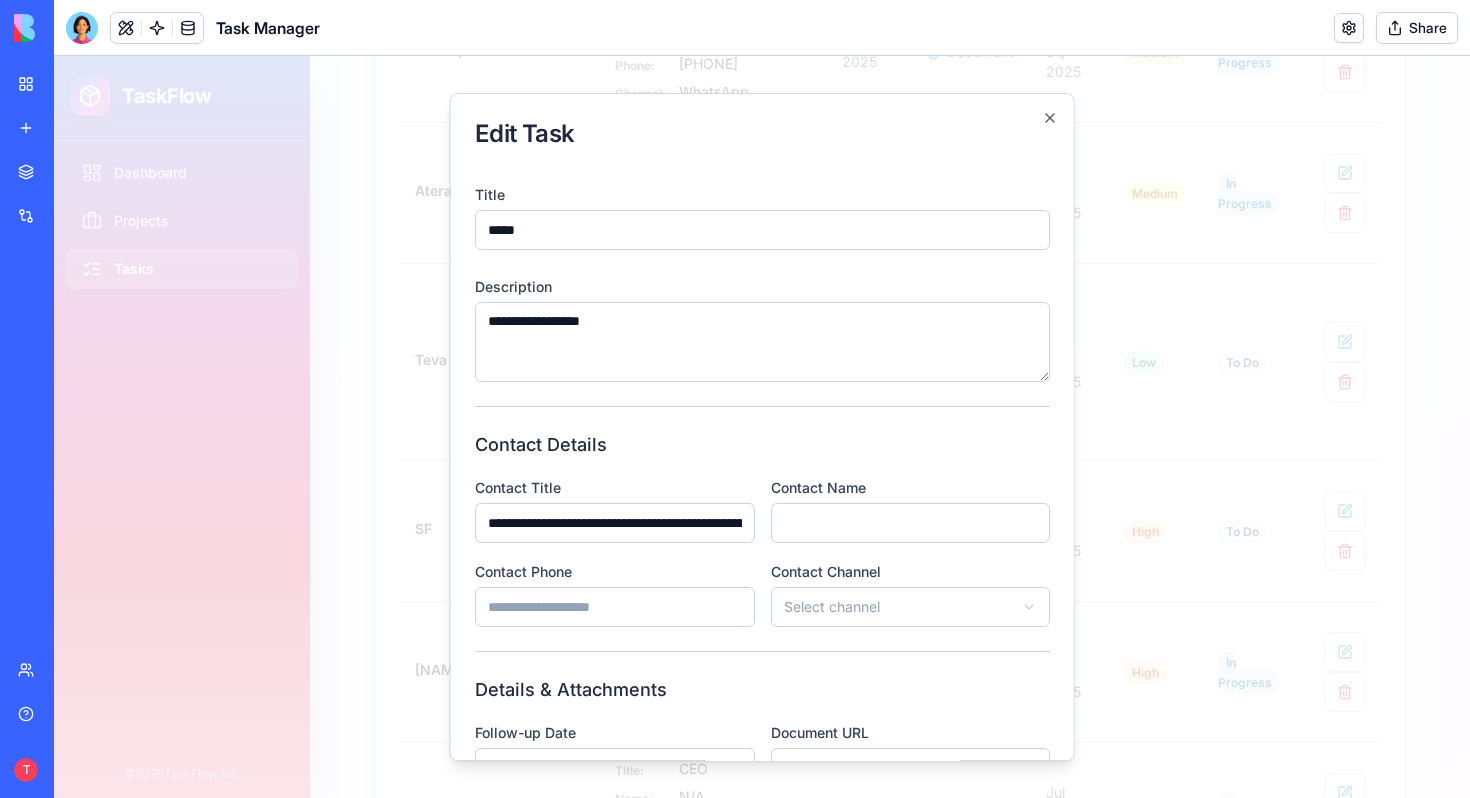 click on "Contact Phone" at bounding box center (615, 607) 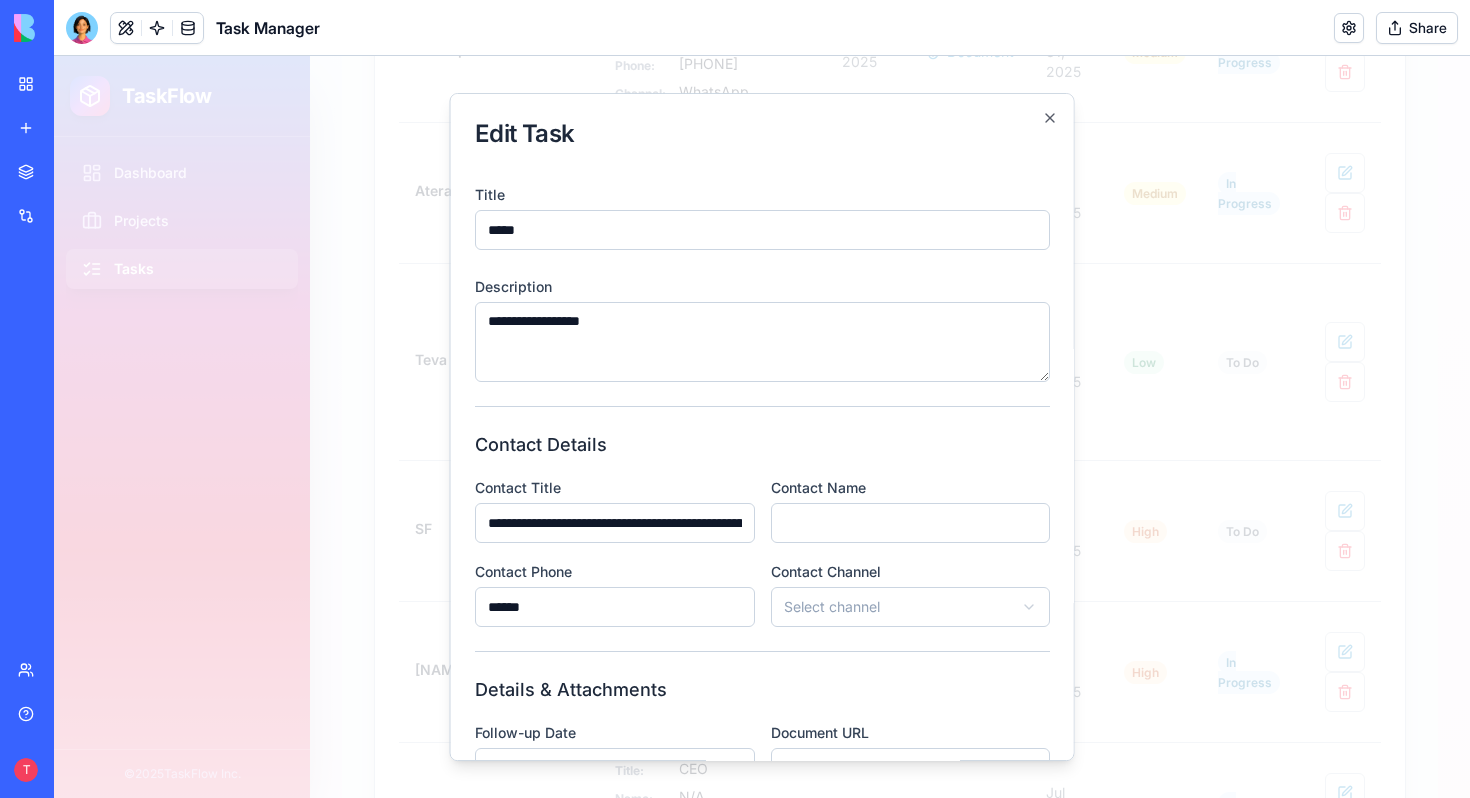 type on "**********" 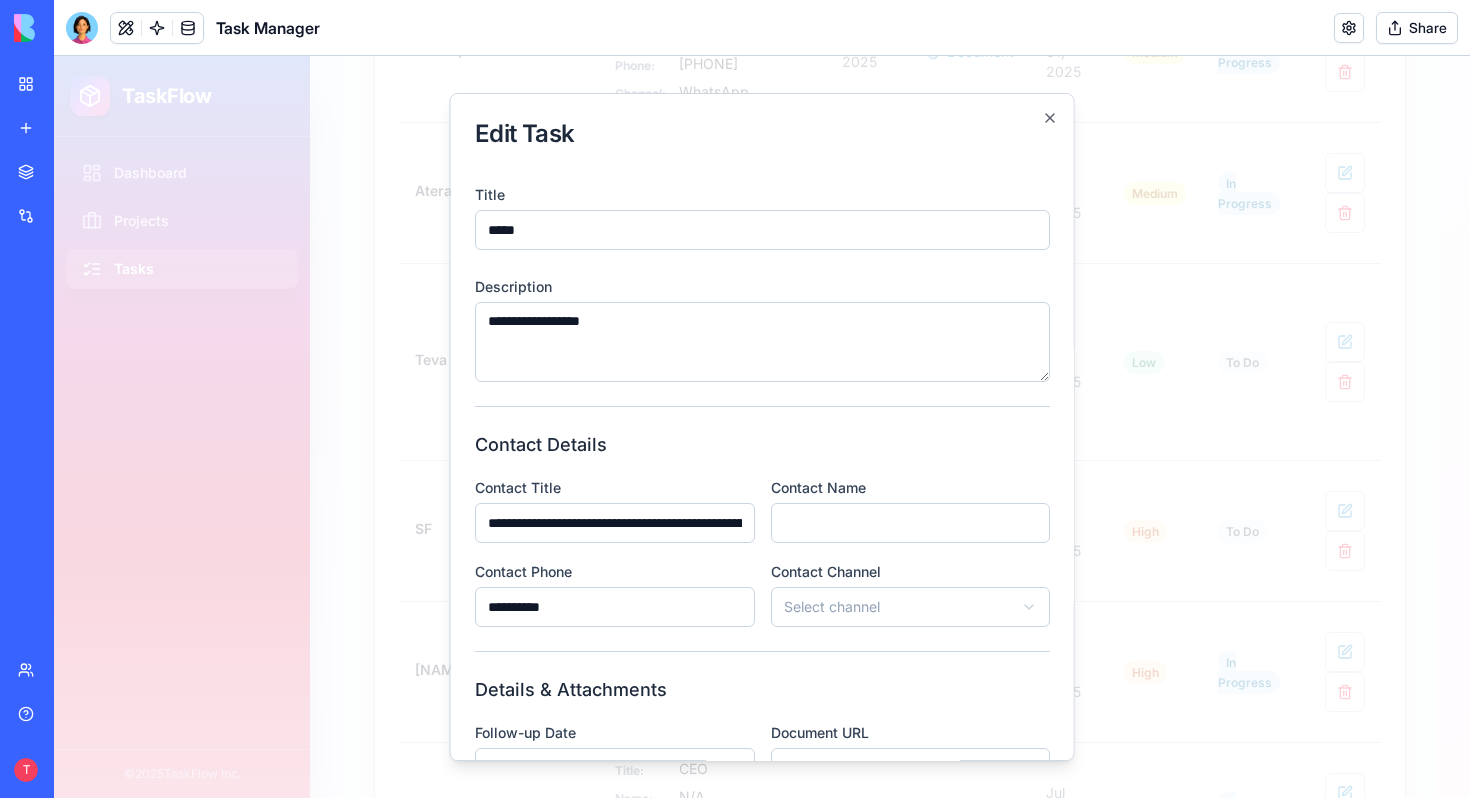 click on "Contact Name" at bounding box center [910, 523] 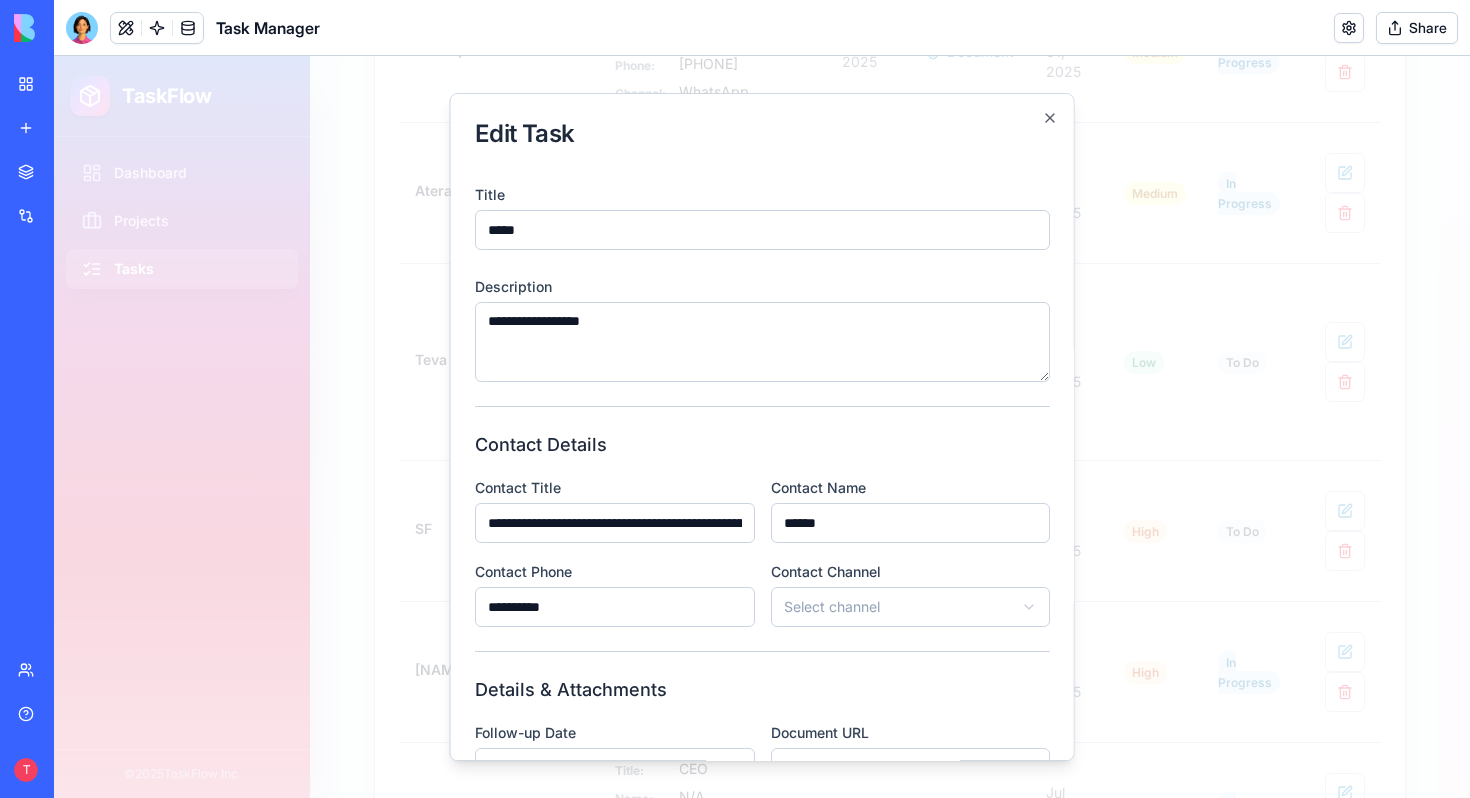 type on "*****" 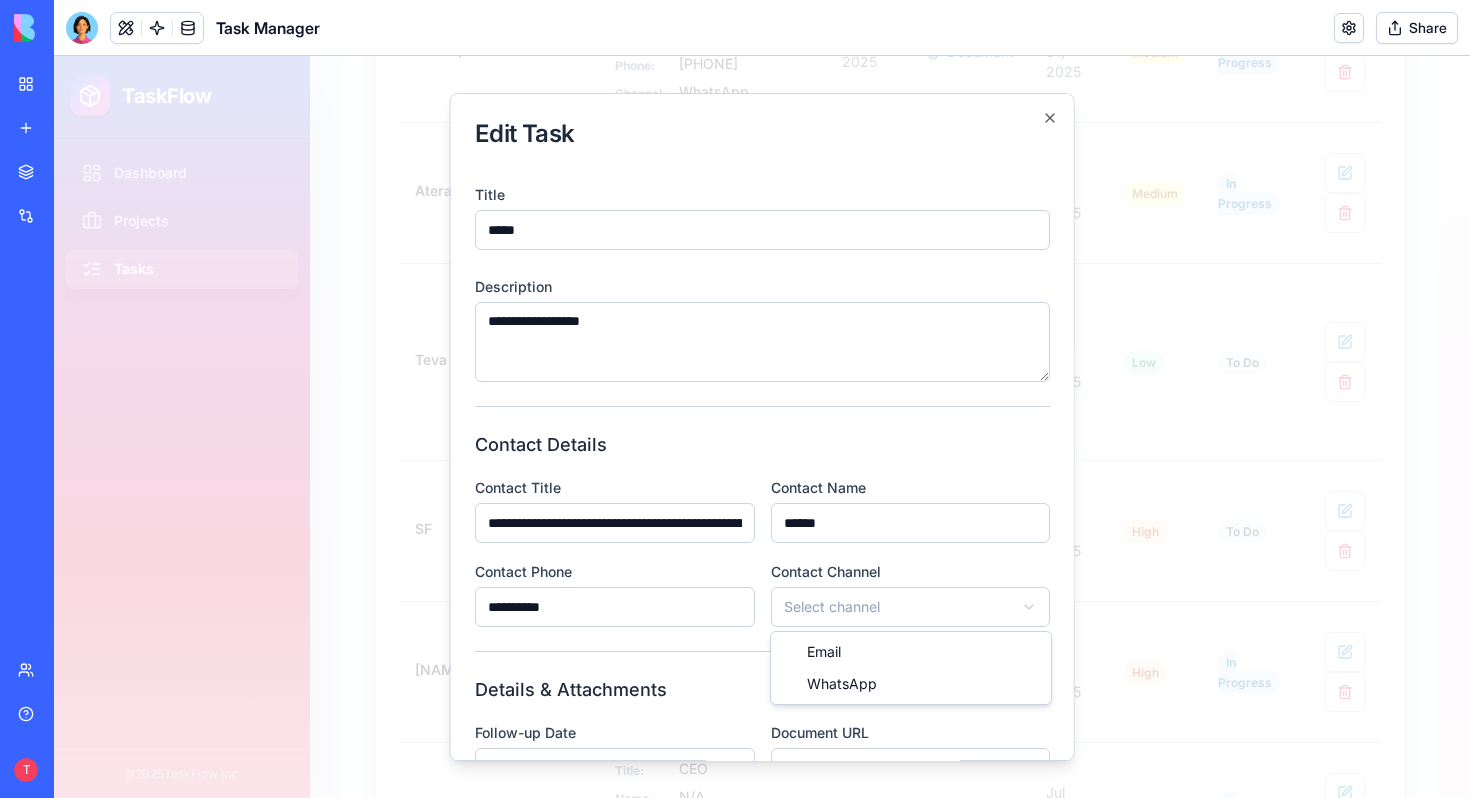 select on "********" 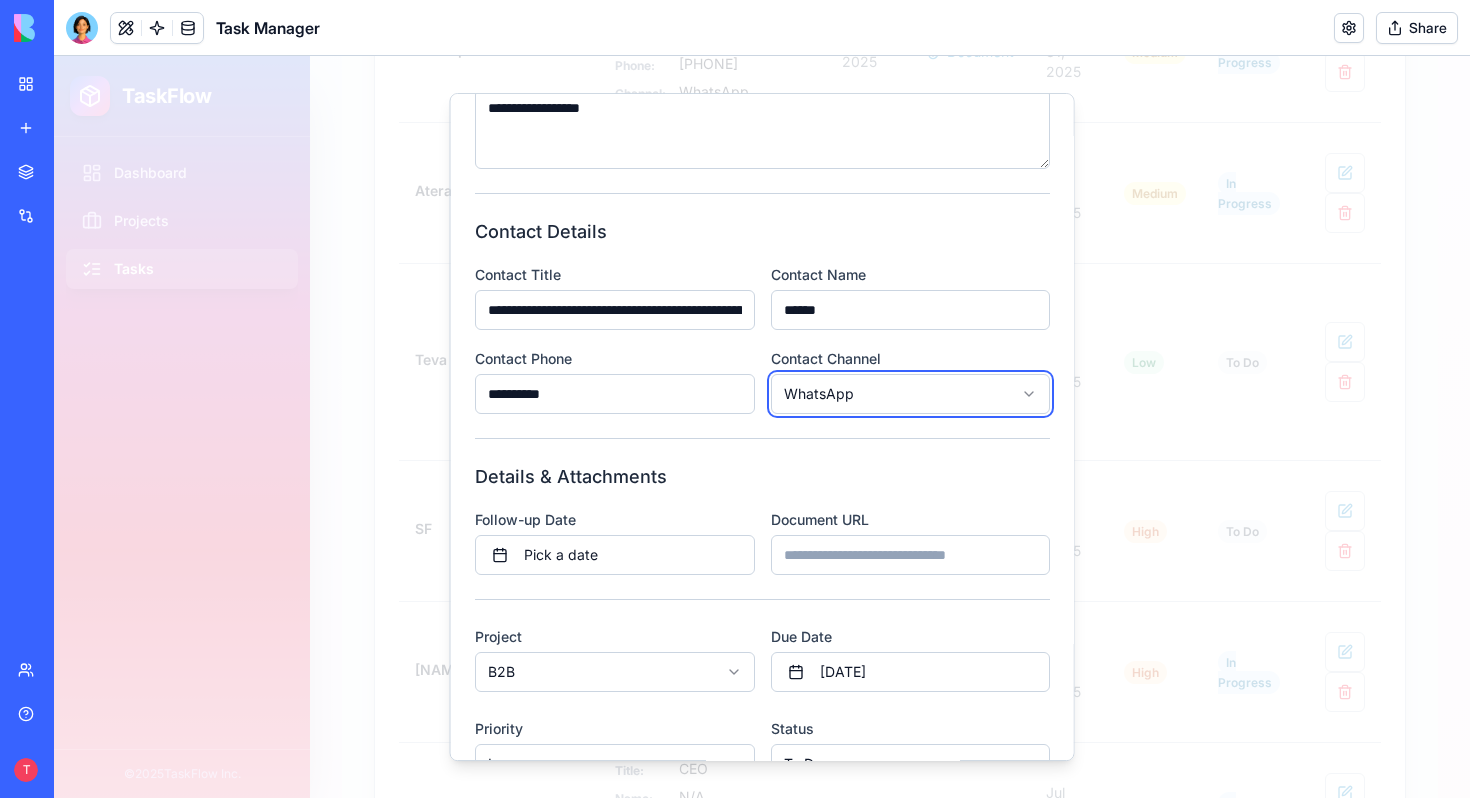 scroll, scrollTop: 357, scrollLeft: 0, axis: vertical 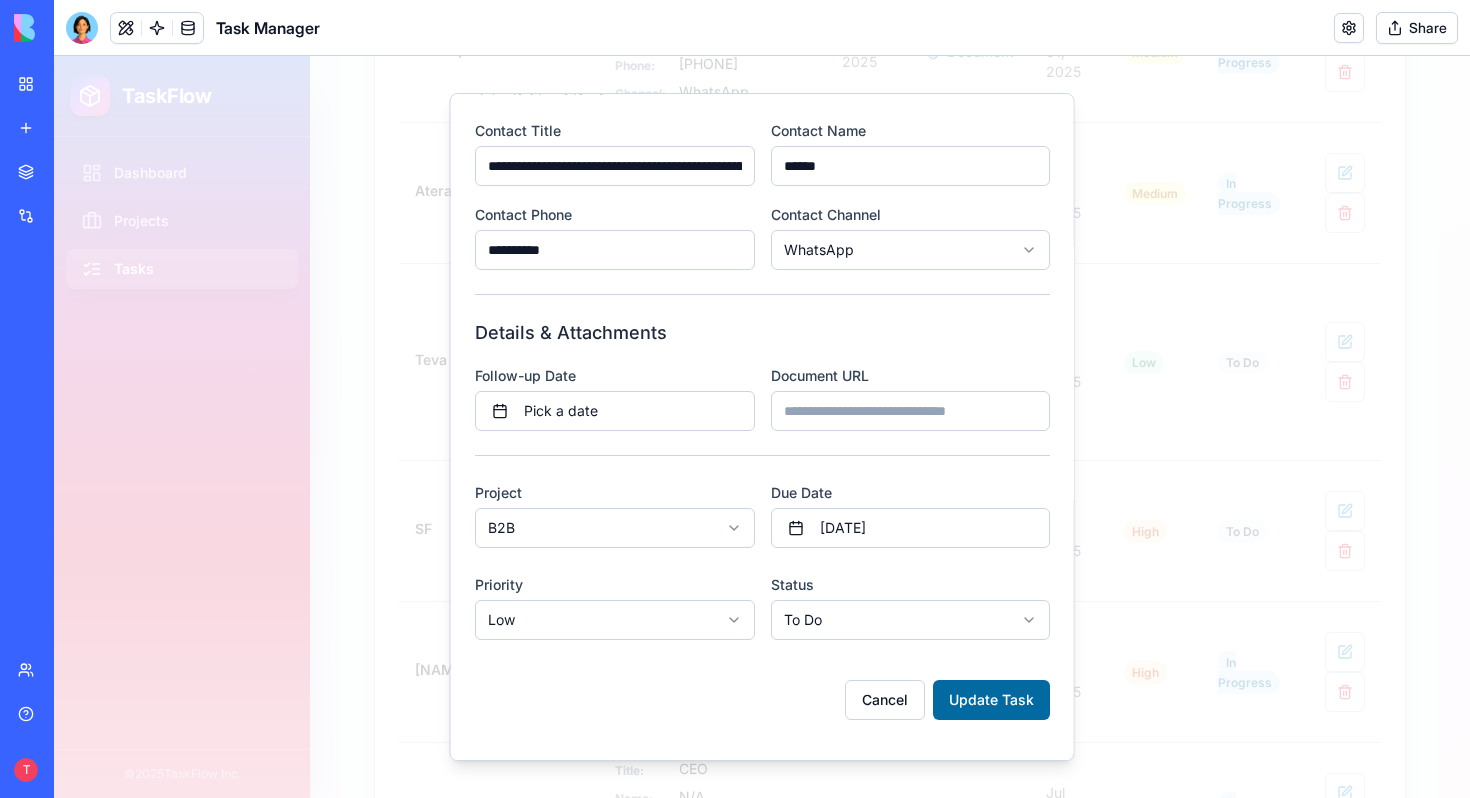 click on "Update Task" at bounding box center (991, 700) 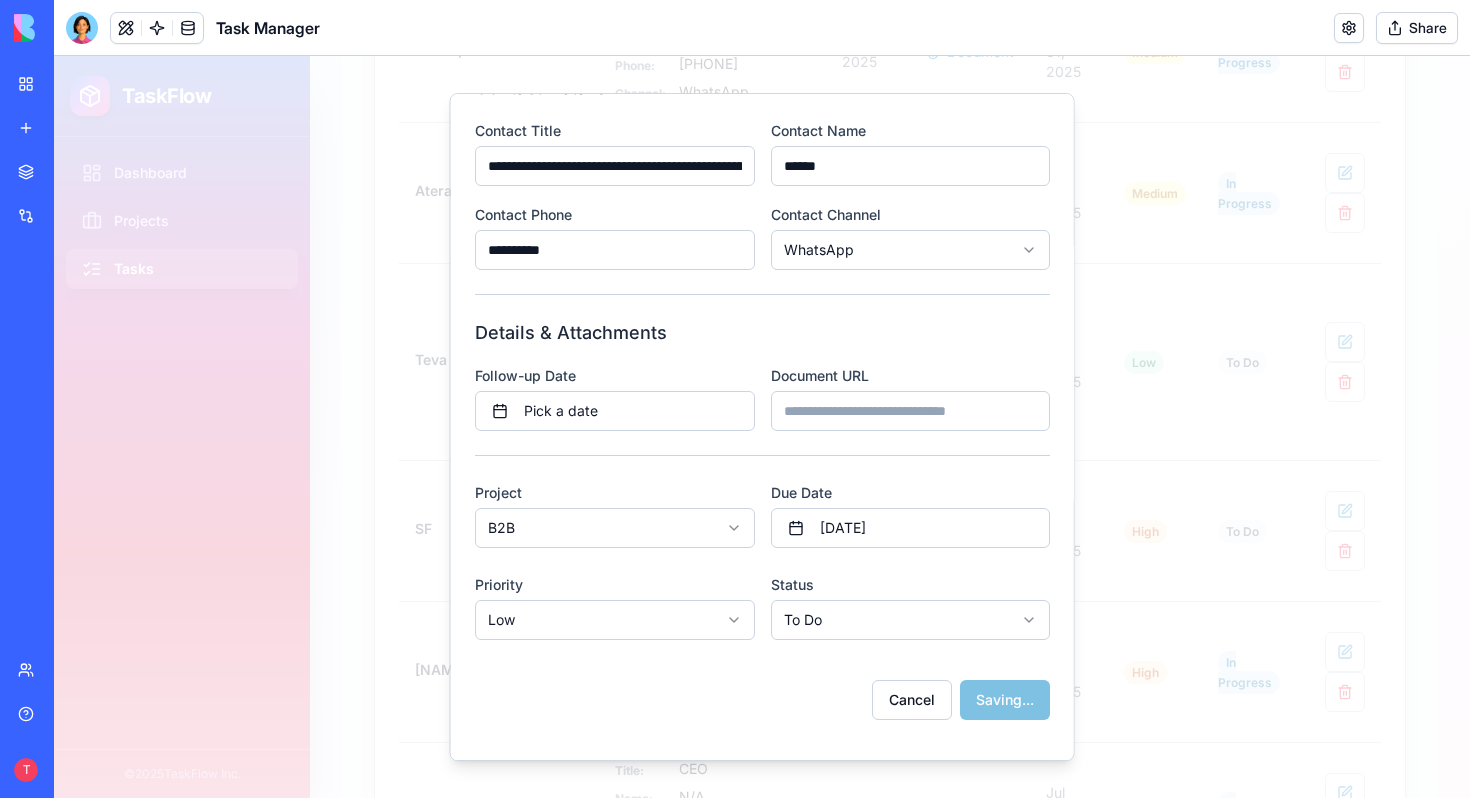 select 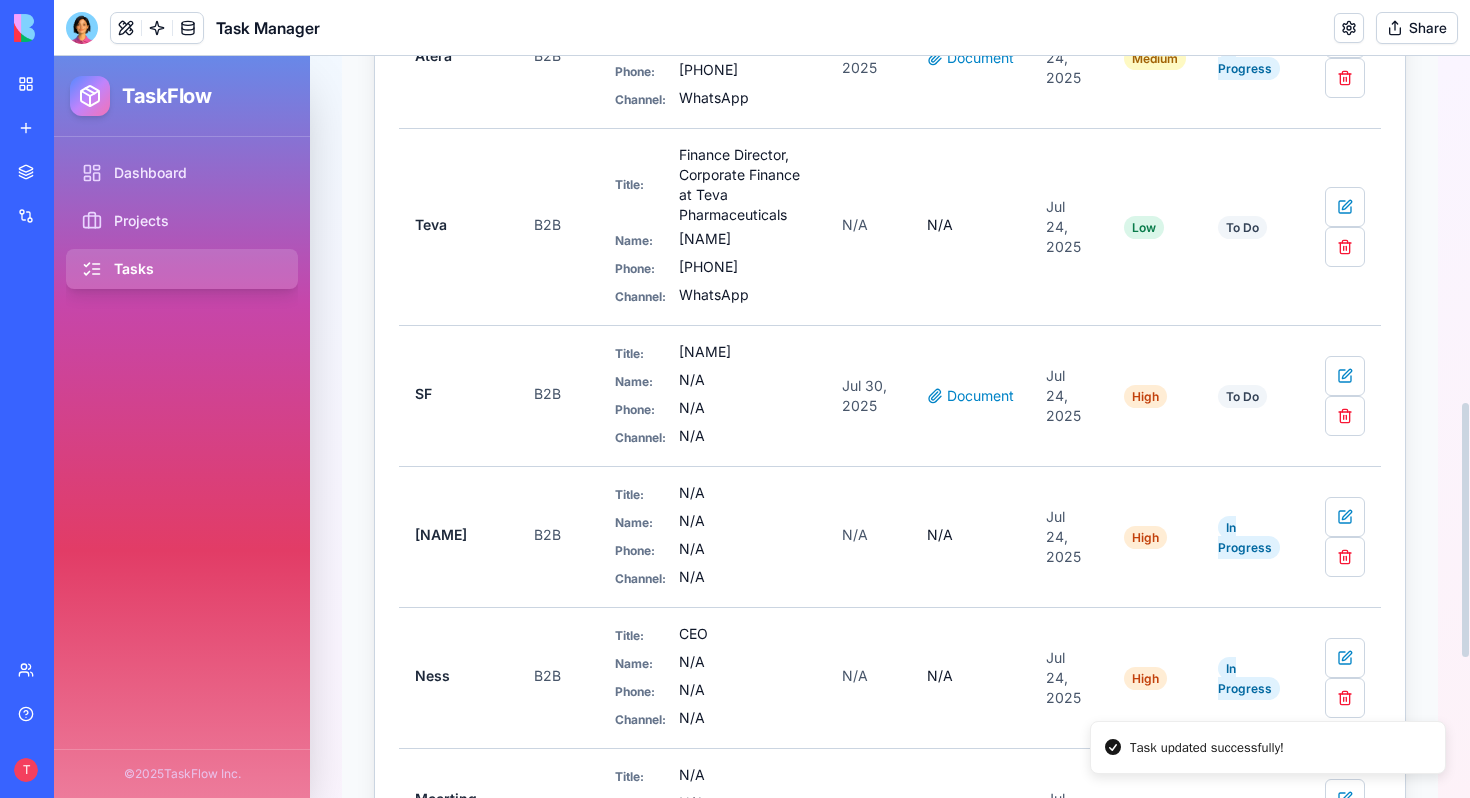 scroll, scrollTop: 1015, scrollLeft: 0, axis: vertical 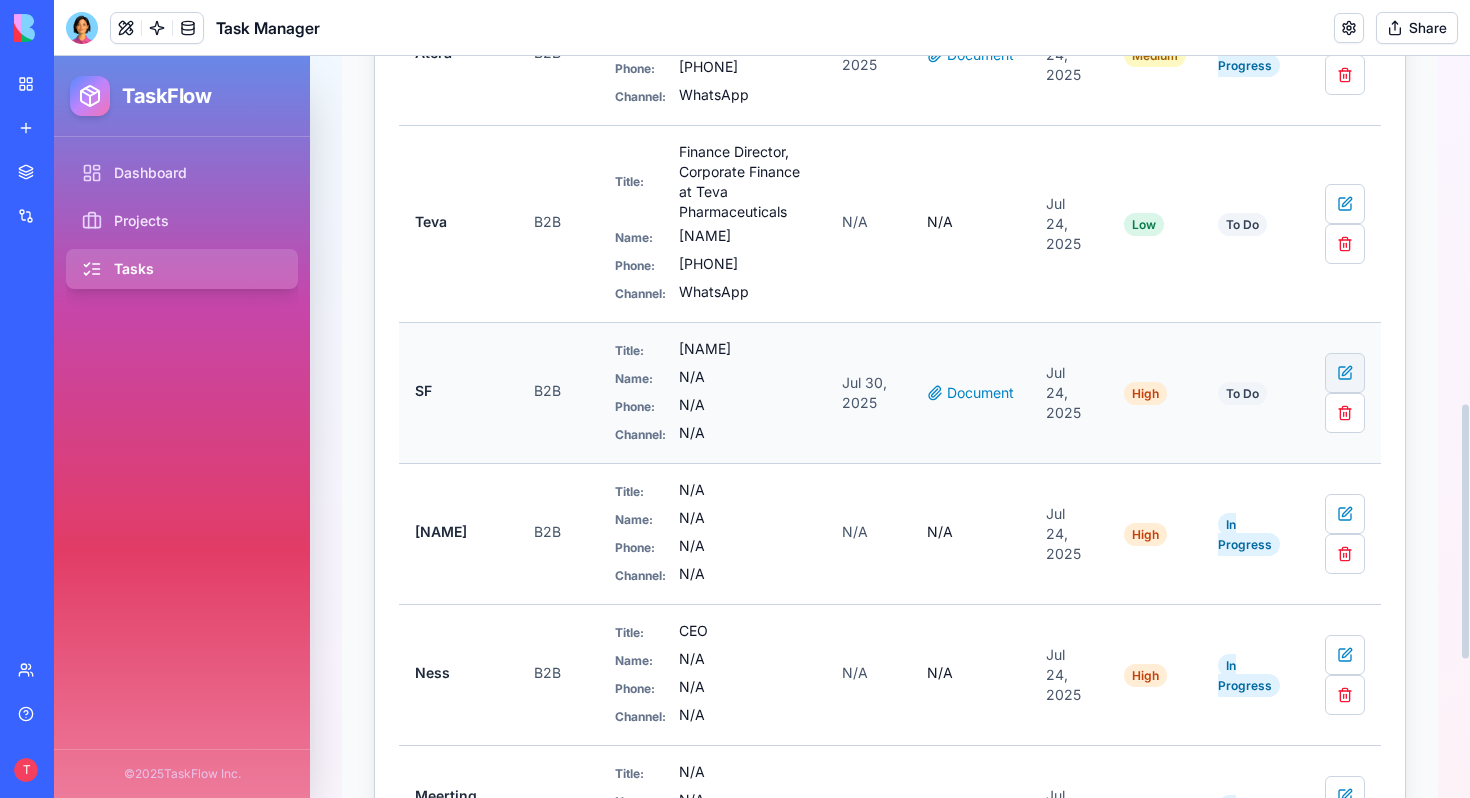 click at bounding box center (1345, 373) 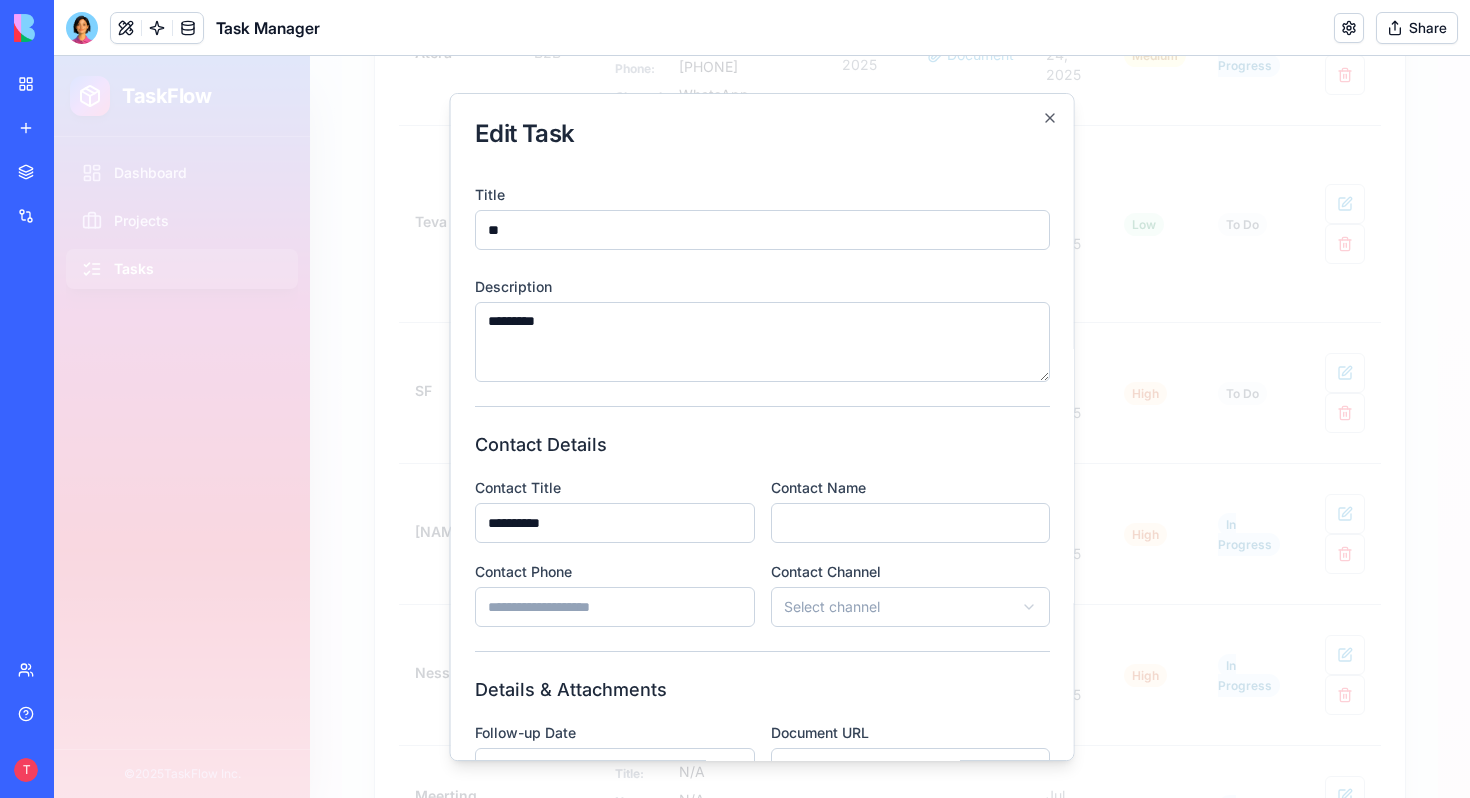 click on "*********" at bounding box center (762, 342) 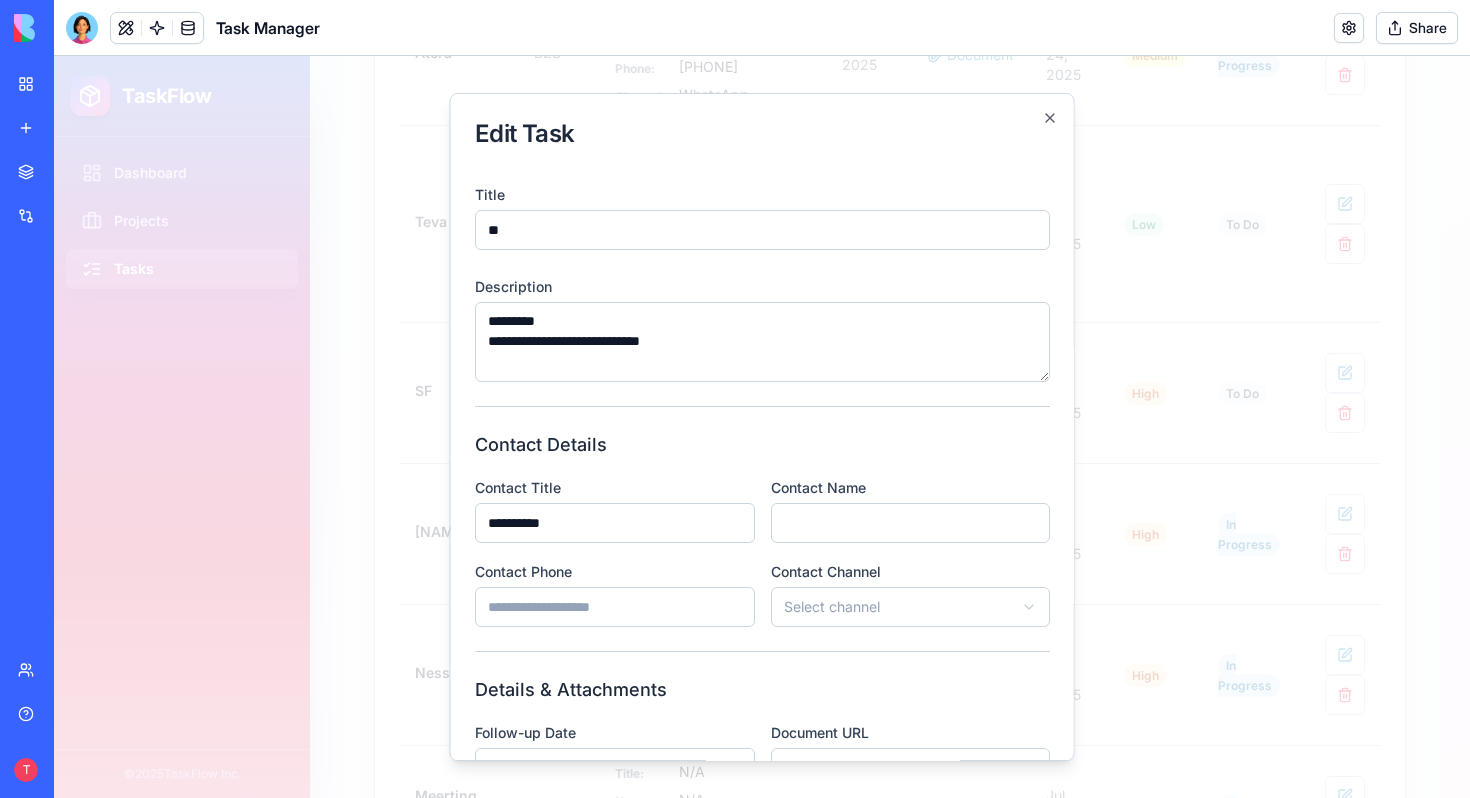 type on "**********" 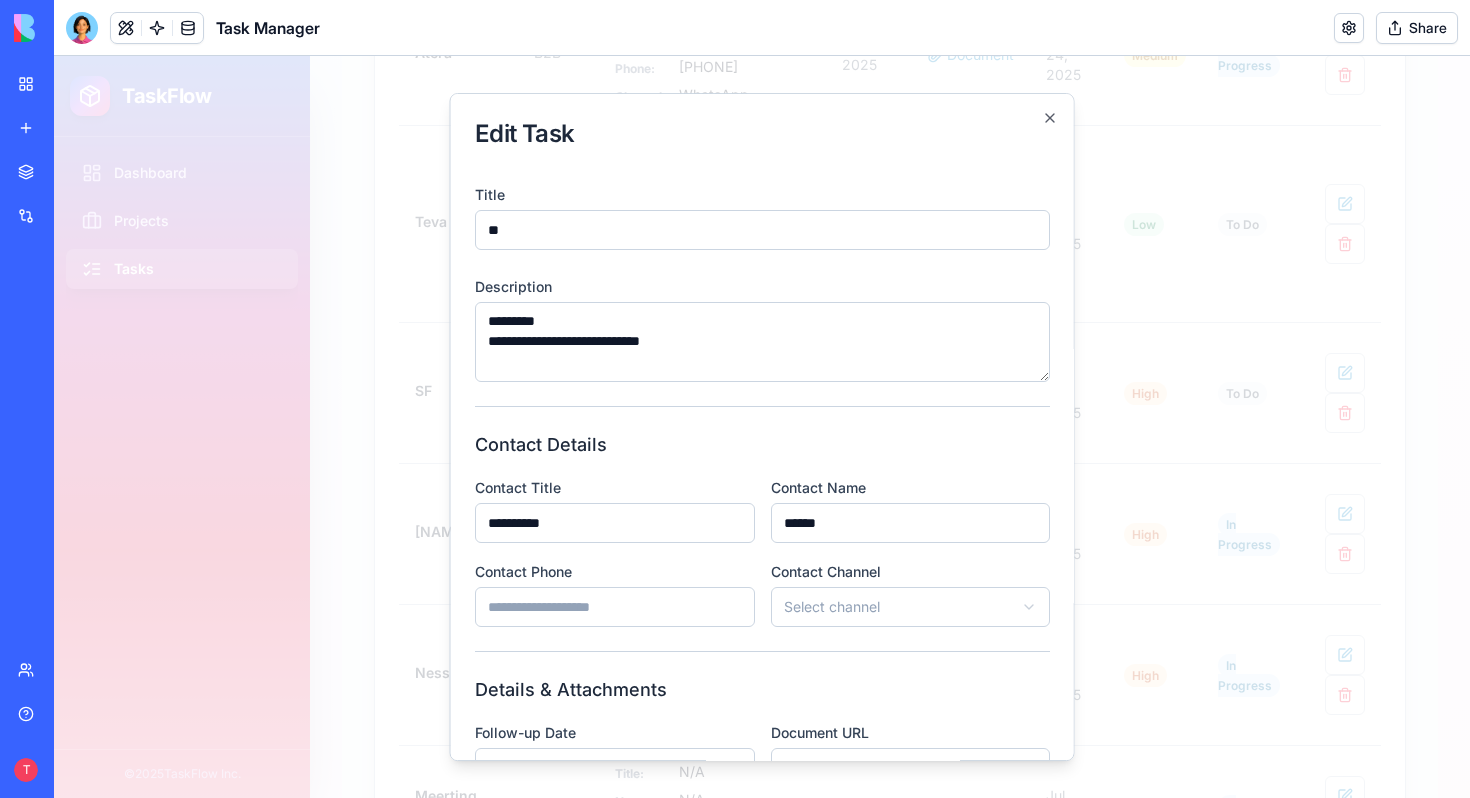 type on "*****" 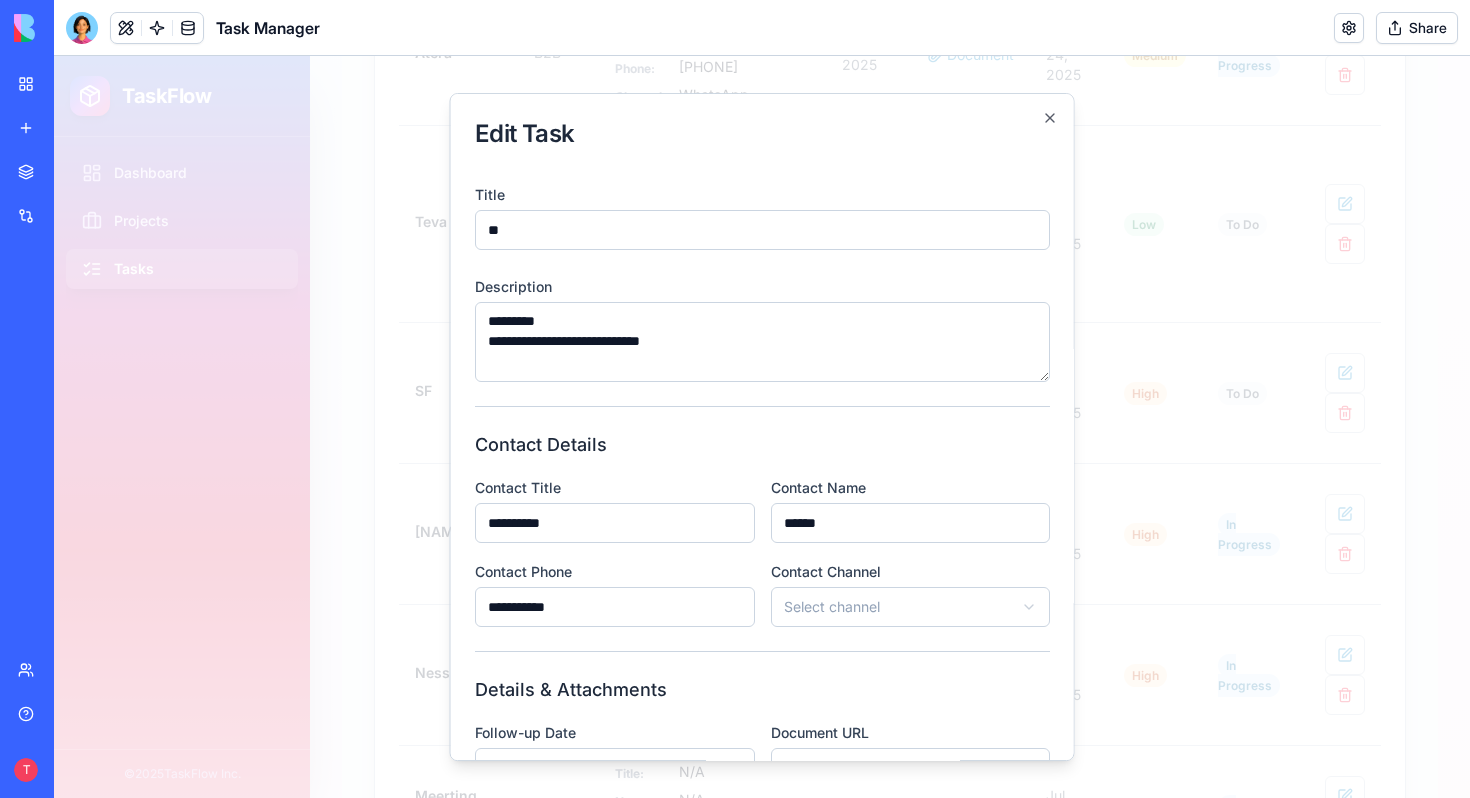 type on "**********" 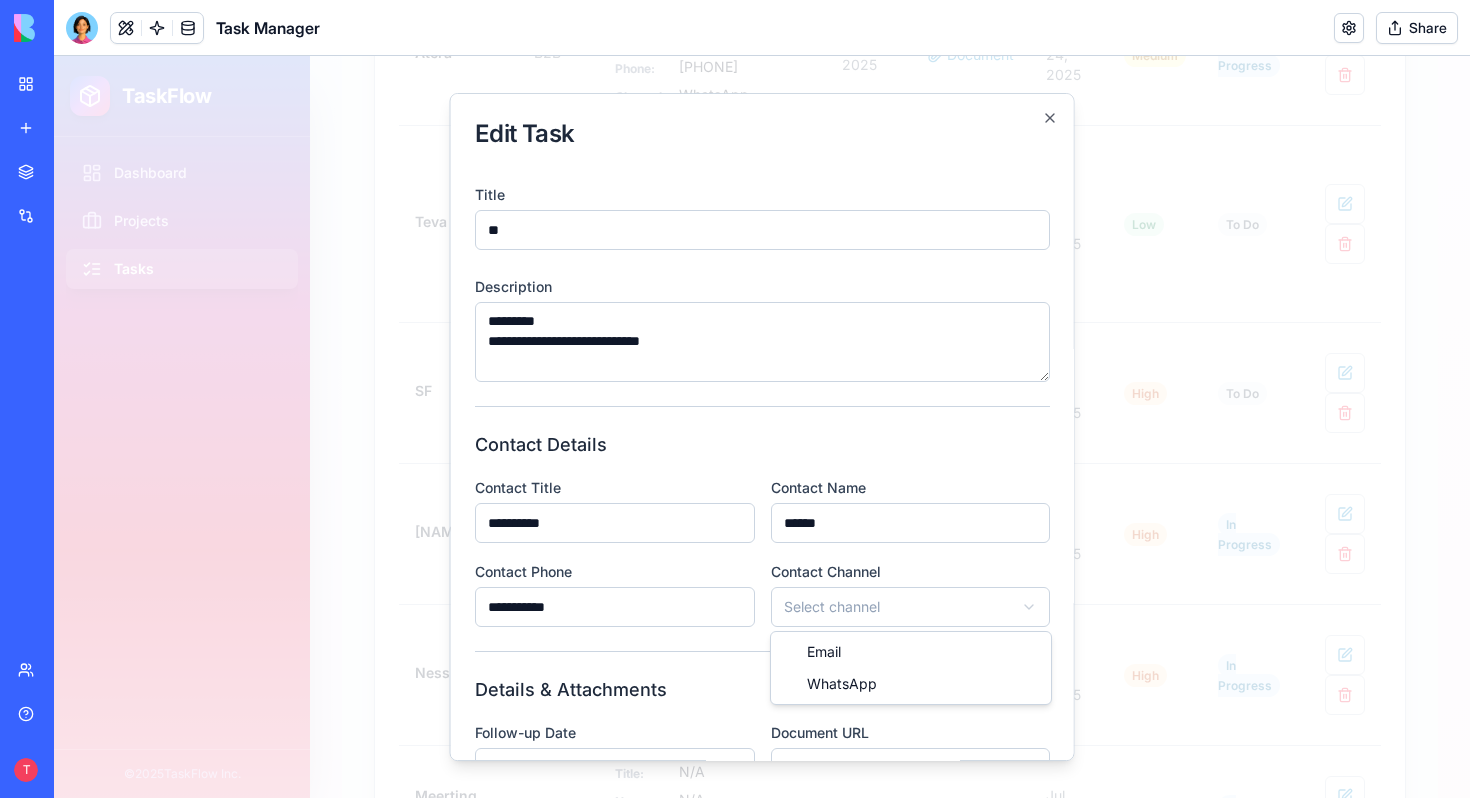 click on "TaskFlow Dashboard Projects Tasks ©  2025  TaskFlow Inc. Tasks Organize and track your tasks. Click on any cell to edit directly.  List  Kanban  Add New Task Filters Filter by project... Filter by status... Filter by priority... Title Project Contact Details Follow-up Date Document Due Date Priority Status Actions Final Loops  B2B Title: ceo  Name: Lioran  Phone: [PHONE] Channel: WhatsApp Aug 04, 2025  Document Aug 10, 2025 Medium In Progress HB B2B Title: CEO Name: Tal Phone: [PHONE] Channel: Email Aug 04, 2025 N/A Aug 06, 2025 High In Progress Naama + Efrat Rapoport  B2B Title: Head of  Name: N/A Phone: N/A Channel: N/A Jul 29, 2025 N/A N/A Low To Do Hemispheric B2B Title: Head Of People Name: Neta  Phone: [PHONE] Channel: WhatsApp Jul 31, 2025  Document Jul 31, 2025 Medium In Progress Atera  B2B Title:  HR Sales  Name: Shani virsh  Phone: [PHONE] Channel: WhatsApp Jul 29, 2025  Document Jul 24, 2025 Medium In Progress Teva  B2B Title: Name: Hadar  Phone: [PHONE] Channel: WhatsApp" at bounding box center [762, 427] 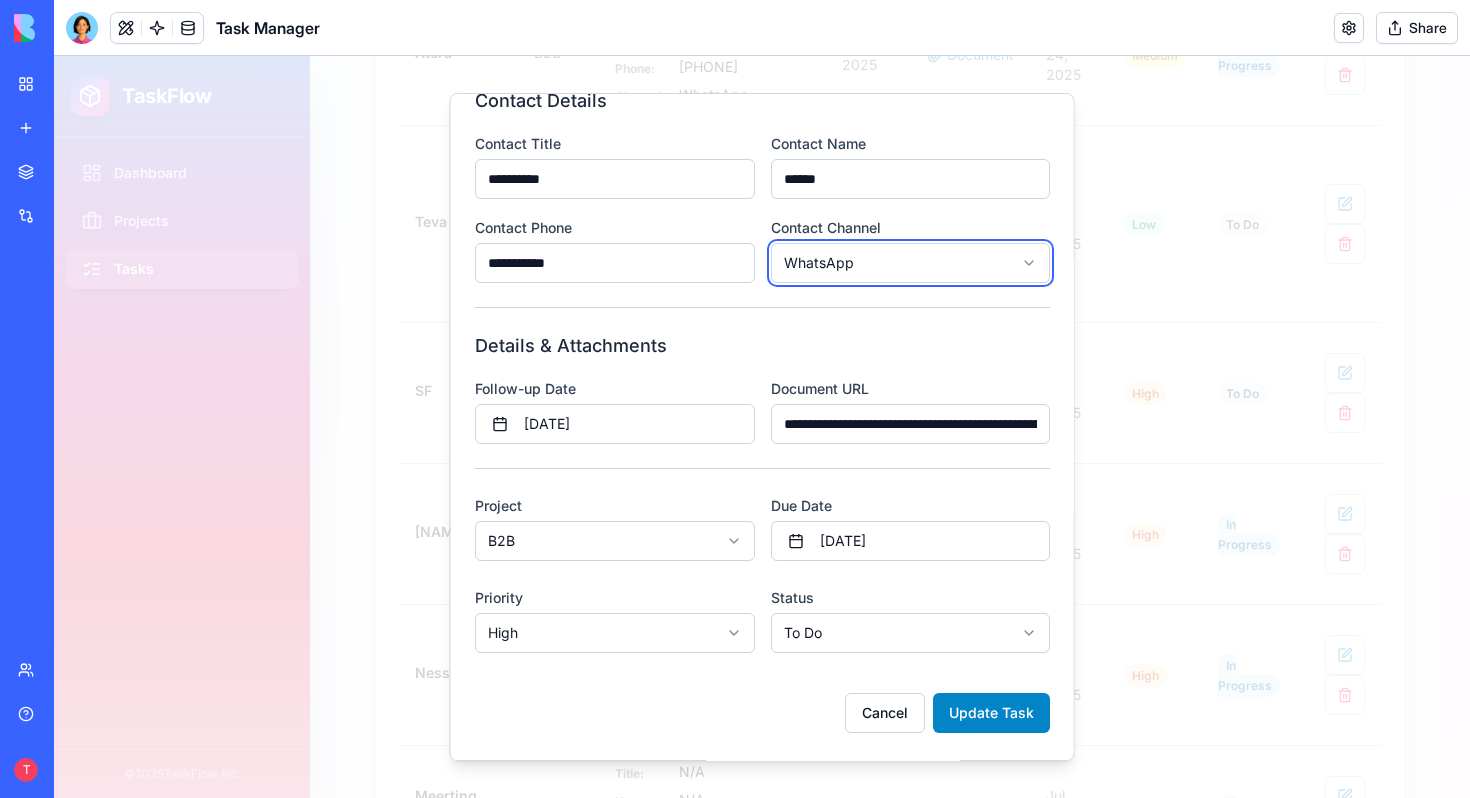 scroll, scrollTop: 357, scrollLeft: 0, axis: vertical 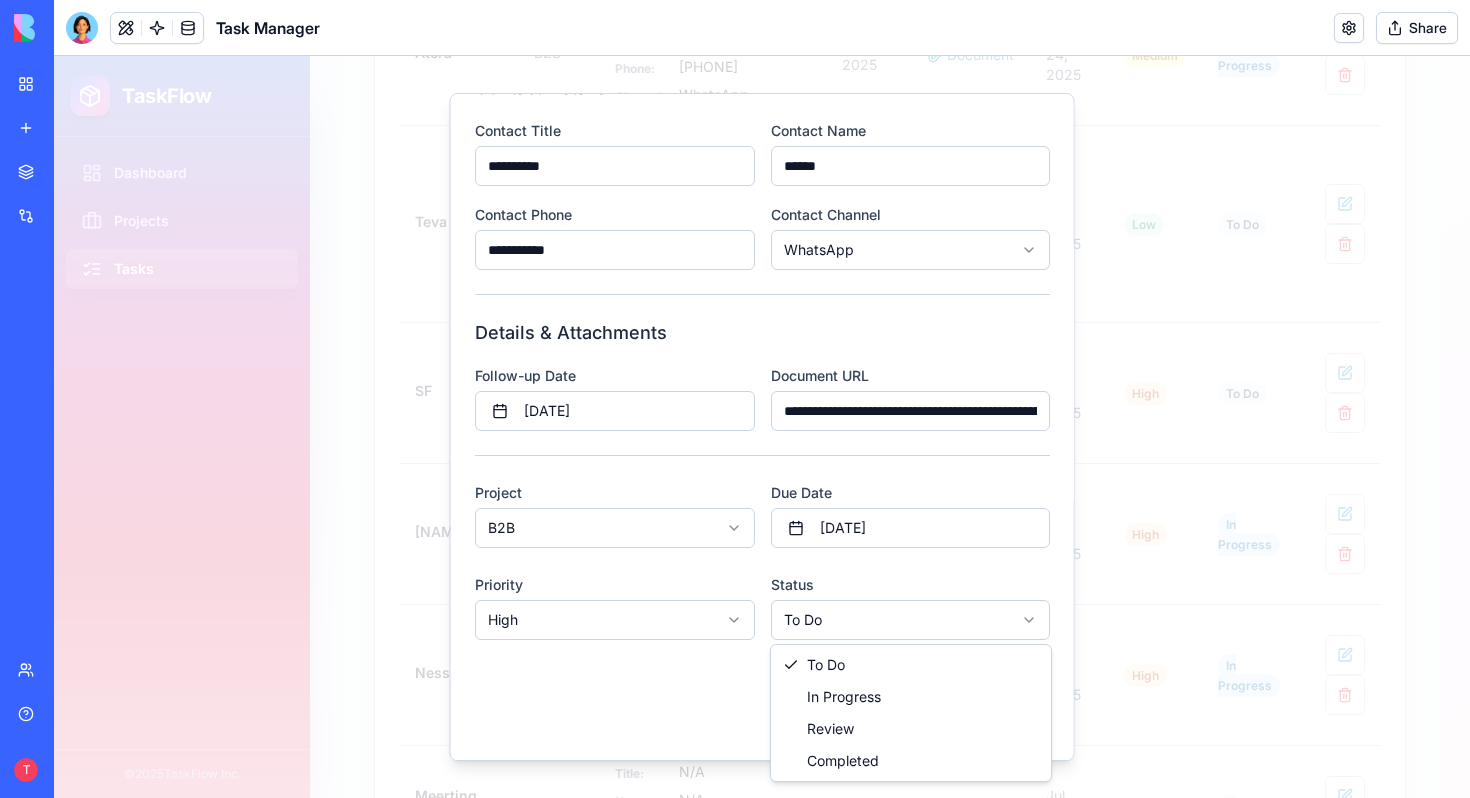 click on "TaskFlow Dashboard Projects Tasks ©  2025  TaskFlow Inc. Tasks Organize and track your tasks. Click on any cell to edit directly.  List  Kanban  Add New Task Filters Filter by project... Filter by status... Filter by priority... Title Project Contact Details Follow-up Date Document Due Date Priority Status Actions Final Loops  B2B Title: ceo  Name: Lioran  Phone: [PHONE] Channel: WhatsApp Aug 04, 2025  Document Aug 10, 2025 Medium In Progress HB B2B Title: CEO Name: Tal Phone: [PHONE] Channel: Email Aug 04, 2025 N/A Aug 06, 2025 High In Progress Naama + Efrat Rapoport  B2B Title: Head of  Name: N/A Phone: N/A Channel: N/A Jul 29, 2025 N/A N/A Low To Do Hemispheric B2B Title: Head Of People Name: Neta  Phone: [PHONE] Channel: WhatsApp Jul 31, 2025  Document Jul 31, 2025 Medium In Progress Atera  B2B Title:  HR Sales  Name: Shani virsh  Phone: [PHONE] Channel: WhatsApp Jul 29, 2025  Document Jul 24, 2025 Medium In Progress Teva  B2B Title: Name: Hadar  Phone: [PHONE] Channel: WhatsApp" at bounding box center [762, 427] 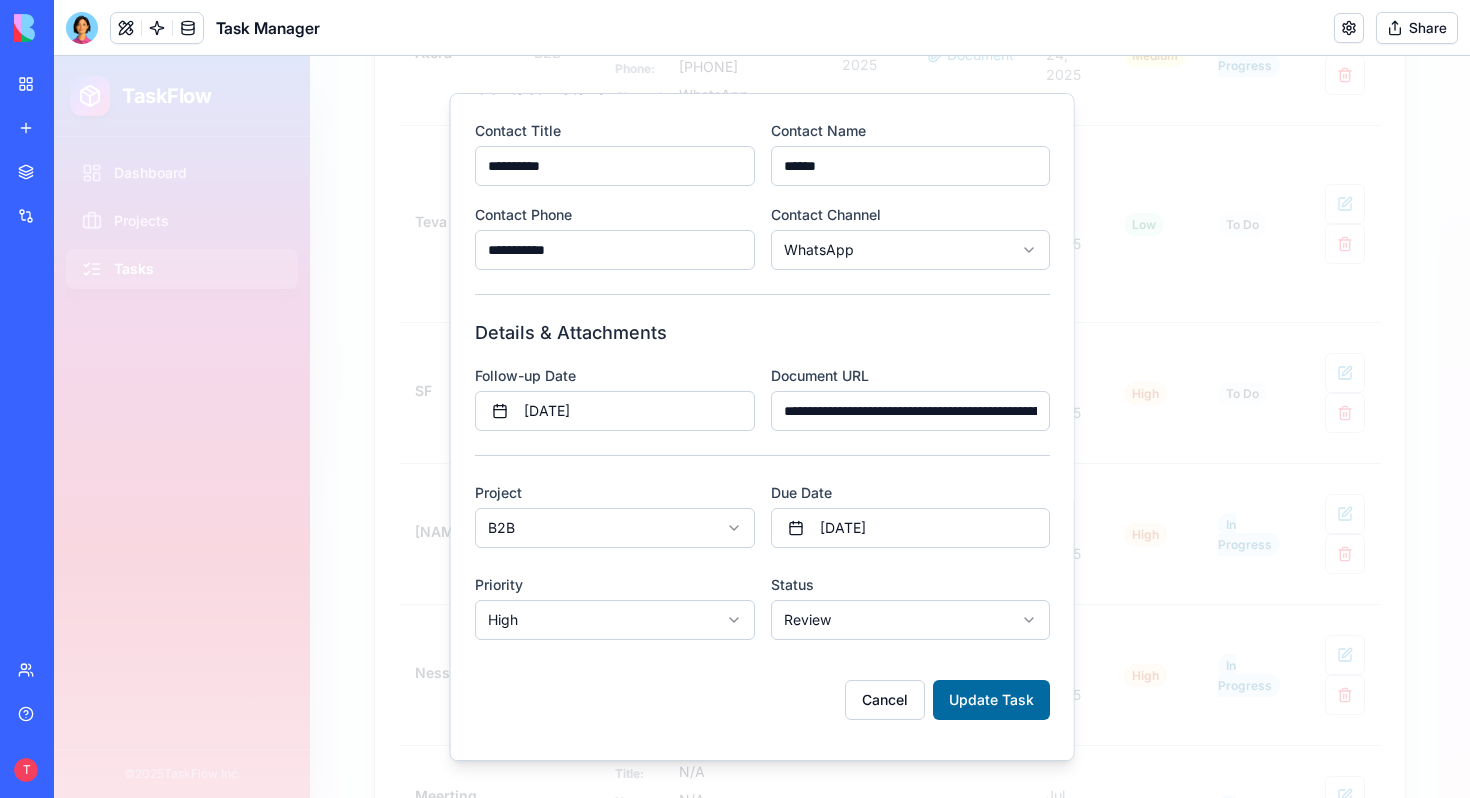 click on "Update Task" at bounding box center (991, 700) 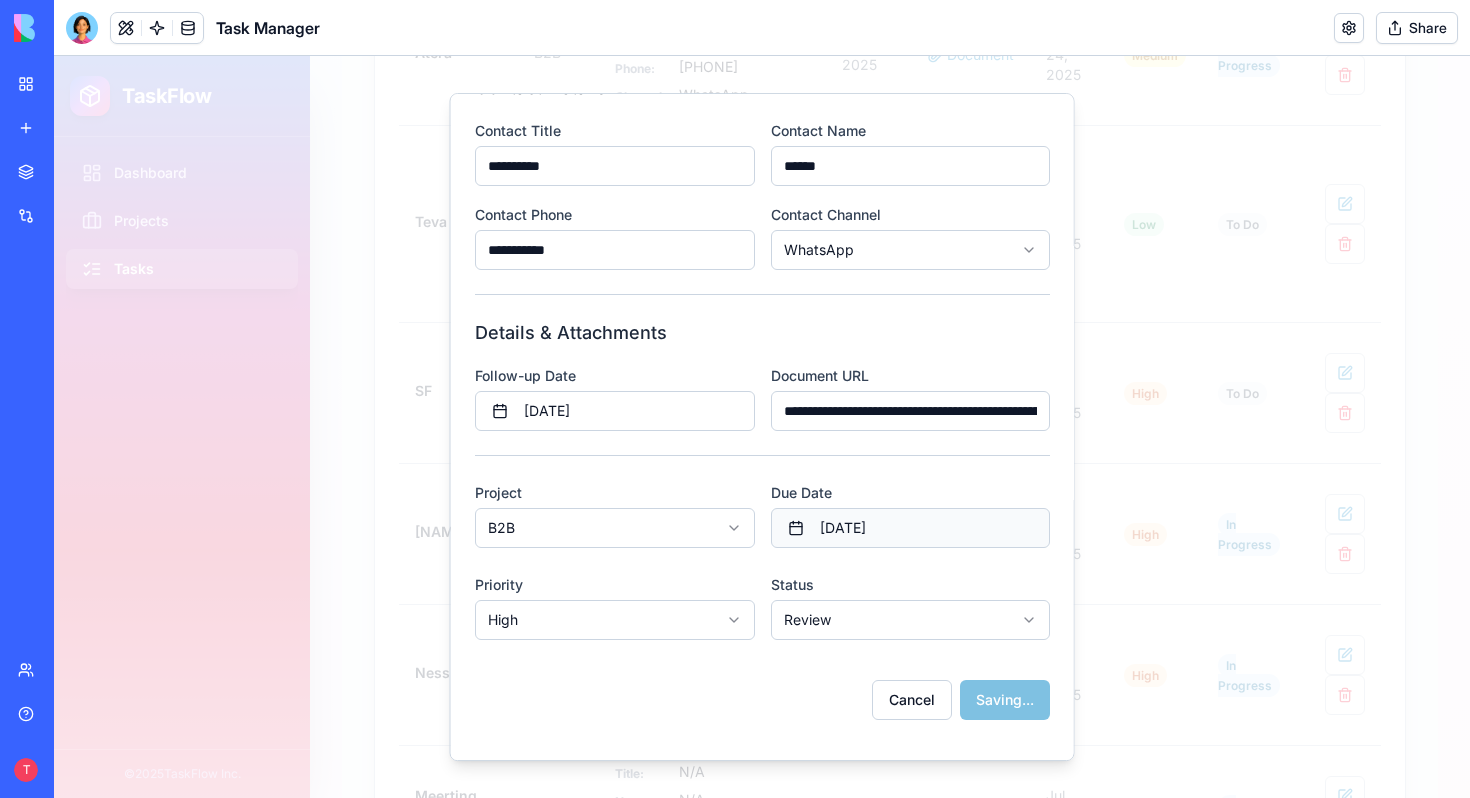 select 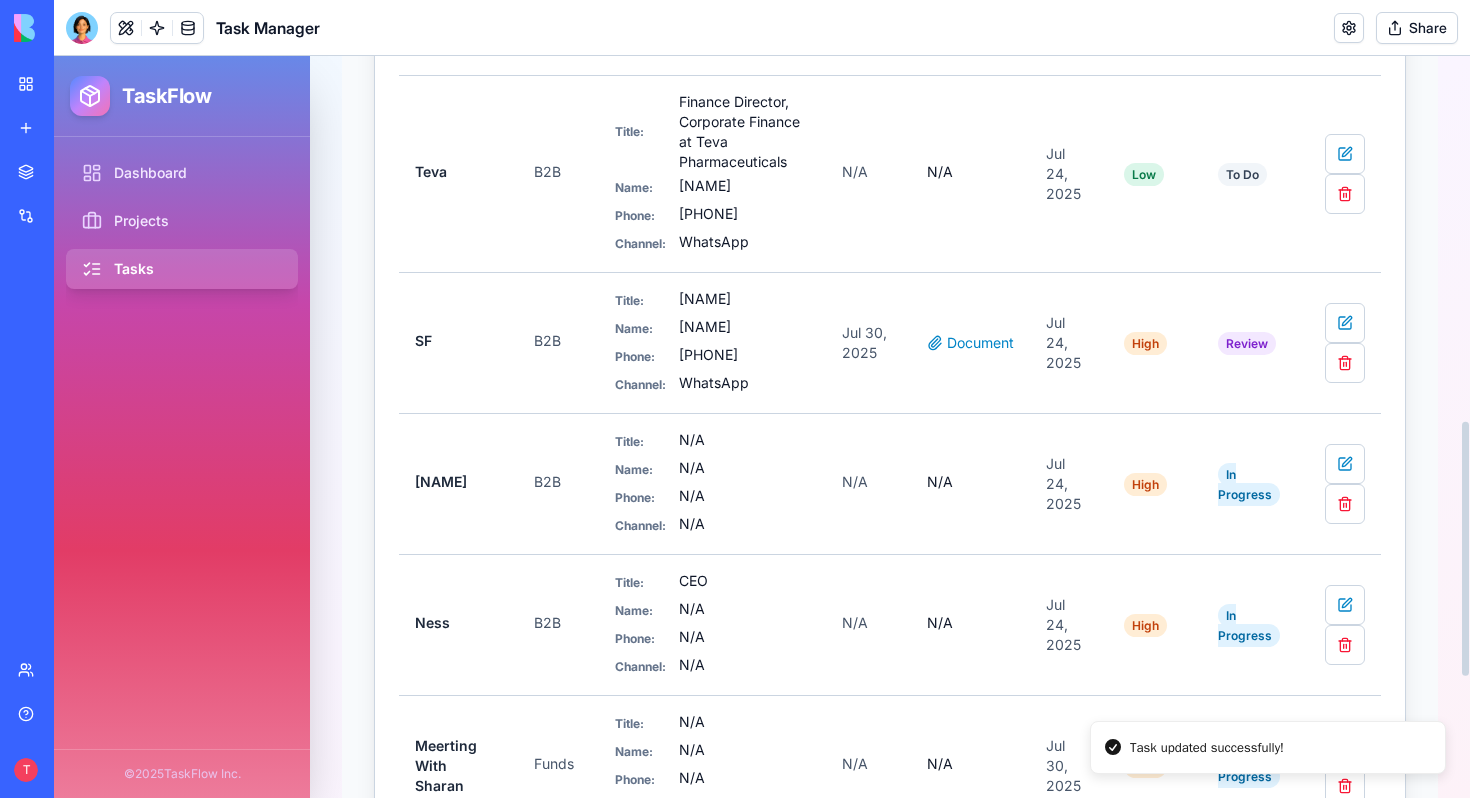 scroll, scrollTop: 1067, scrollLeft: 0, axis: vertical 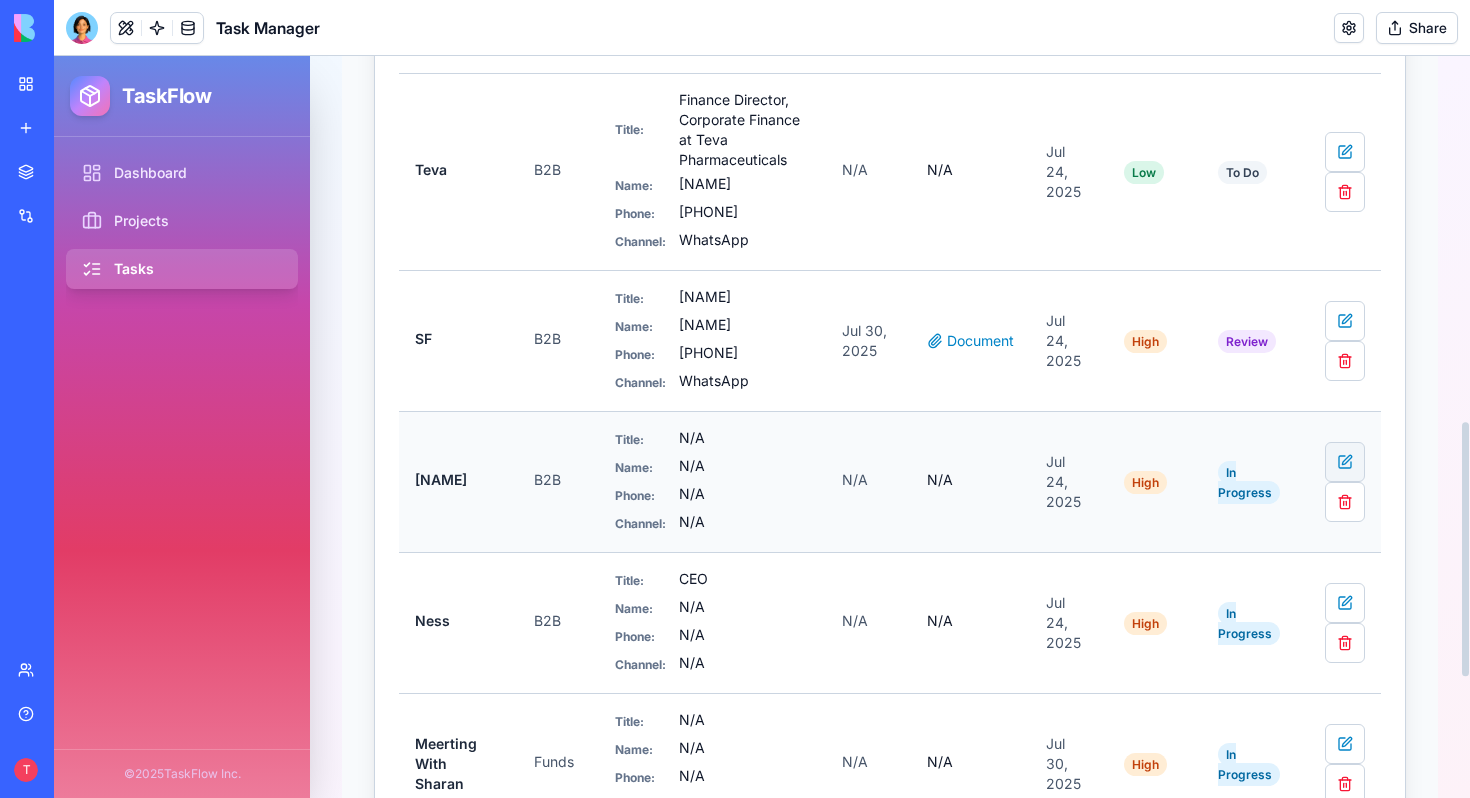 click at bounding box center [1345, 462] 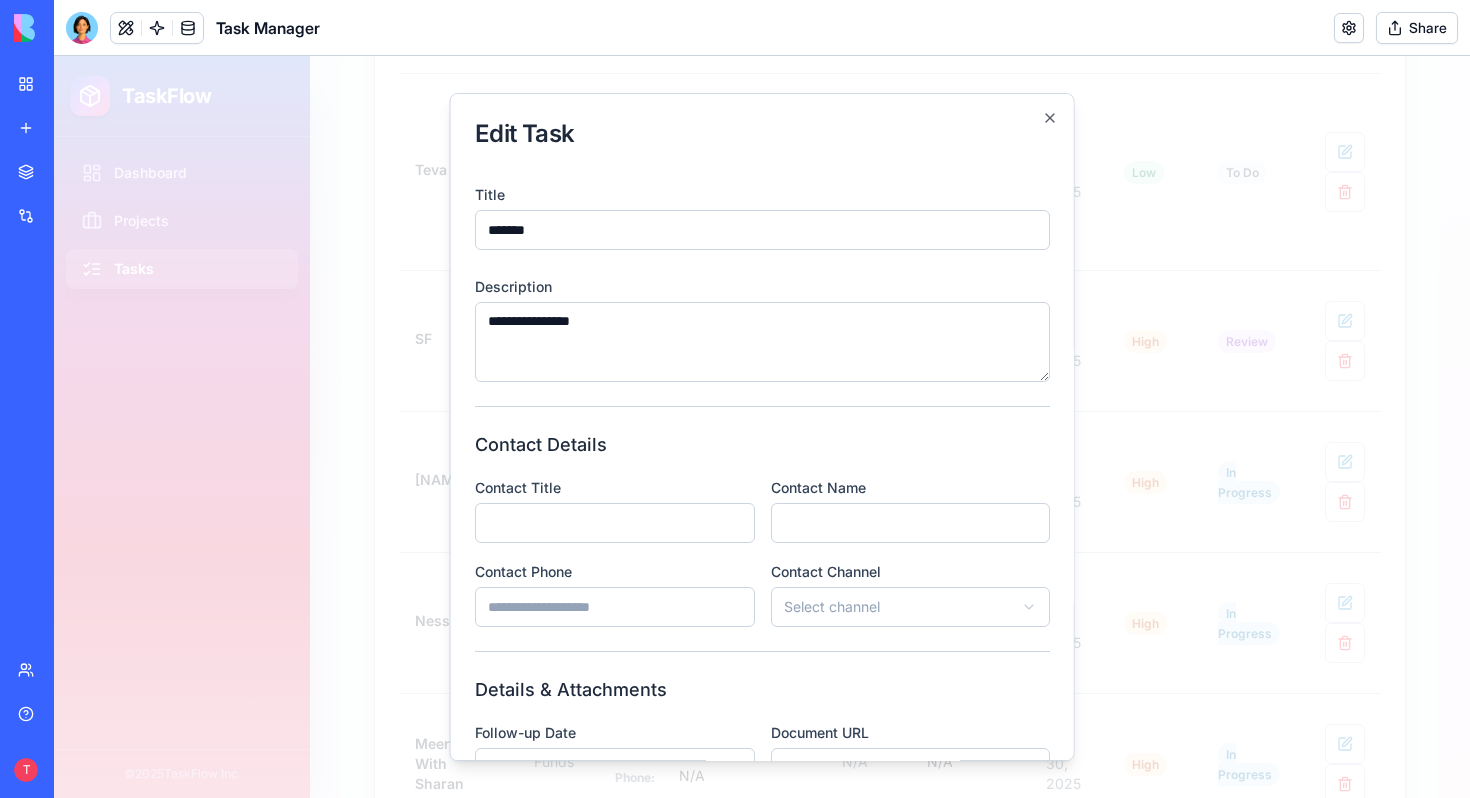 click on "Contact Title" at bounding box center (615, 523) 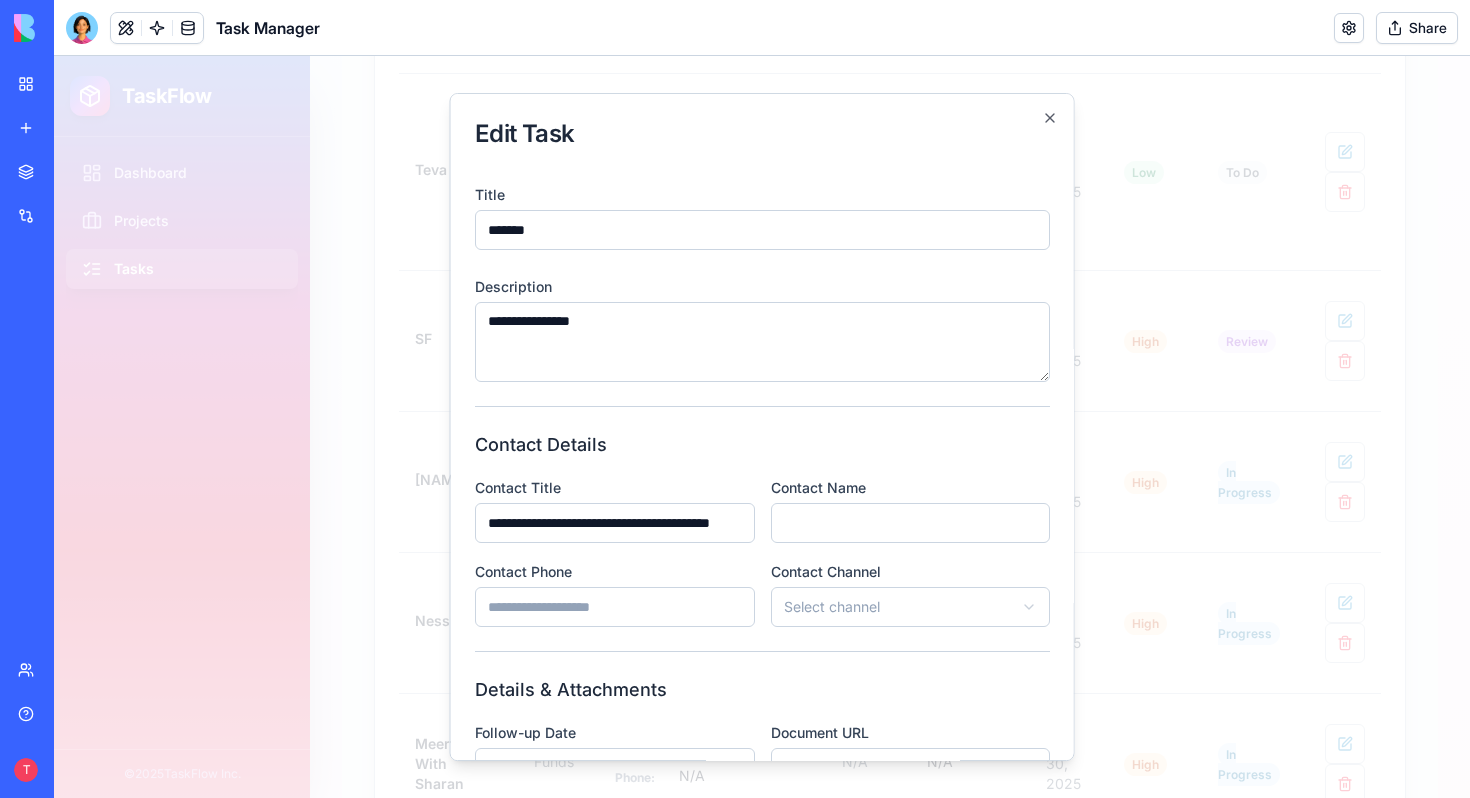 scroll, scrollTop: 0, scrollLeft: 51, axis: horizontal 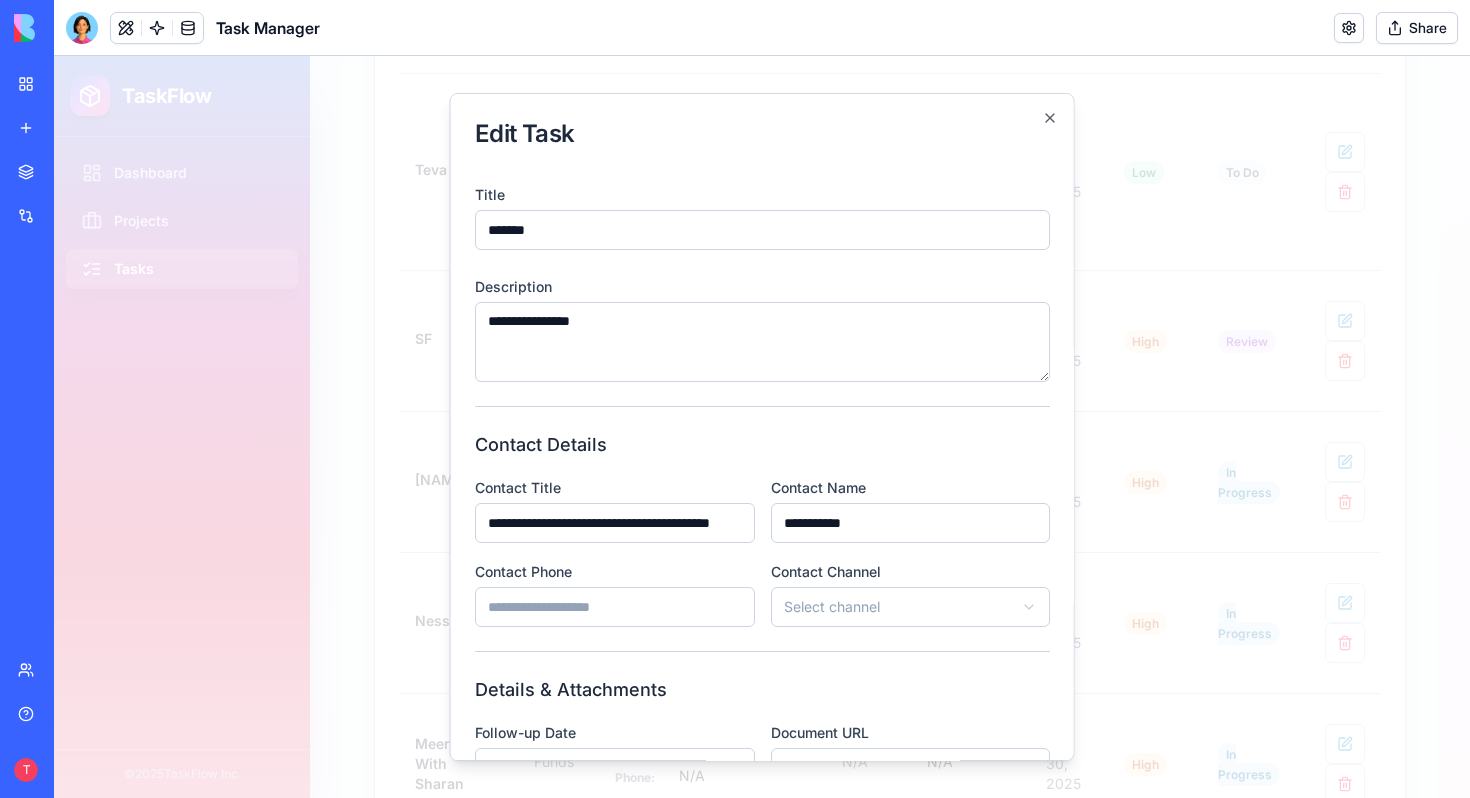 type on "**********" 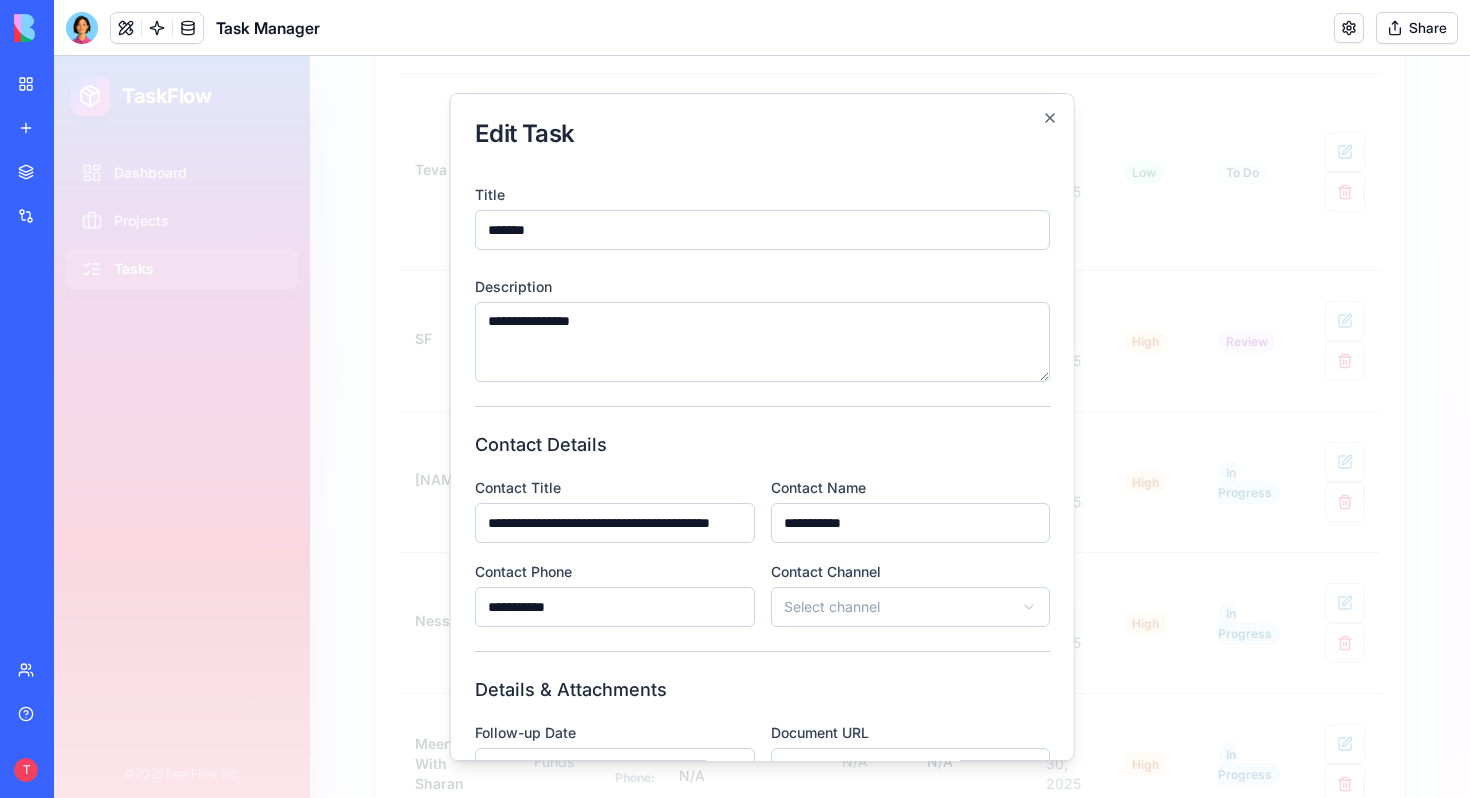 type on "**********" 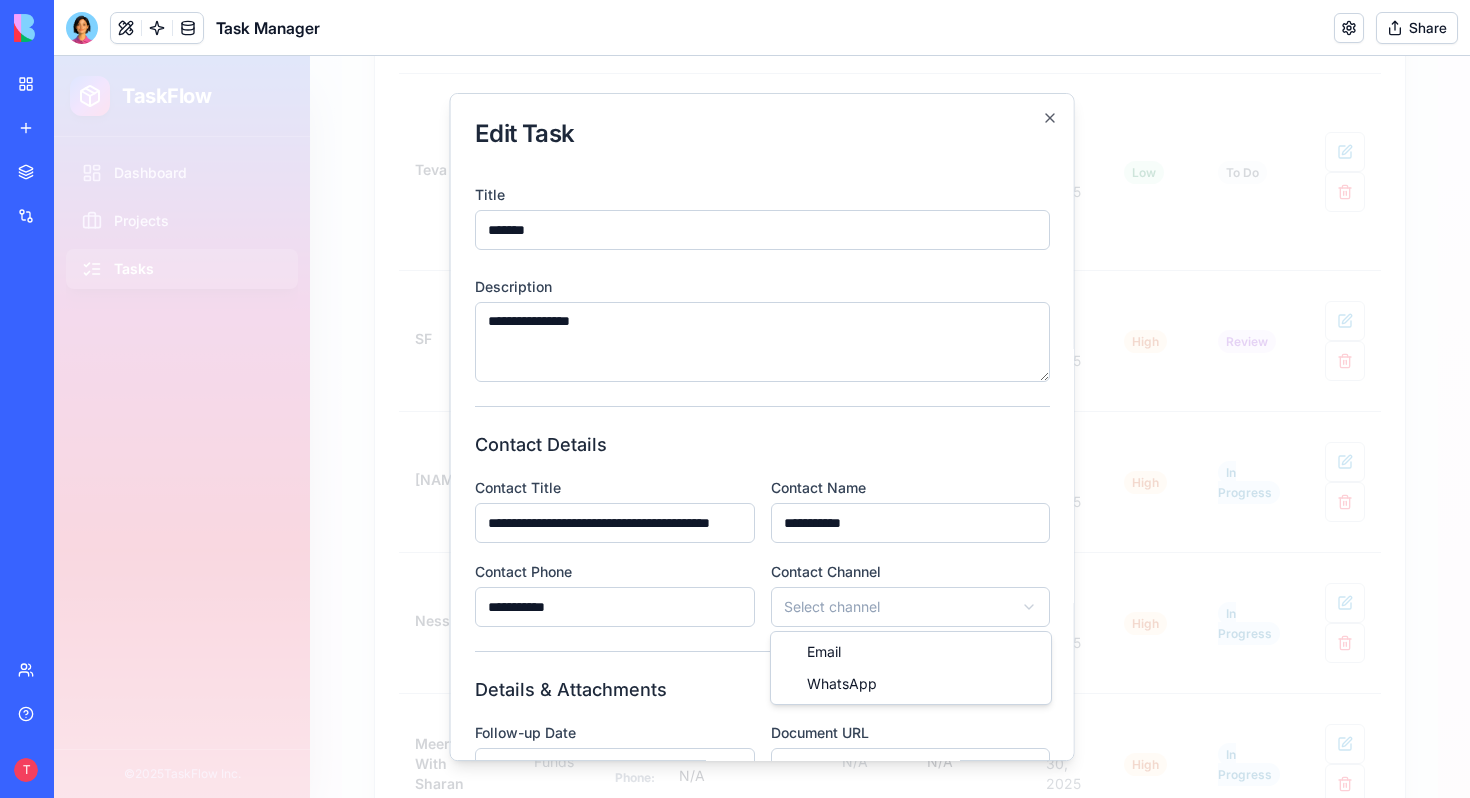 click on "TaskFlow Dashboard Projects Tasks ©  2025  TaskFlow Inc. Tasks Organize and track your tasks. Click on any cell to edit directly.  List  Kanban  Add New Task Filters Filter by project... Filter by status... Filter by priority... Title Project Contact Details Follow-up Date Document Due Date Priority Status Actions Final Loops  B2B Title: ceo  Name: Lioran  Phone: [PHONE] Channel: WhatsApp Aug 04, 2025  Document Aug 10, 2025 Medium In Progress HB B2B Title: CEO Name: Tal Phone: [PHONE] Channel: Email Aug 04, 2025 N/A Aug 06, 2025 High In Progress Naama + Efrat Rapoport  B2B Title: Head of  Name: N/A Phone: N/A Channel: N/A Jul 29, 2025 N/A N/A Low To Do Hemispheric B2B Title: Head Of People Name: Neta  Phone: [PHONE] Channel: WhatsApp Jul 31, 2025  Document Jul 31, 2025 Medium In Progress Atera  B2B Title:  HR Sales  Name: Shani virsh  Phone: [PHONE] Channel: WhatsApp Jul 29, 2025  Document Jul 24, 2025 Medium In Progress Teva  B2B Title: Name: Hadar  Phone: [PHONE] Channel: WhatsApp" at bounding box center [762, 427] 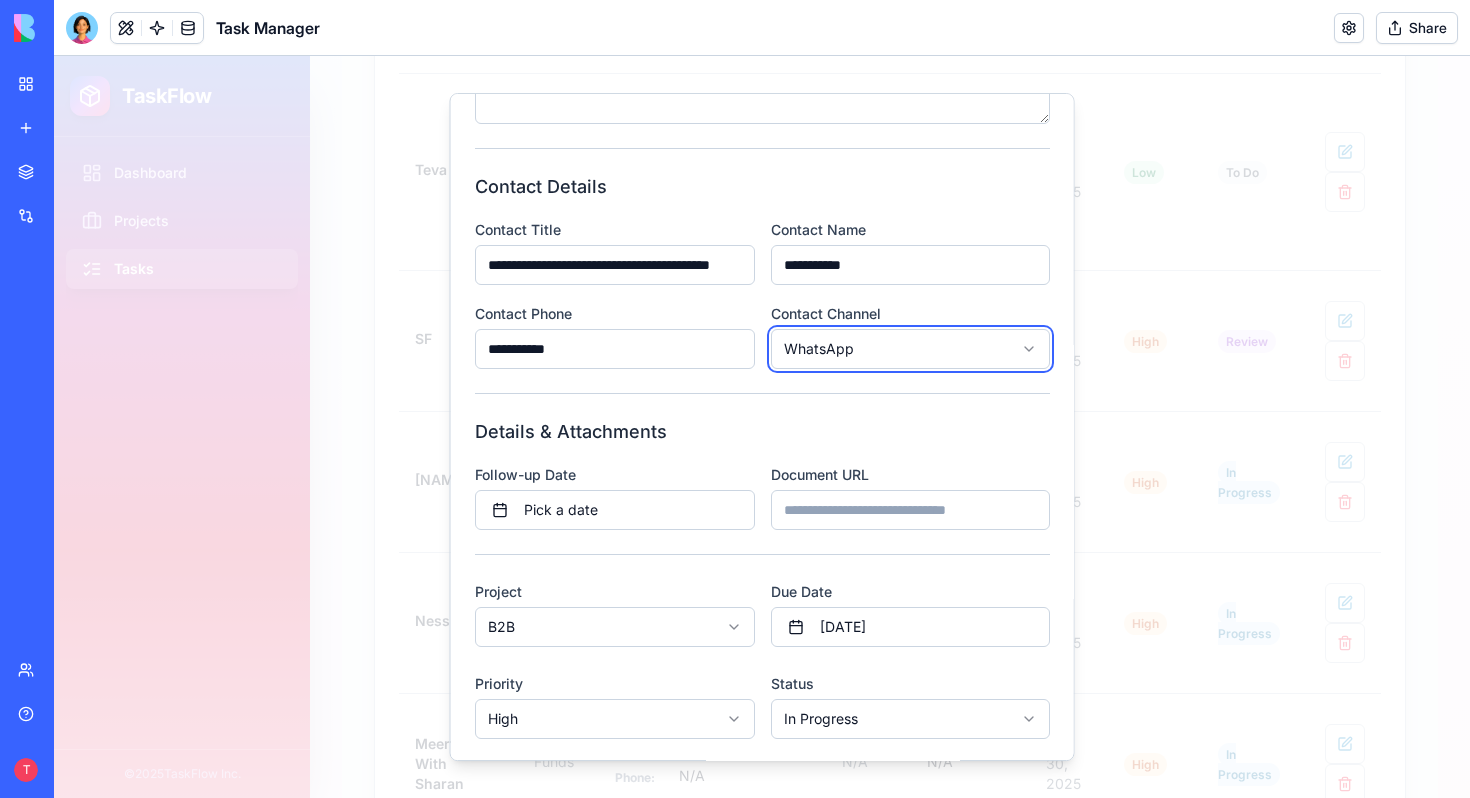scroll, scrollTop: 357, scrollLeft: 0, axis: vertical 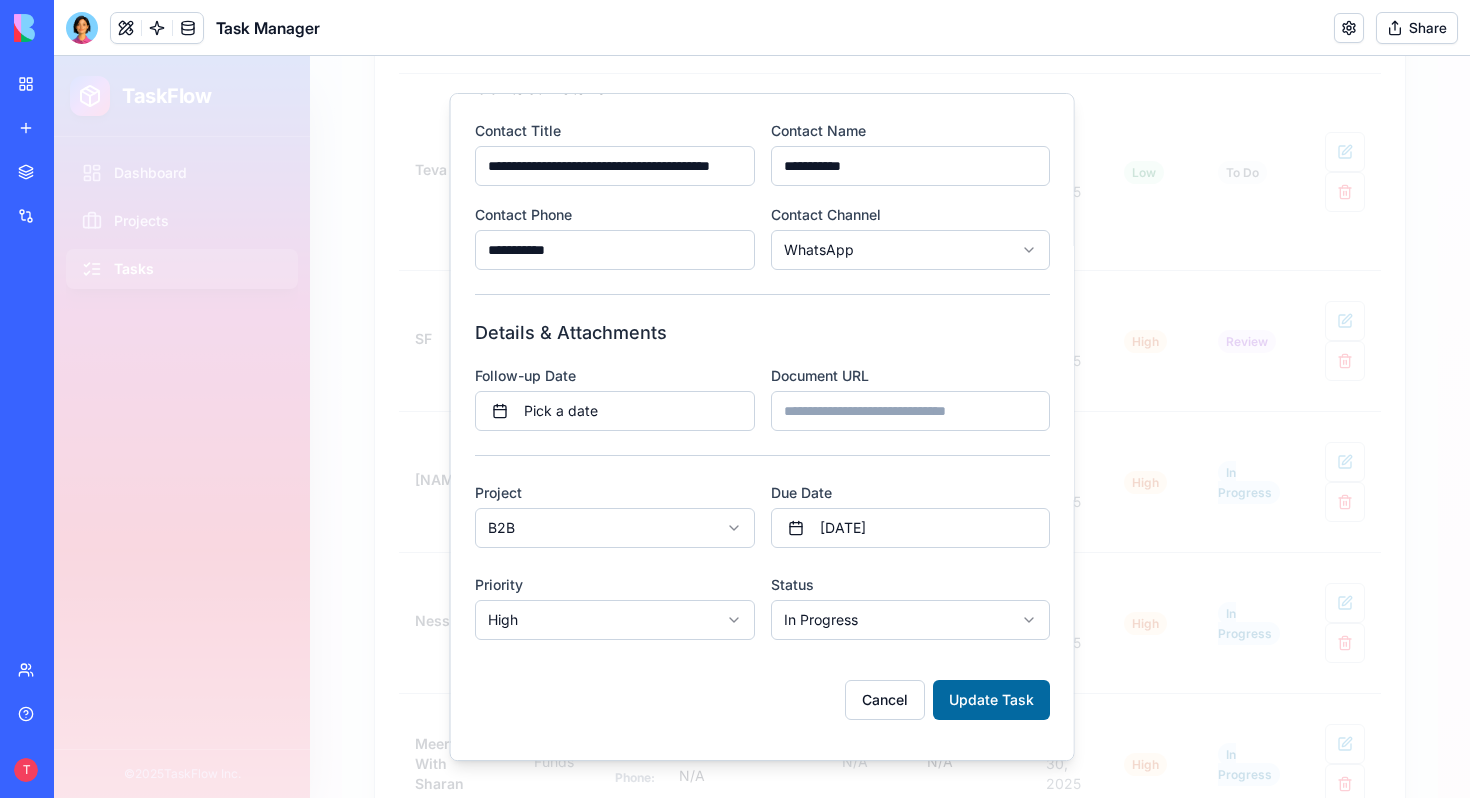 click on "Update Task" at bounding box center [991, 700] 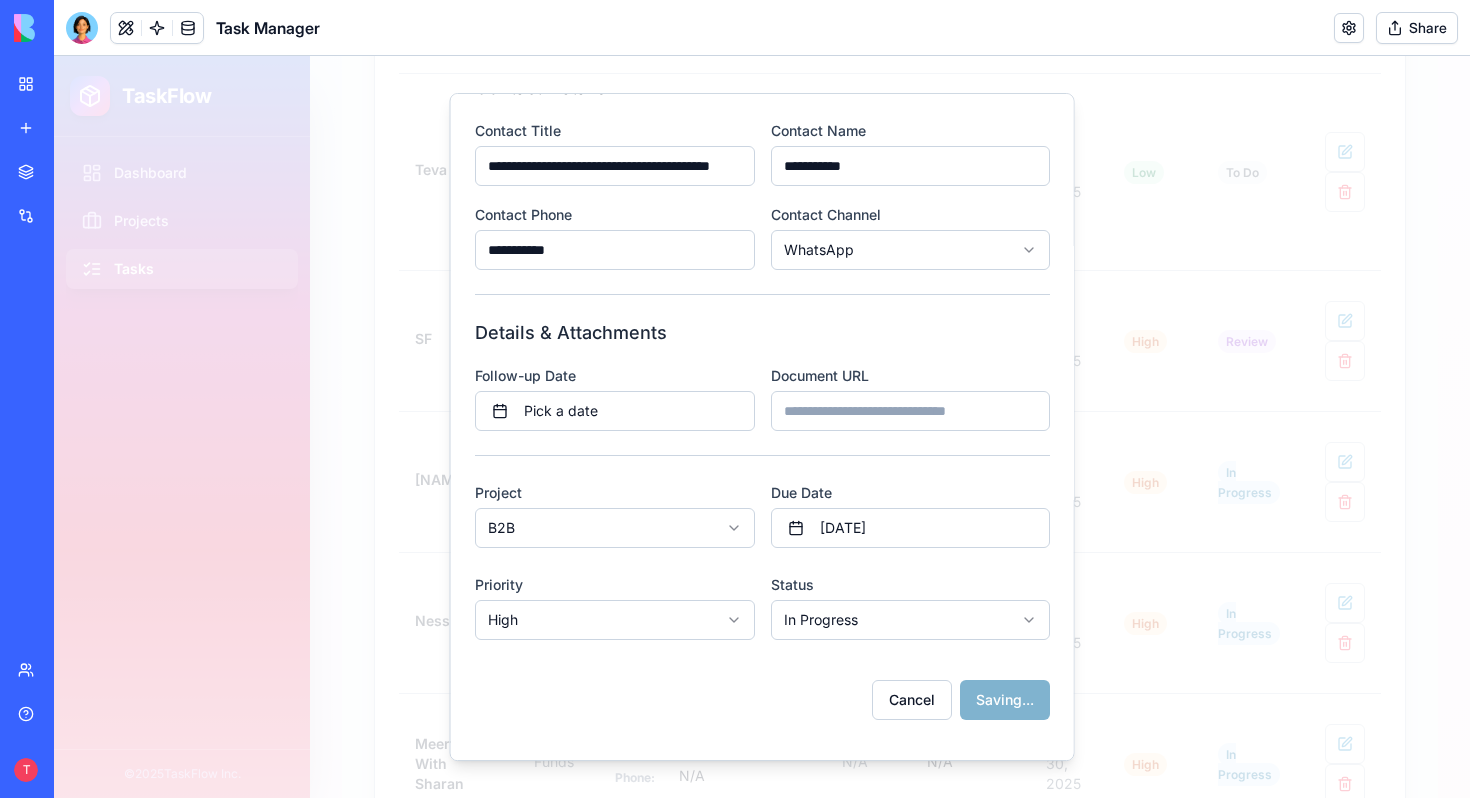 select 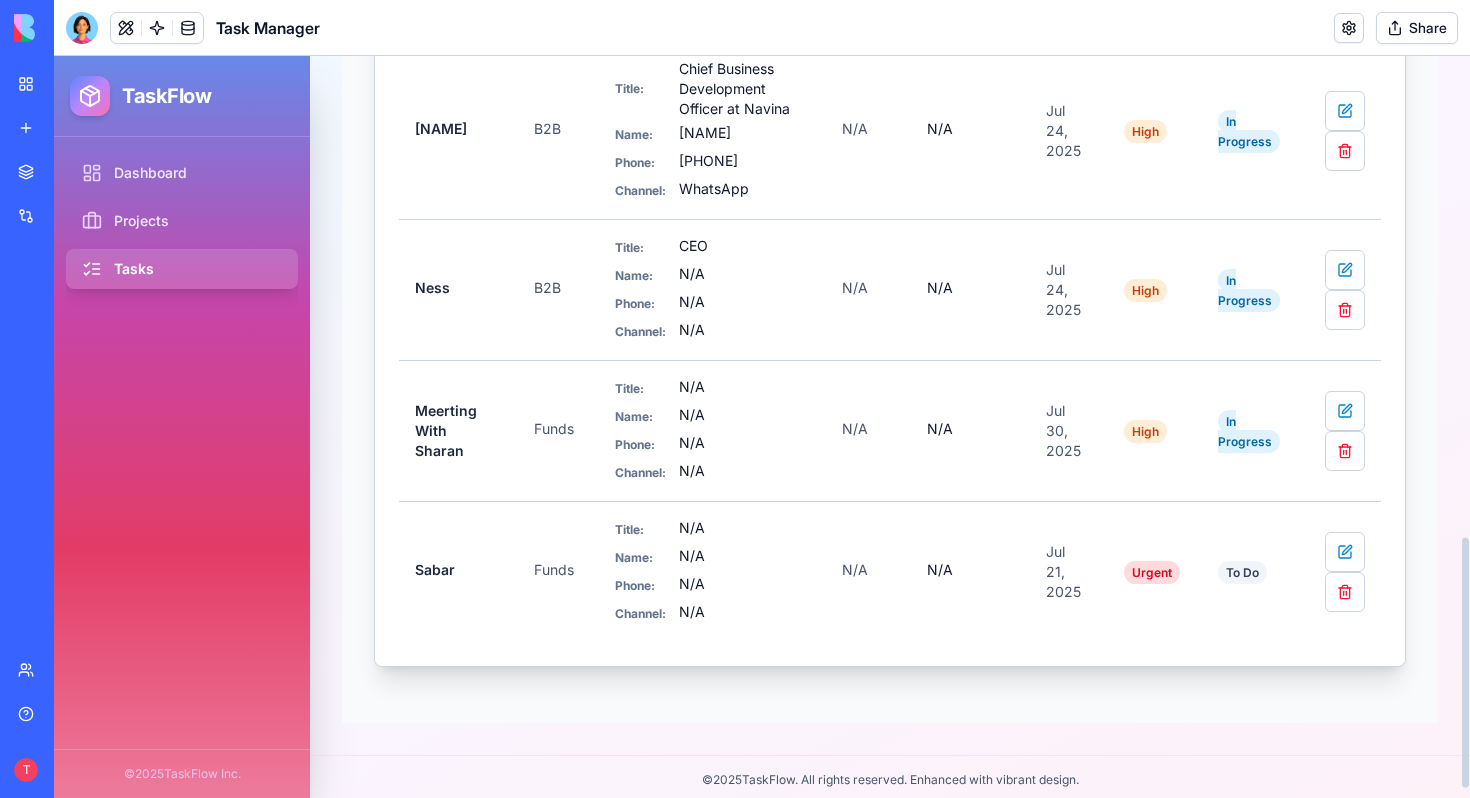 scroll, scrollTop: 1456, scrollLeft: 0, axis: vertical 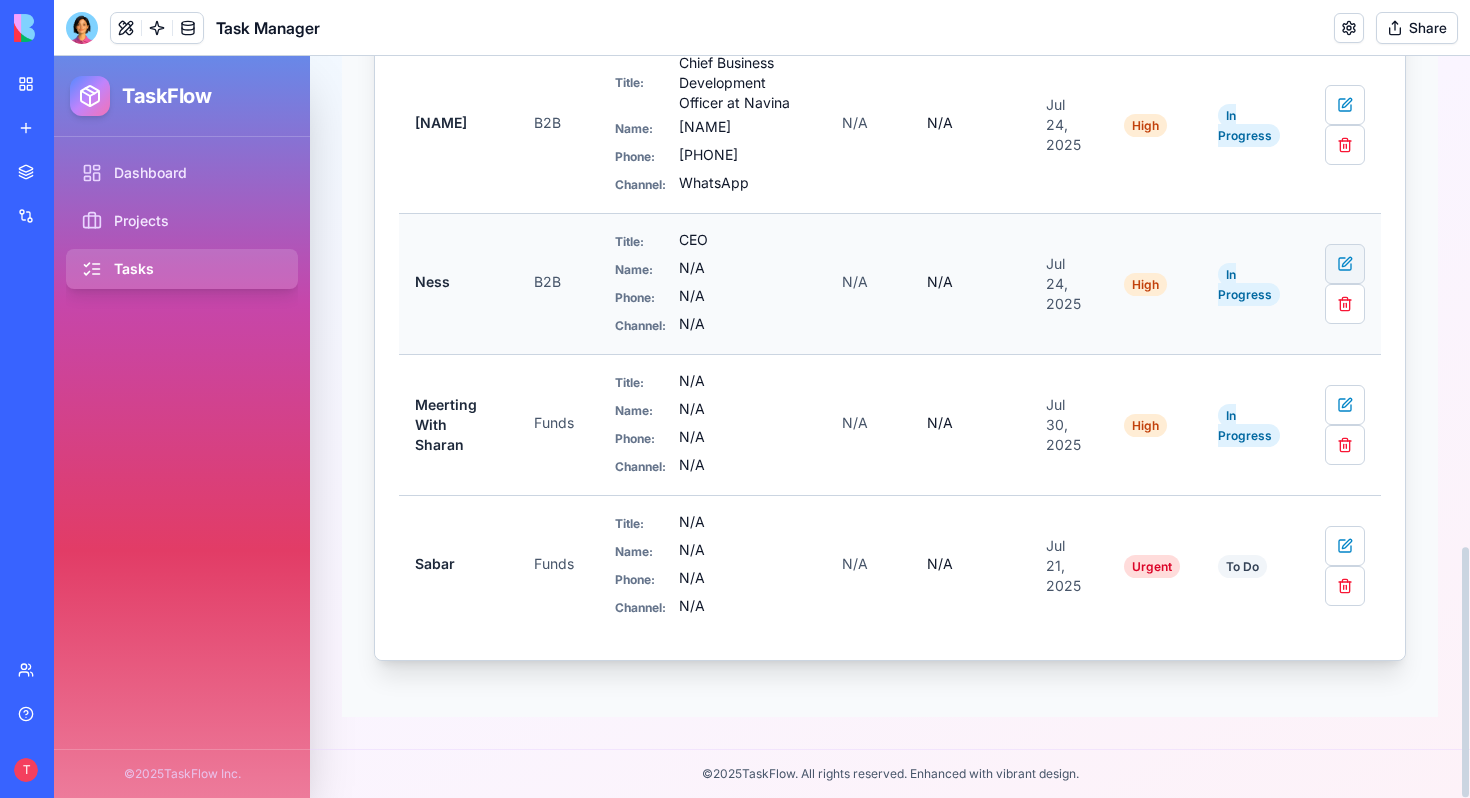 click at bounding box center (1345, 264) 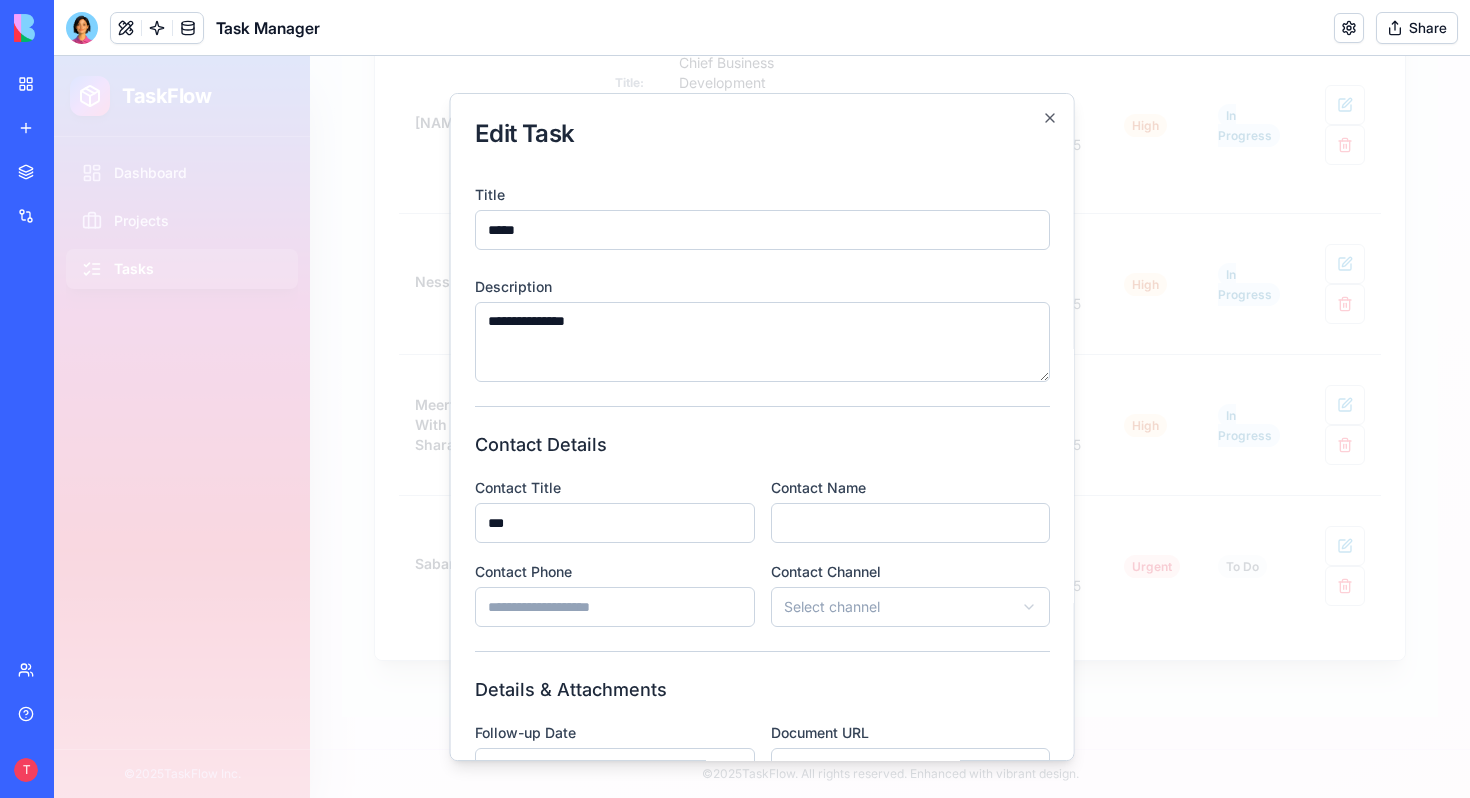 click on "Contact Name" at bounding box center [910, 523] 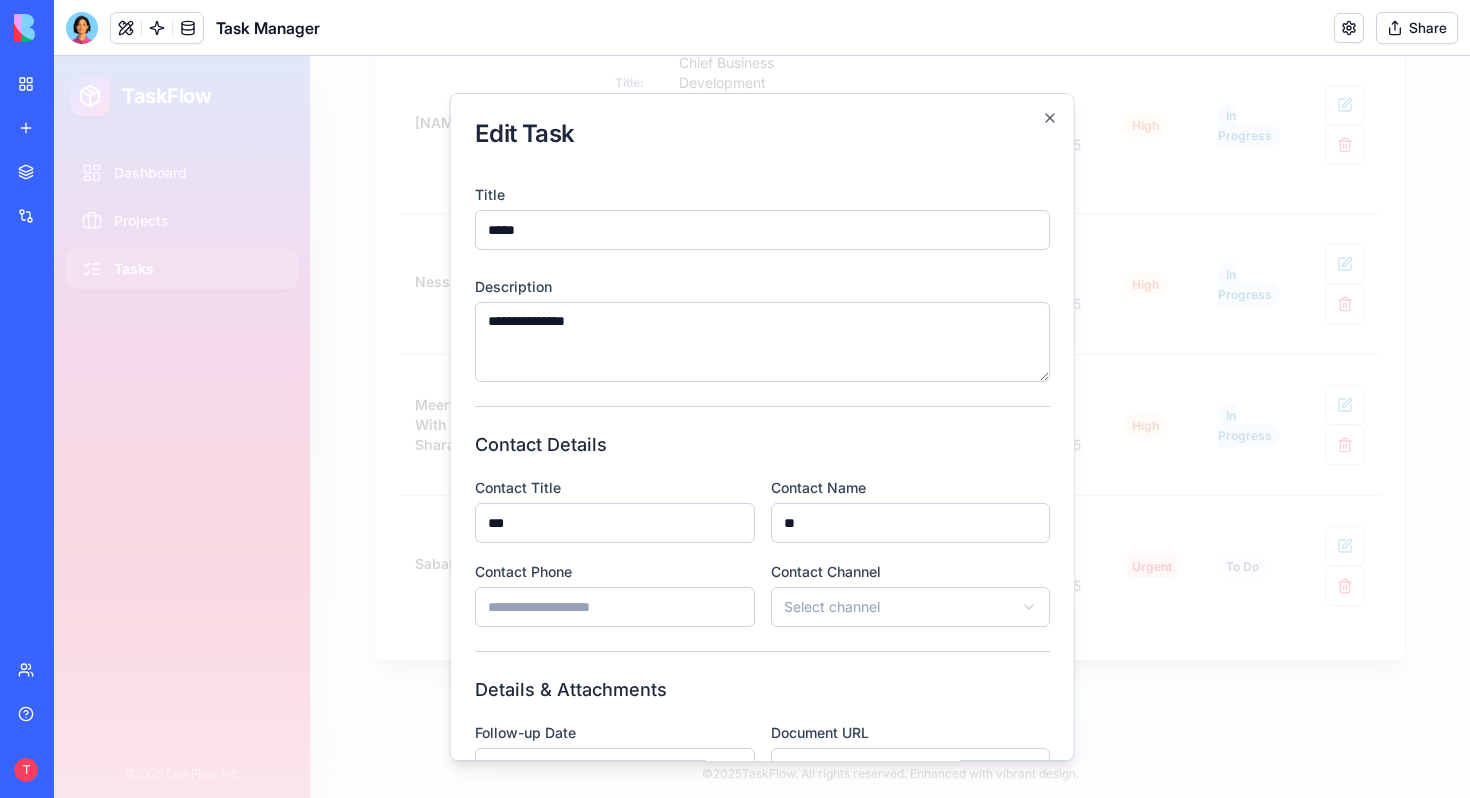 type on "*" 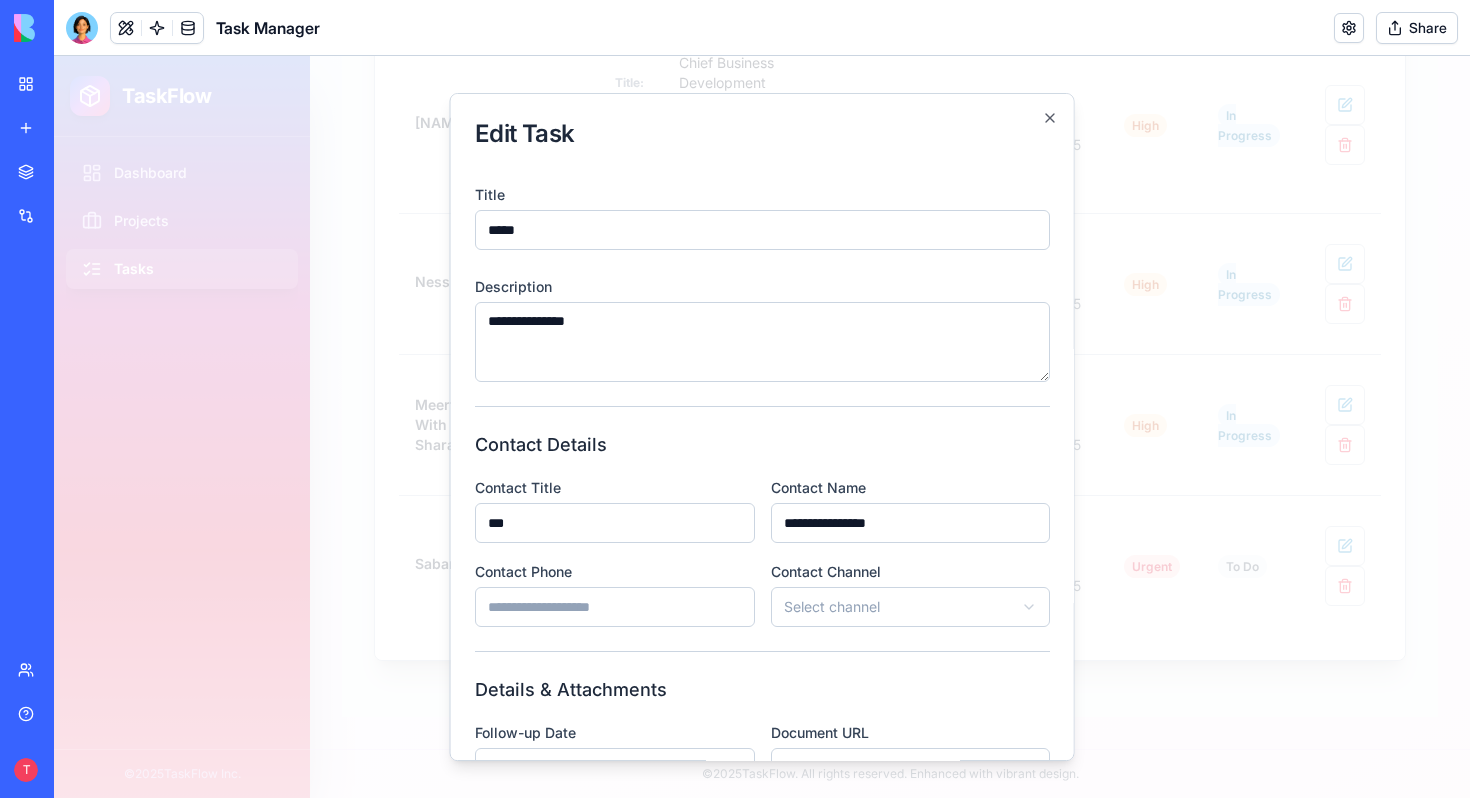 type on "**********" 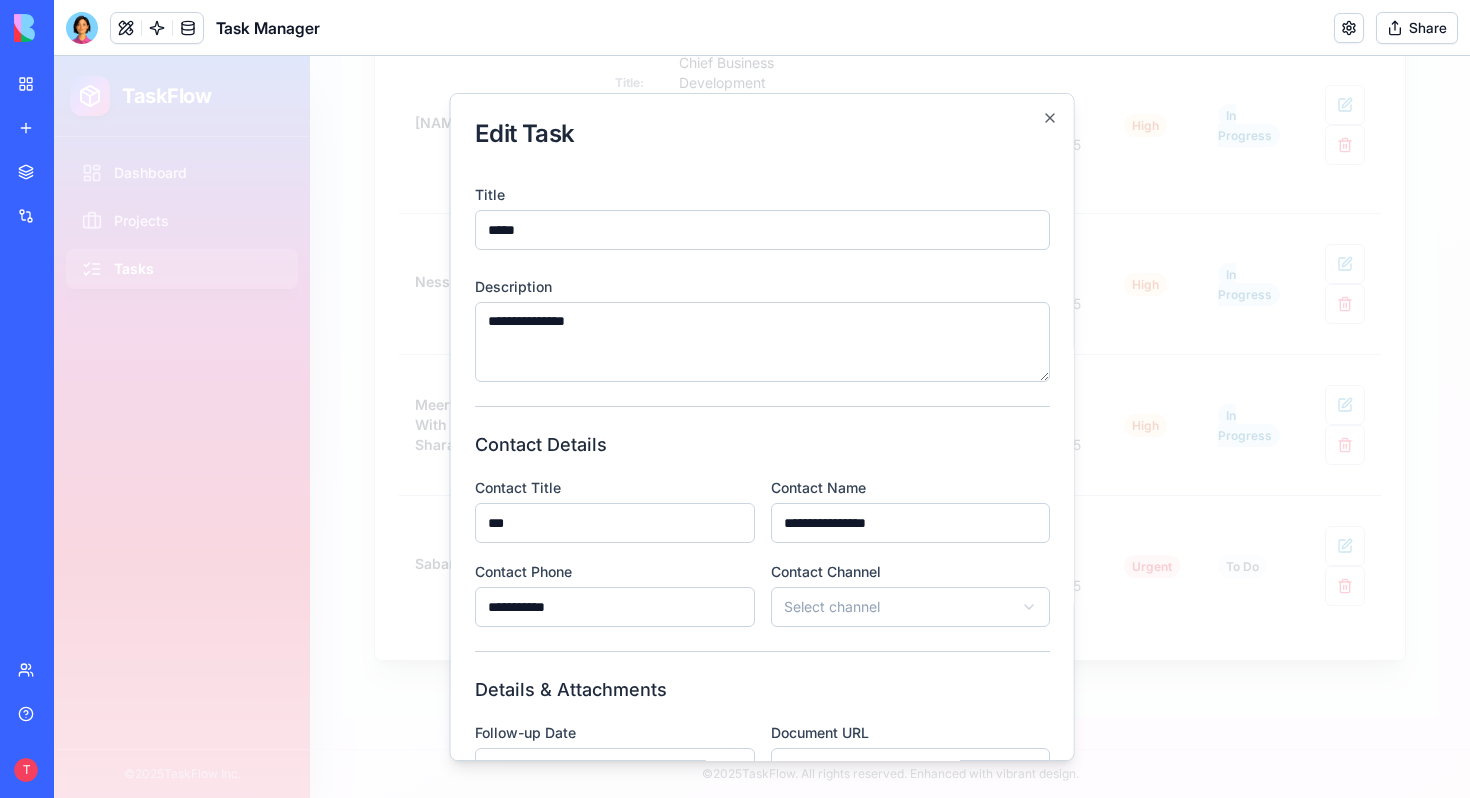 type on "**********" 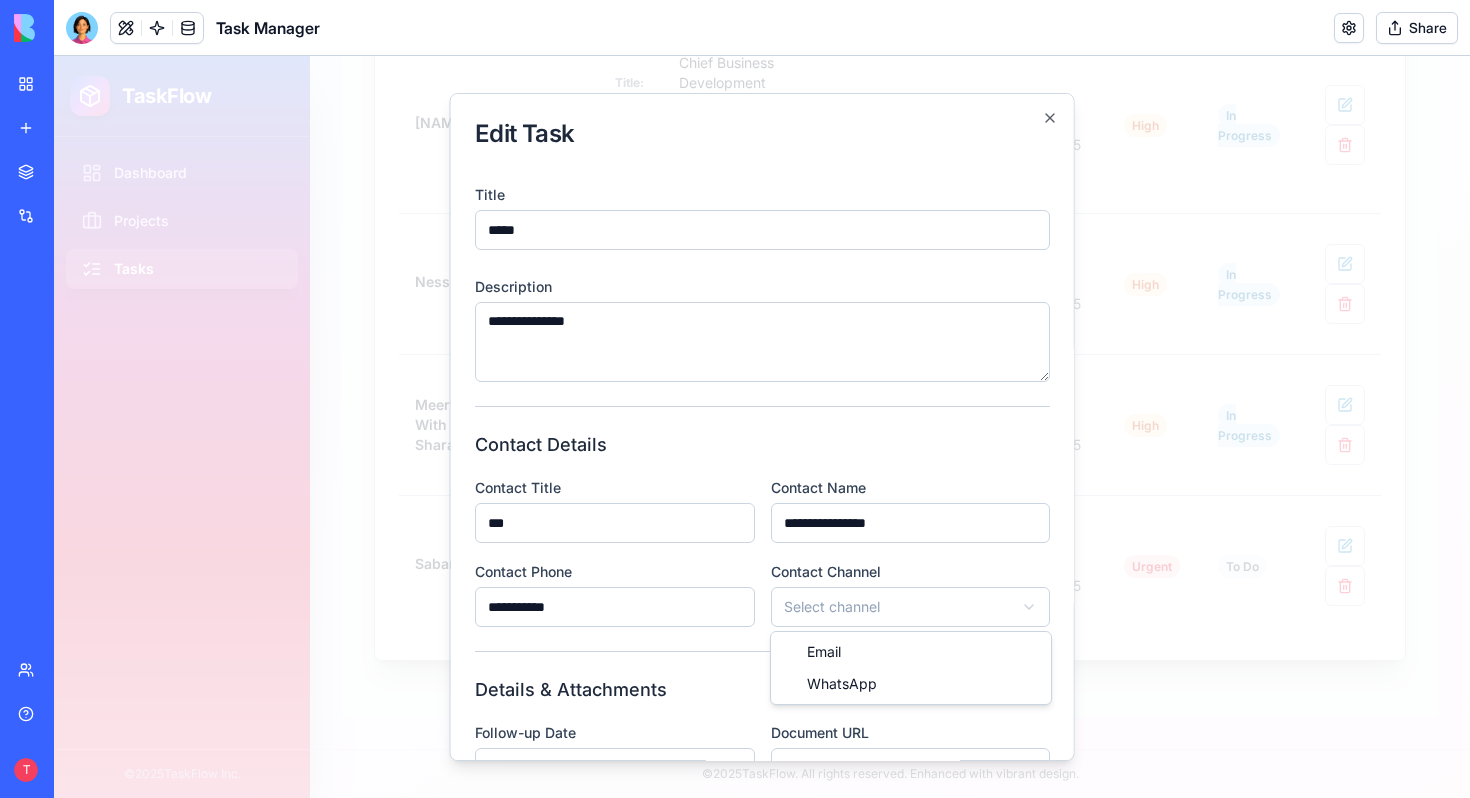 click on "TaskFlow Dashboard Projects Tasks ©  2025  TaskFlow Inc. Tasks Organize and track your tasks. Click on any cell to edit directly.  List  Kanban  Add New Task Filters Filter by project... Filter by status... Filter by priority... Title Project Contact Details Follow-up Date Document Due Date Priority Status Actions Final Loops  B2B Title: ceo  Name: Lioran  Phone: [PHONE] Channel: WhatsApp Aug 04, 2025  Document Aug 10, 2025 Medium In Progress HB B2B Title: CEO Name: Tal Phone: [PHONE] Channel: Email Aug 04, 2025 N/A Aug 06, 2025 High In Progress Naama + Efrat Rapoport  B2B Title: Head of  Name: N/A Phone: N/A Channel: N/A Jul 29, 2025 N/A N/A Low To Do Hemispheric B2B Title: Head Of People Name: Neta  Phone: [PHONE] Channel: WhatsApp Jul 31, 2025  Document Jul 31, 2025 Medium In Progress Atera  B2B Title:  HR Sales  Name: Shani virsh  Phone: [PHONE] Channel: WhatsApp Jul 29, 2025  Document Jul 24, 2025 Medium In Progress Teva  B2B Title: Name: Hadar  Phone: [PHONE] Channel: WhatsApp" at bounding box center [762, 427] 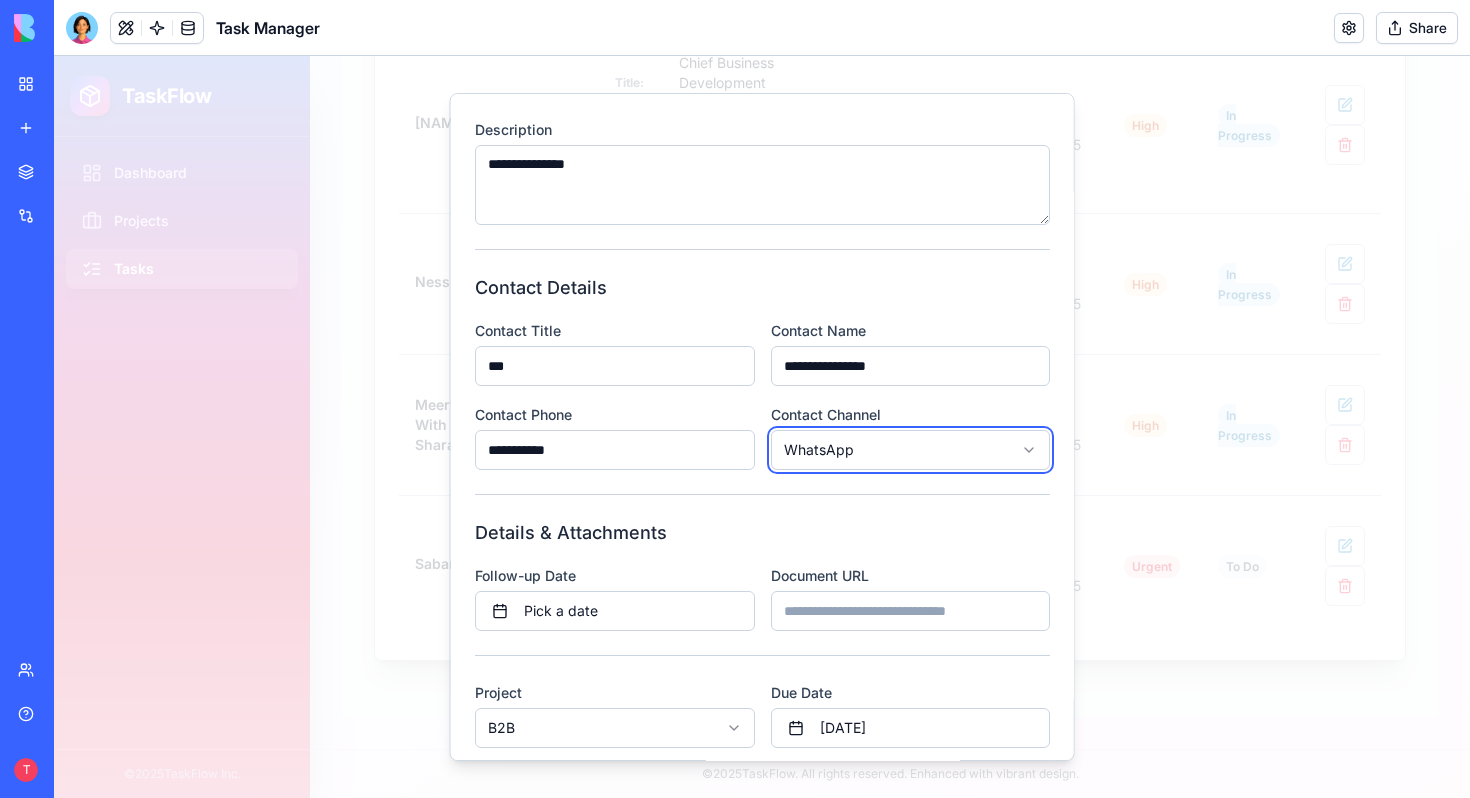scroll, scrollTop: 357, scrollLeft: 0, axis: vertical 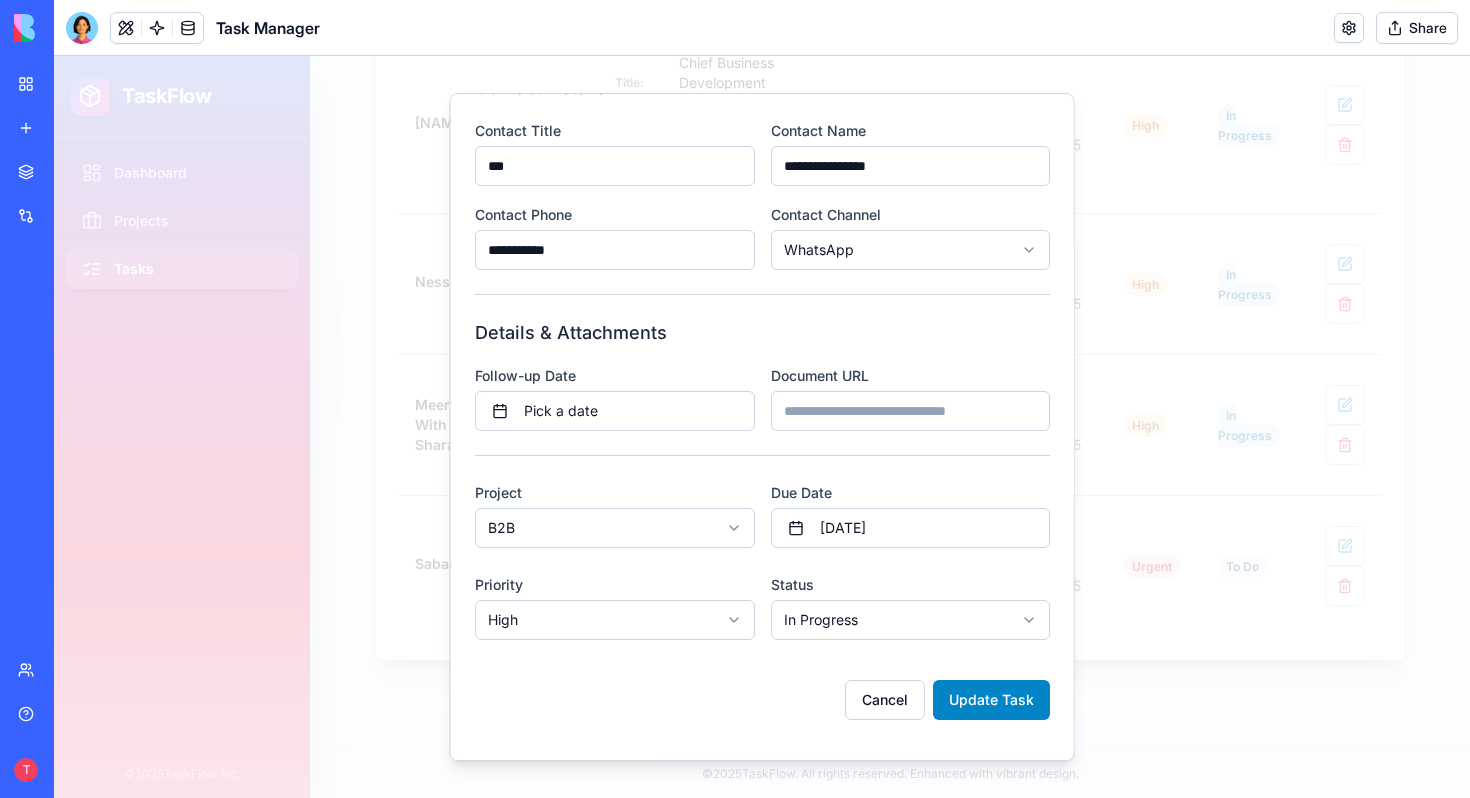click on "Document URL" at bounding box center (910, 411) 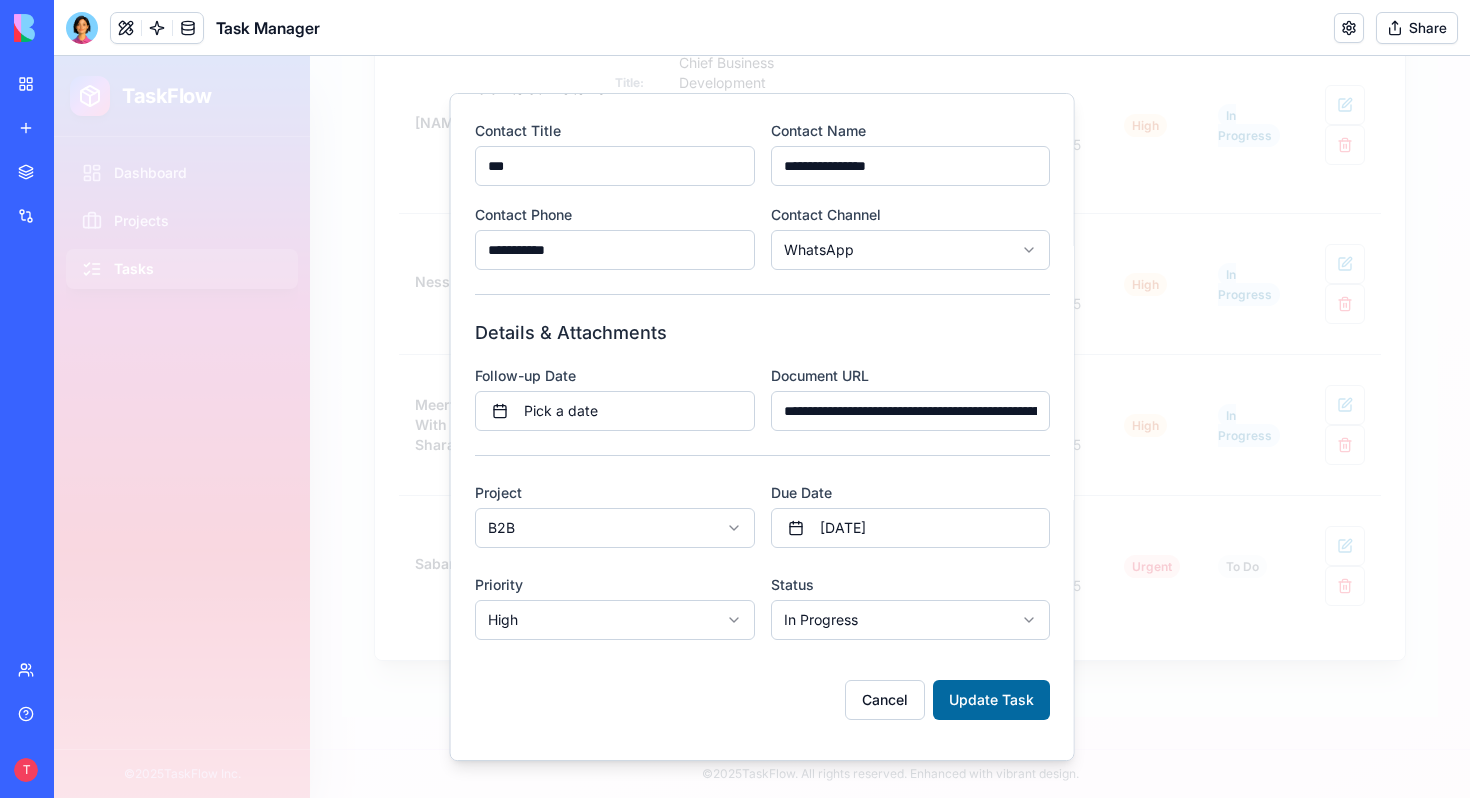 click on "Update Task" at bounding box center (991, 700) 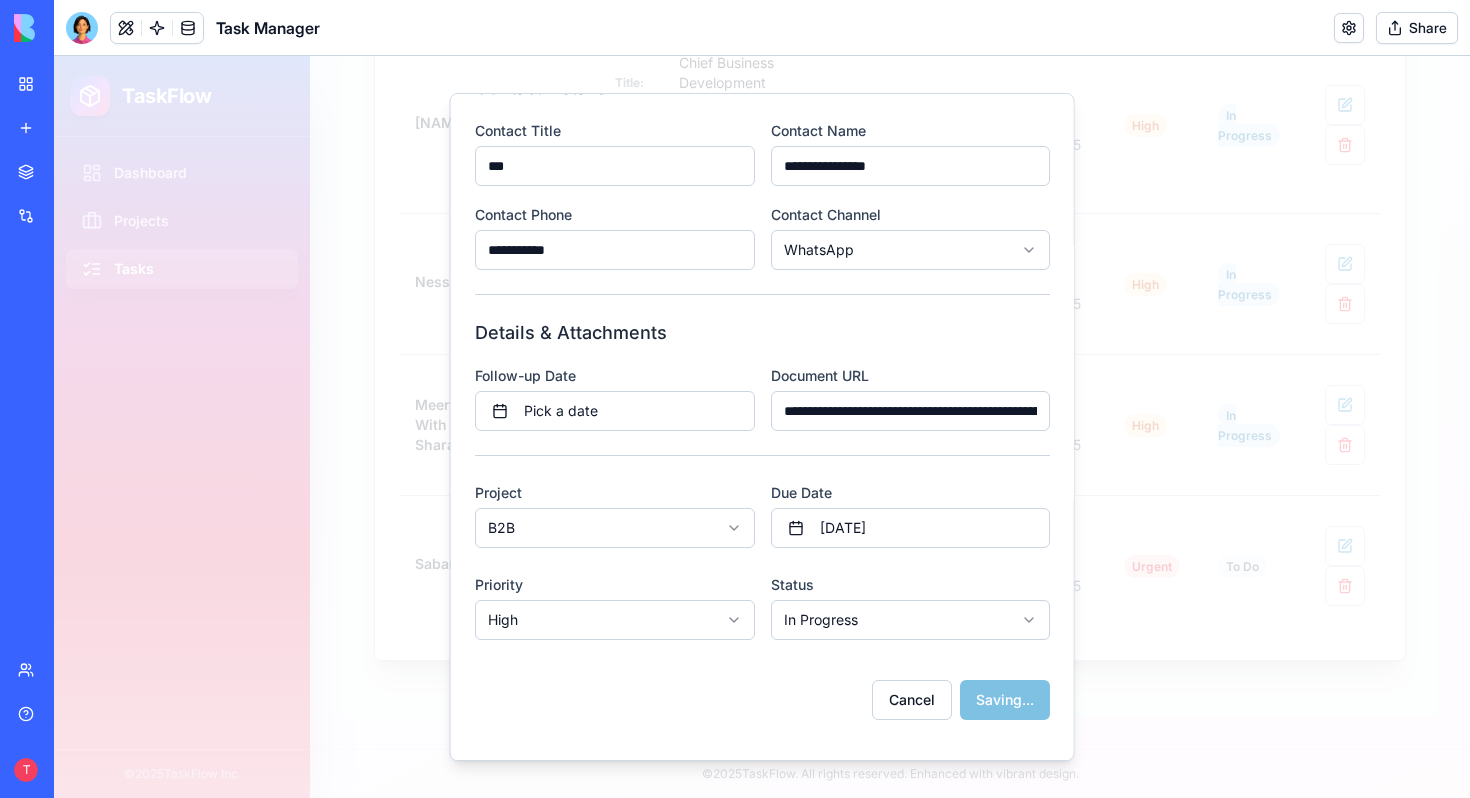 select 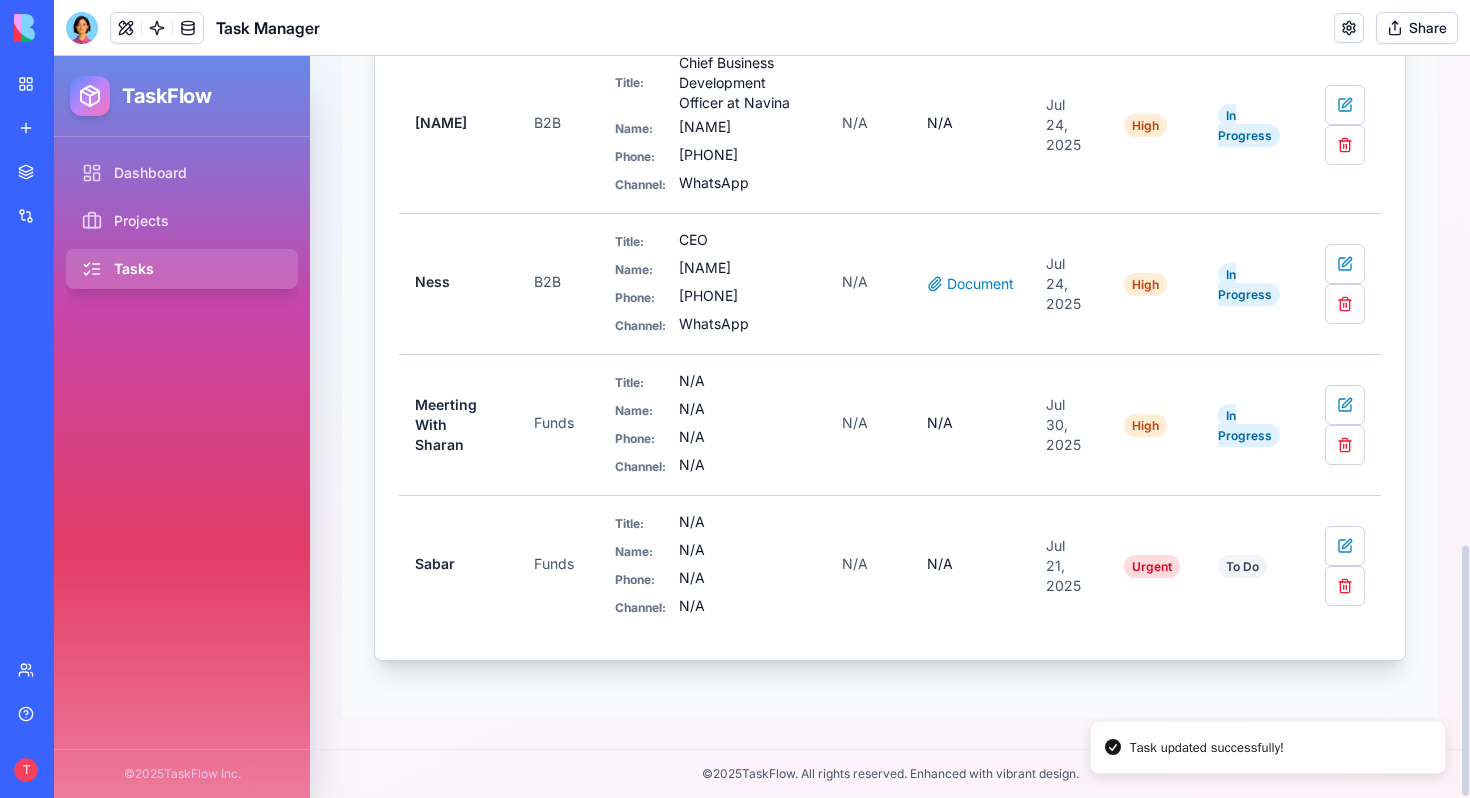 scroll, scrollTop: 1456, scrollLeft: 0, axis: vertical 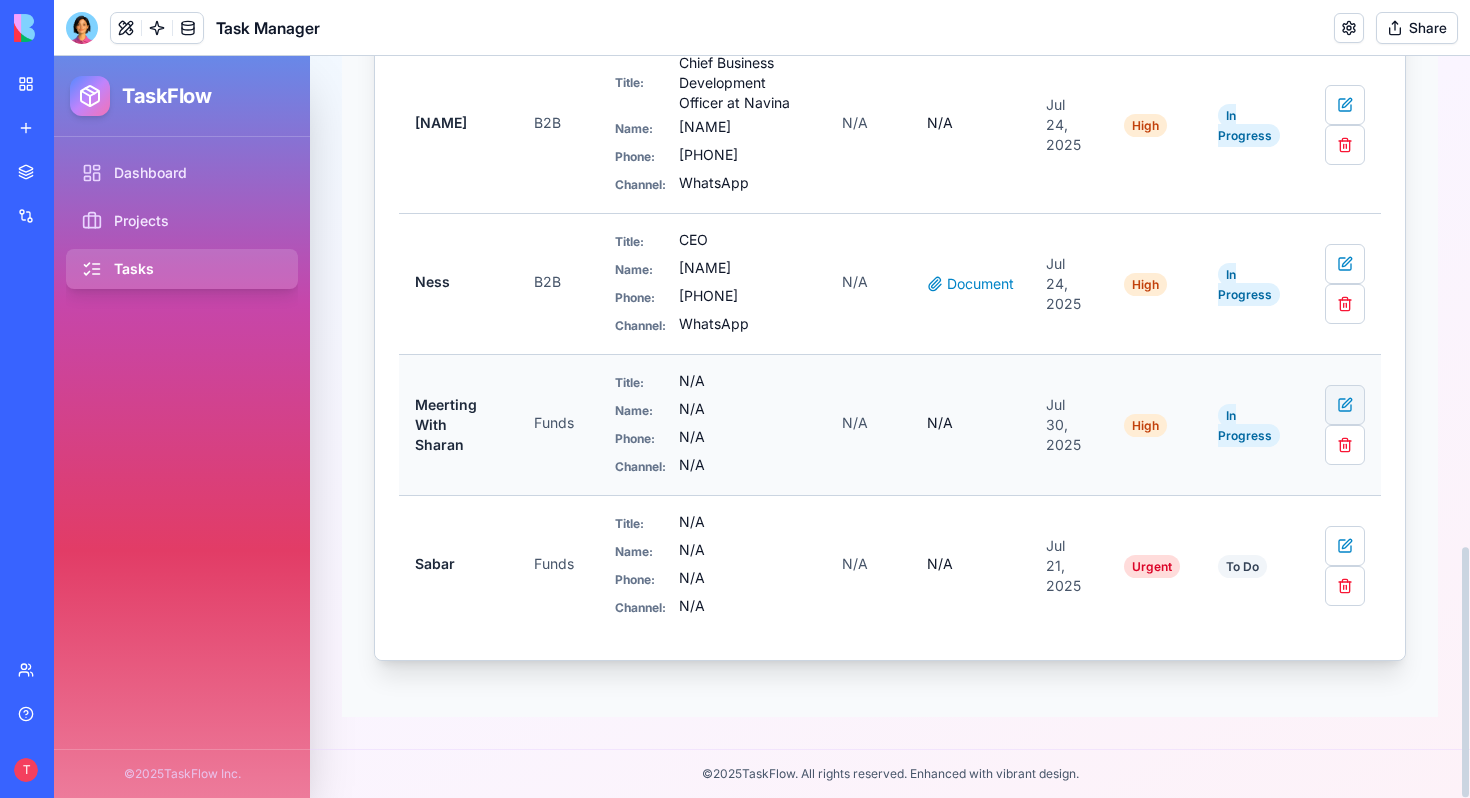 click at bounding box center (1345, 405) 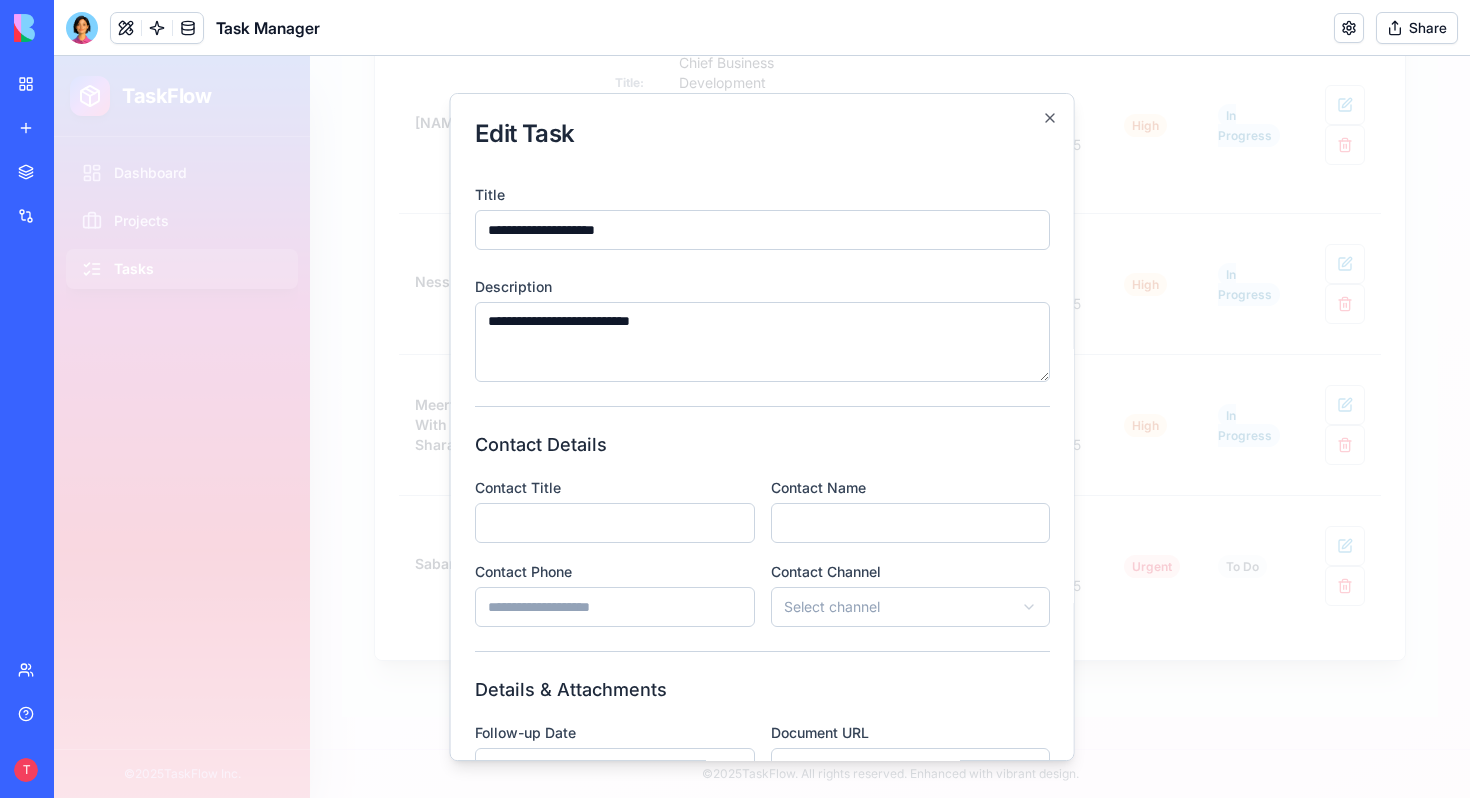 drag, startPoint x: 676, startPoint y: 324, endPoint x: 398, endPoint y: 334, distance: 278.1798 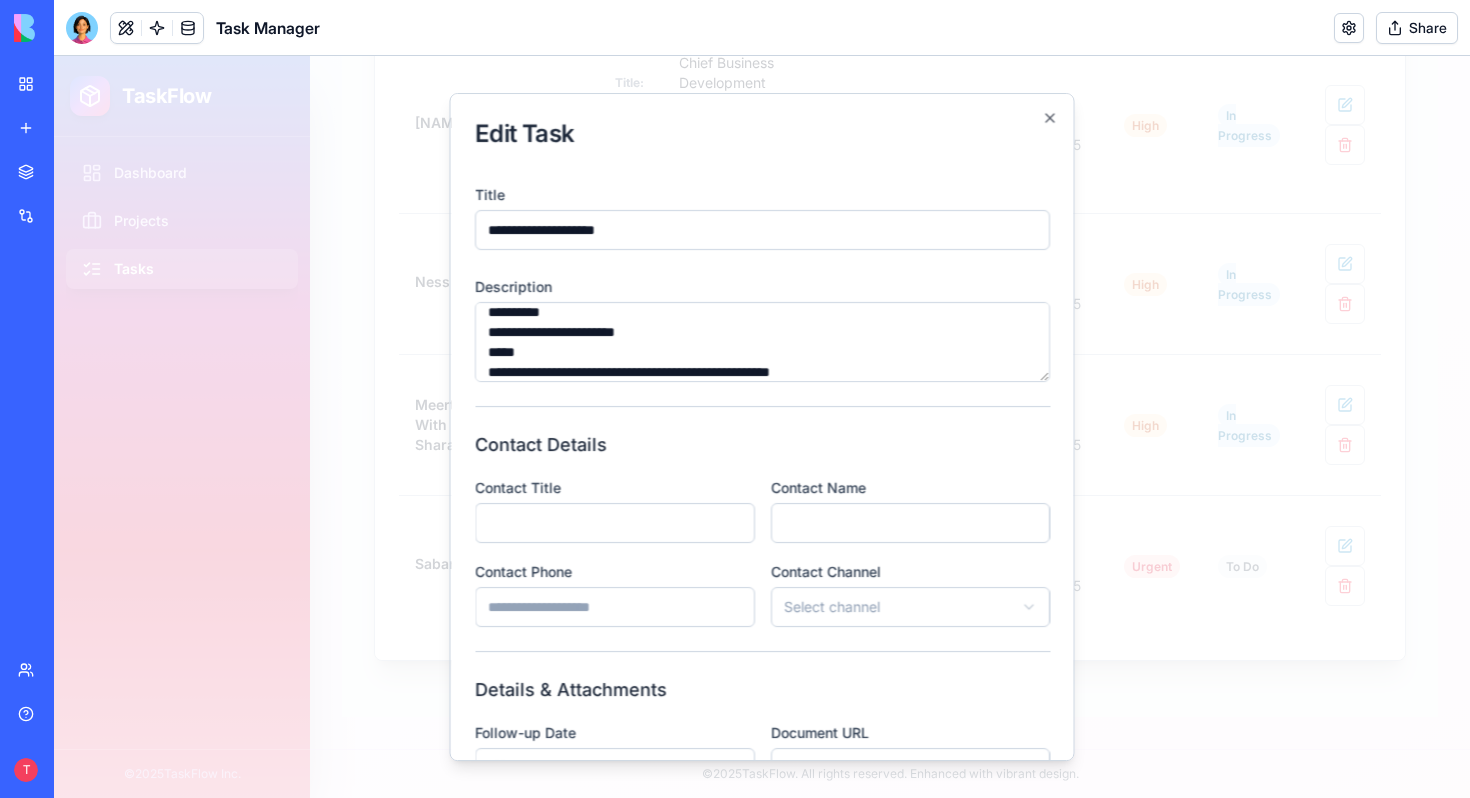 scroll, scrollTop: 29, scrollLeft: 0, axis: vertical 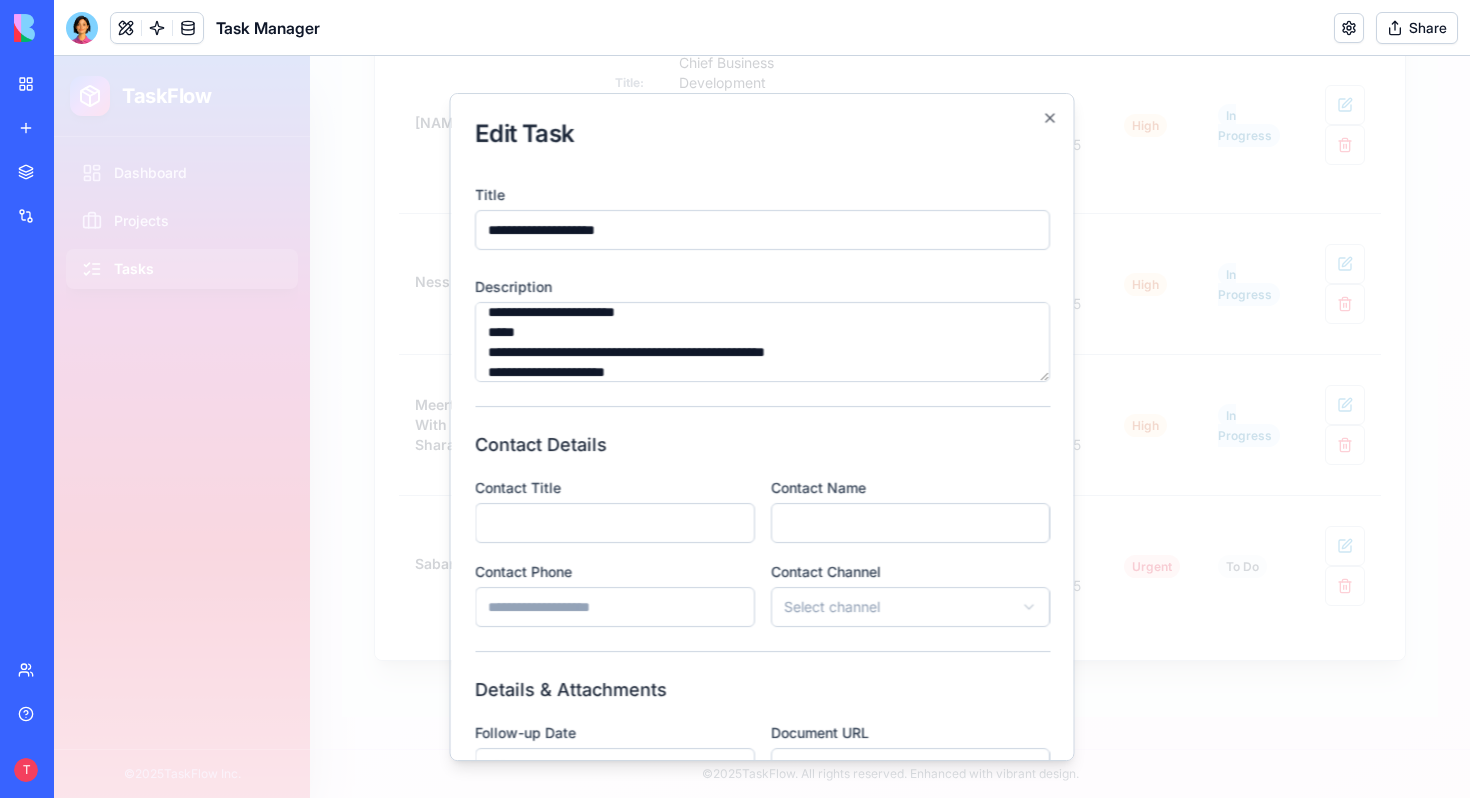 type on "**********" 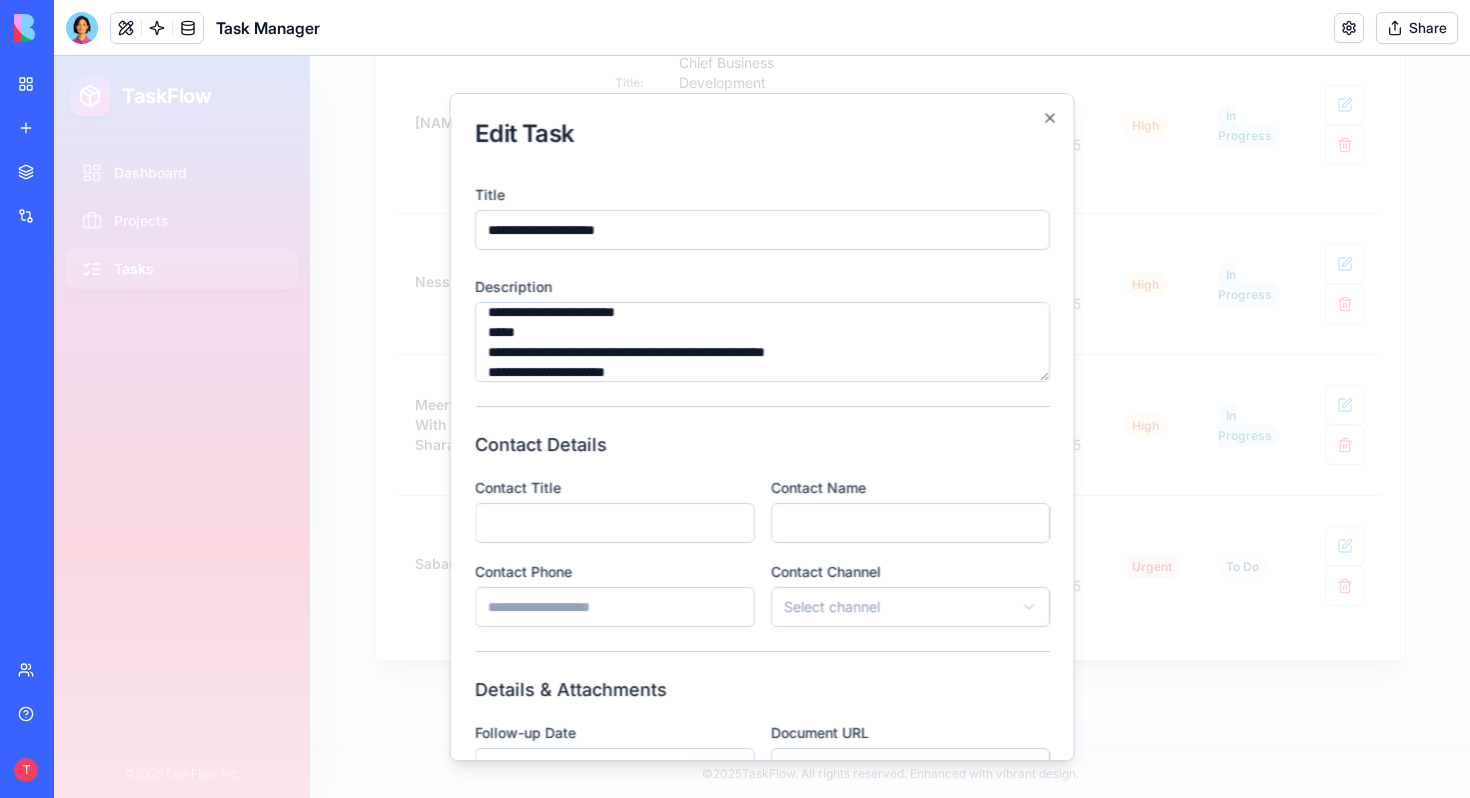 type on "***" 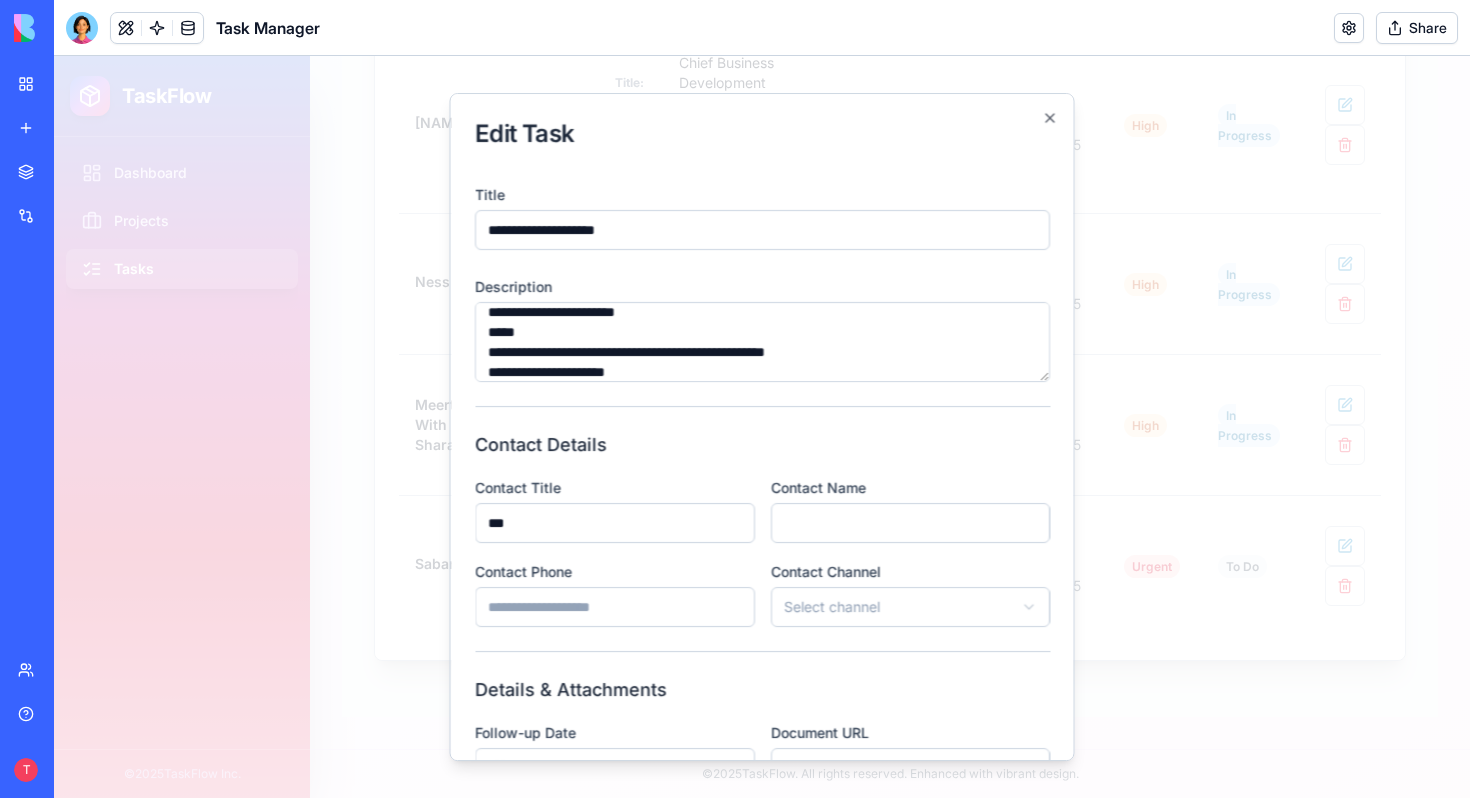 click on "Contact Name" at bounding box center [910, 523] 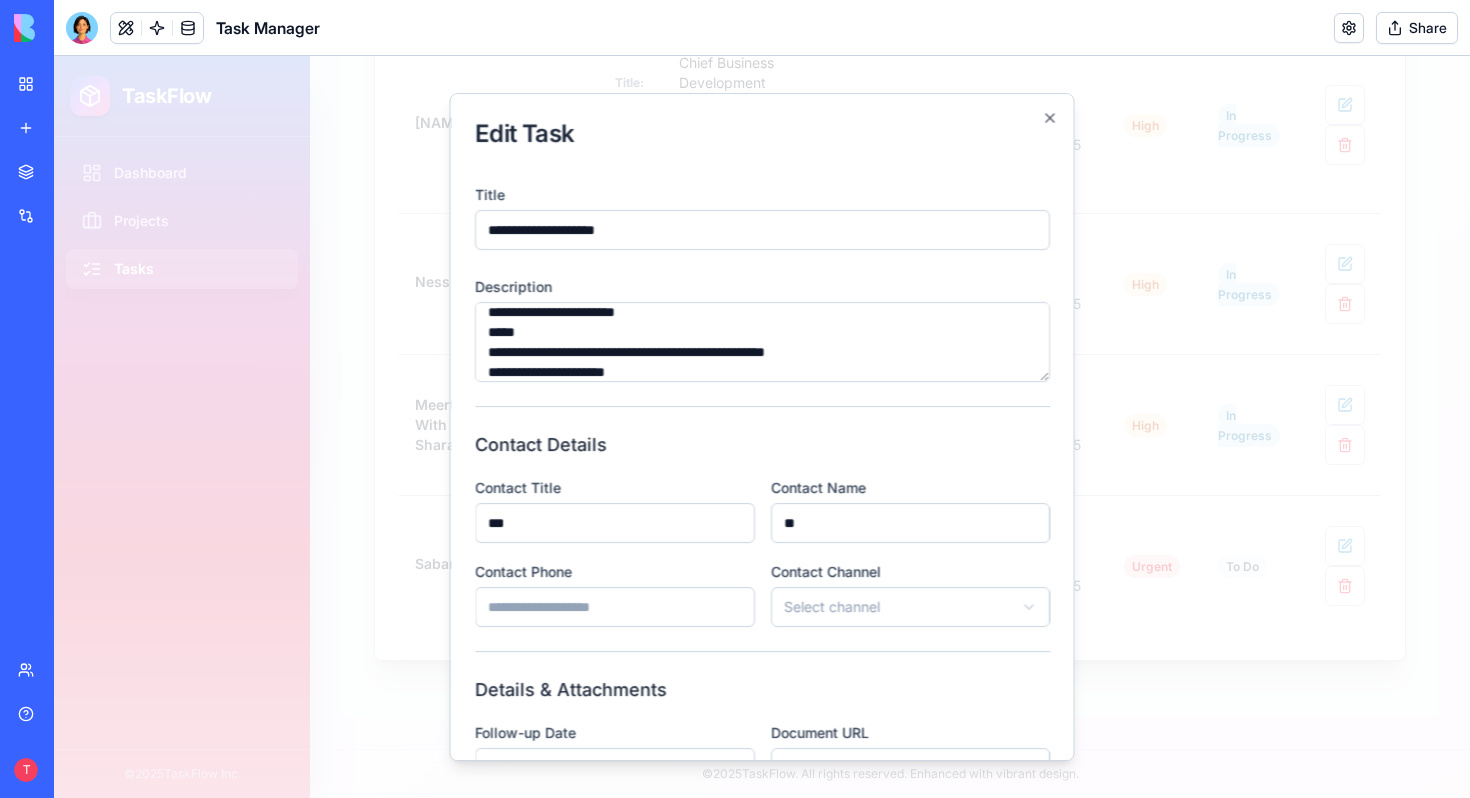type on "*" 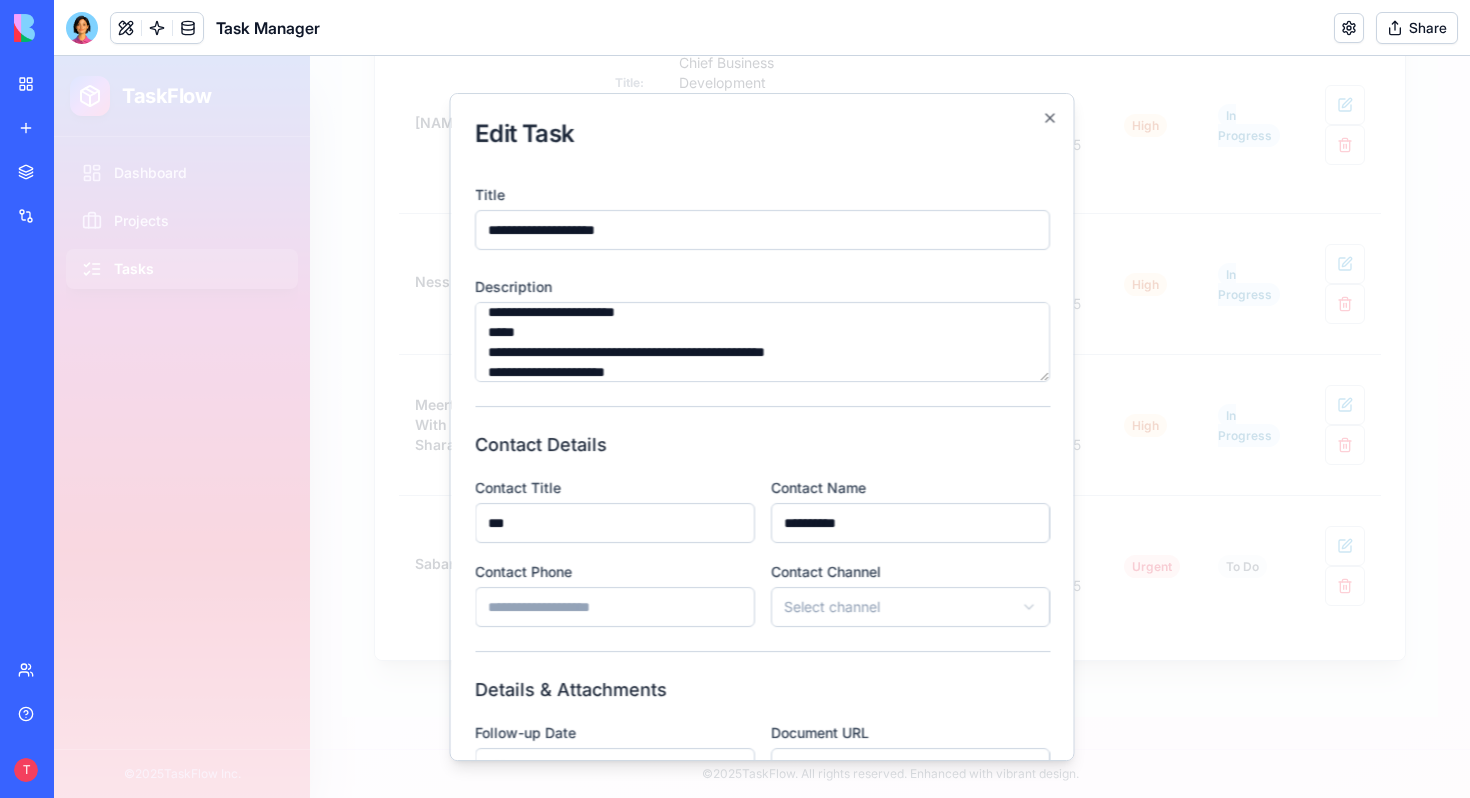 type on "*********" 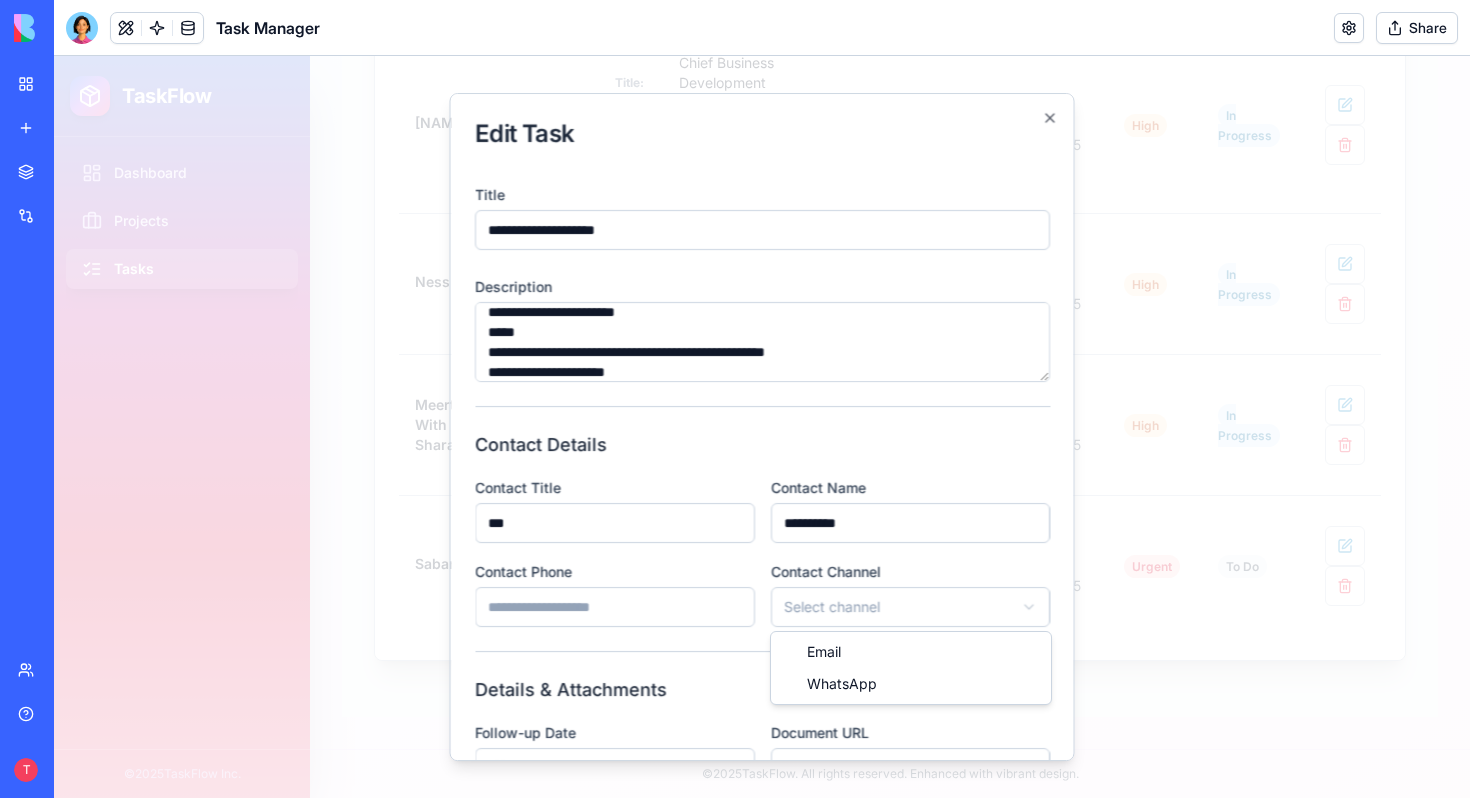 click on "TaskFlow Dashboard Projects Tasks ©  2025  TaskFlow Inc. Tasks Organize and track your tasks. Click on any cell to edit directly.  List  Kanban  Add New Task Filters Filter by project... Filter by status... Filter by priority... Title Project Contact Details Follow-up Date Document Due Date Priority Status Actions Final Loops  B2B Title: ceo  Name: Lioran  Phone: [PHONE] Channel: WhatsApp Aug 04, 2025  Document Aug 10, 2025 Medium In Progress HB B2B Title: CEO Name: Tal Phone: [PHONE] Channel: Email Aug 04, 2025 N/A Aug 06, 2025 High In Progress Naama + Efrat Rapoport  B2B Title: Head of  Name: N/A Phone: N/A Channel: N/A Jul 29, 2025 N/A N/A Low To Do Hemispheric B2B Title: Head Of People Name: Neta  Phone: [PHONE] Channel: WhatsApp Jul 31, 2025  Document Jul 31, 2025 Medium In Progress Atera  B2B Title:  HR Sales  Name: Shani virsh  Phone: [PHONE] Channel: WhatsApp Jul 29, 2025  Document Jul 24, 2025 Medium In Progress Teva  B2B Title: Name: Hadar  Phone: [PHONE] Channel: WhatsApp" at bounding box center [762, 427] 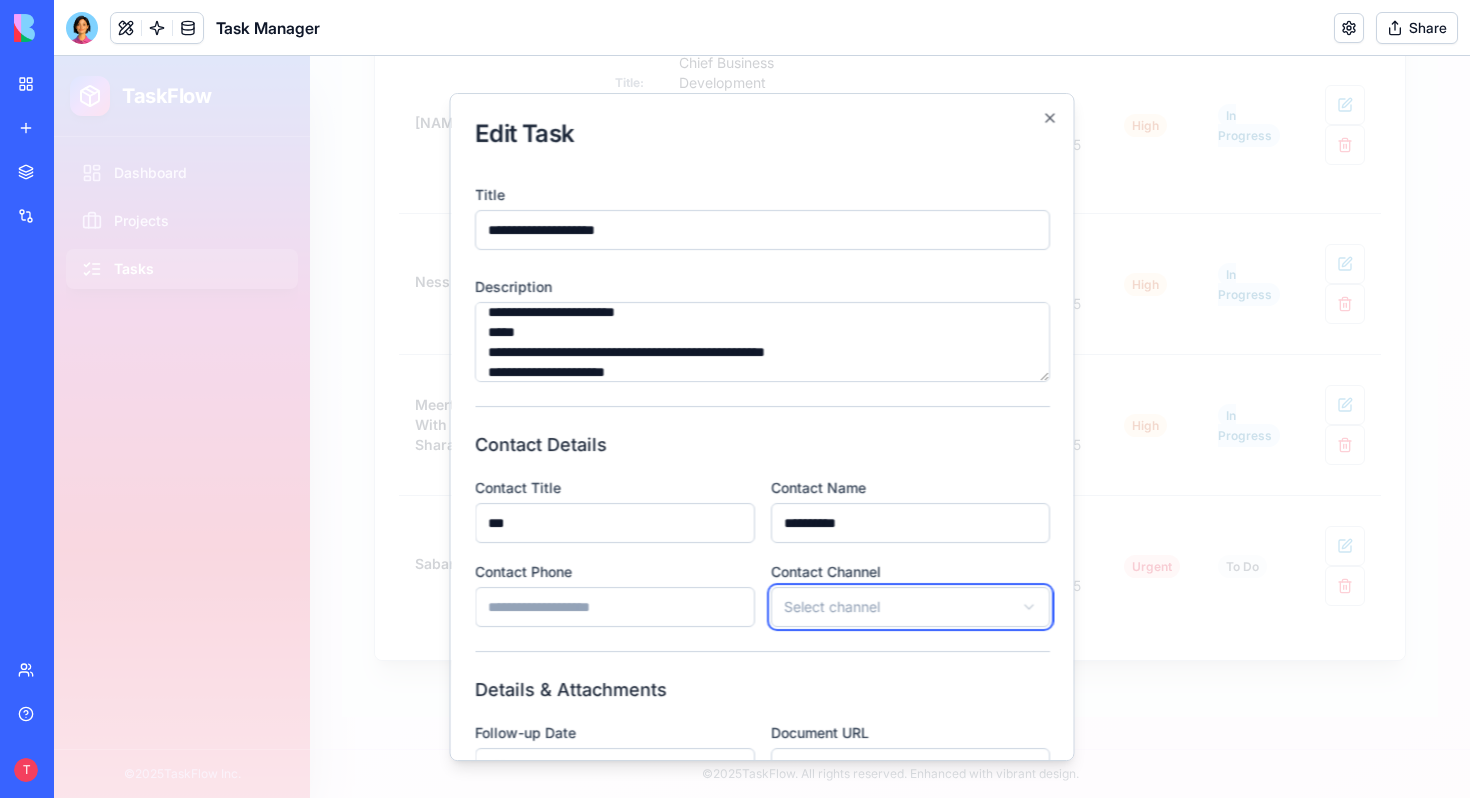 click on "TaskFlow Dashboard Projects Tasks ©  2025  TaskFlow Inc. Tasks Organize and track your tasks. Click on any cell to edit directly.  List  Kanban  Add New Task Filters Filter by project... Filter by status... Filter by priority... Title Project Contact Details Follow-up Date Document Due Date Priority Status Actions Final Loops  B2B Title: ceo  Name: Lioran  Phone: [PHONE] Channel: WhatsApp Aug 04, 2025  Document Aug 10, 2025 Medium In Progress HB B2B Title: CEO Name: Tal Phone: [PHONE] Channel: Email Aug 04, 2025 N/A Aug 06, 2025 High In Progress Naama + Efrat Rapoport  B2B Title: Head of  Name: N/A Phone: N/A Channel: N/A Jul 29, 2025 N/A N/A Low To Do Hemispheric B2B Title: Head Of People Name: Neta  Phone: [PHONE] Channel: WhatsApp Jul 31, 2025  Document Jul 31, 2025 Medium In Progress Atera  B2B Title:  HR Sales  Name: Shani virsh  Phone: [PHONE] Channel: WhatsApp Jul 29, 2025  Document Jul 24, 2025 Medium In Progress Teva  B2B Title: Name: Hadar  Phone: [PHONE] Channel: WhatsApp" at bounding box center (762, 427) 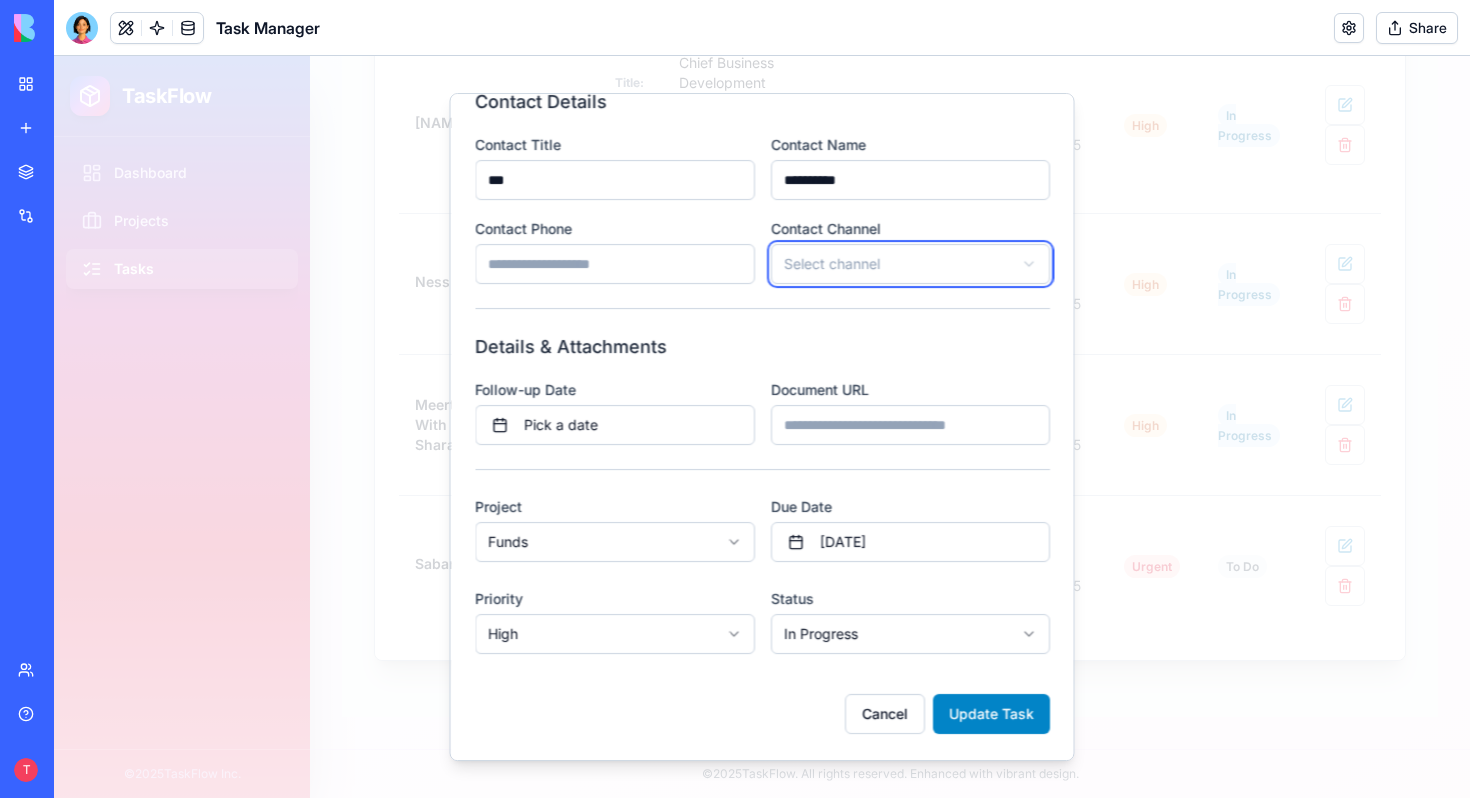 scroll, scrollTop: 344, scrollLeft: 0, axis: vertical 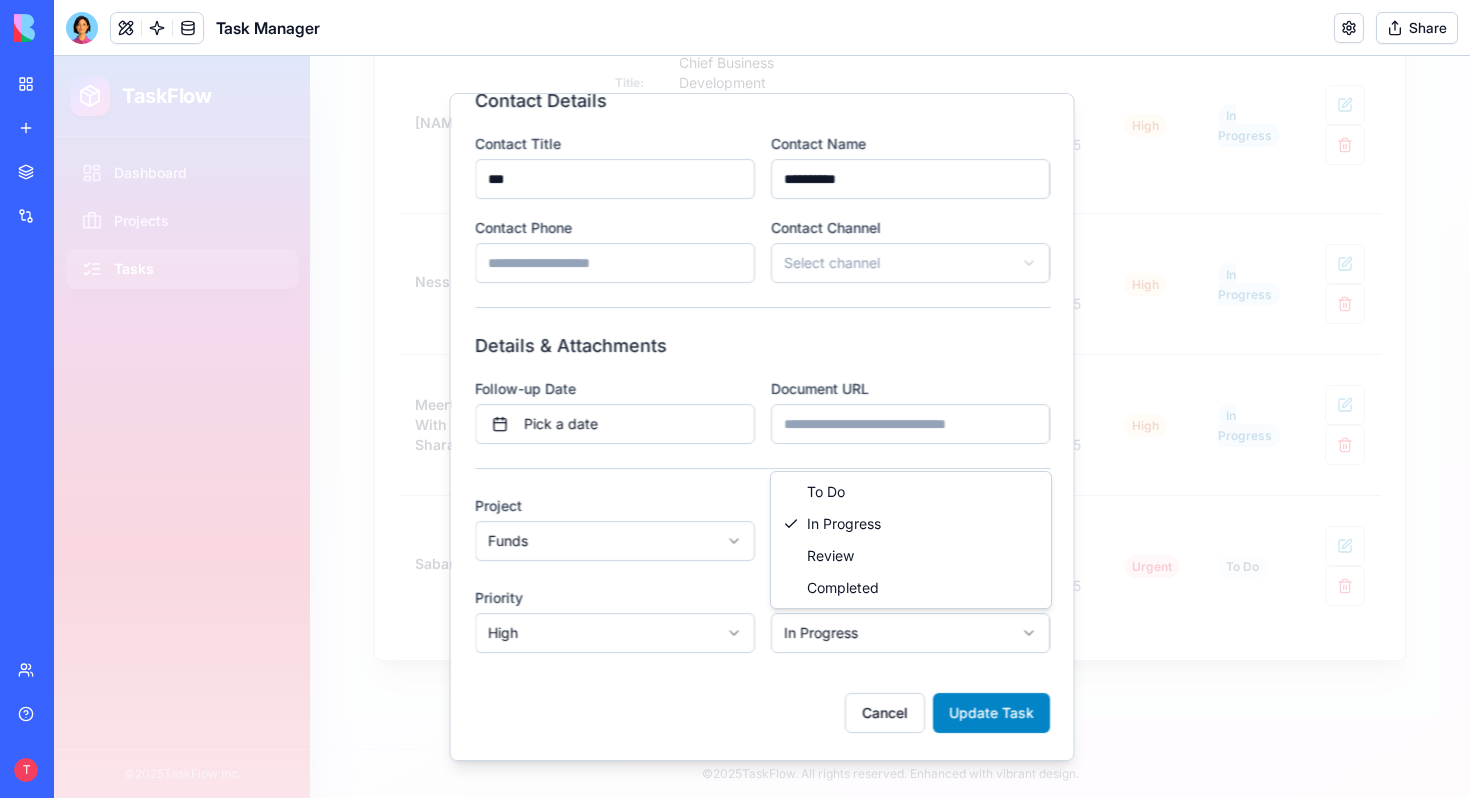 click on "TaskFlow Dashboard Projects Tasks ©  2025  TaskFlow Inc. Tasks Organize and track your tasks. Click on any cell to edit directly.  List  Kanban  Add New Task Filters Filter by project... Filter by status... Filter by priority... Title Project Contact Details Follow-up Date Document Due Date Priority Status Actions Final Loops  B2B Title: ceo  Name: Lioran  Phone: [PHONE] Channel: WhatsApp Aug 04, 2025  Document Aug 10, 2025 Medium In Progress HB B2B Title: CEO Name: Tal Phone: [PHONE] Channel: Email Aug 04, 2025 N/A Aug 06, 2025 High In Progress Naama + Efrat Rapoport  B2B Title: Head of  Name: N/A Phone: N/A Channel: N/A Jul 29, 2025 N/A N/A Low To Do Hemispheric B2B Title: Head Of People Name: Neta  Phone: [PHONE] Channel: WhatsApp Jul 31, 2025  Document Jul 31, 2025 Medium In Progress Atera  B2B Title:  HR Sales  Name: Shani virsh  Phone: [PHONE] Channel: WhatsApp Jul 29, 2025  Document Jul 24, 2025 Medium In Progress Teva  B2B Title: Name: Hadar  Phone: [PHONE] Channel: WhatsApp" at bounding box center (762, 427) 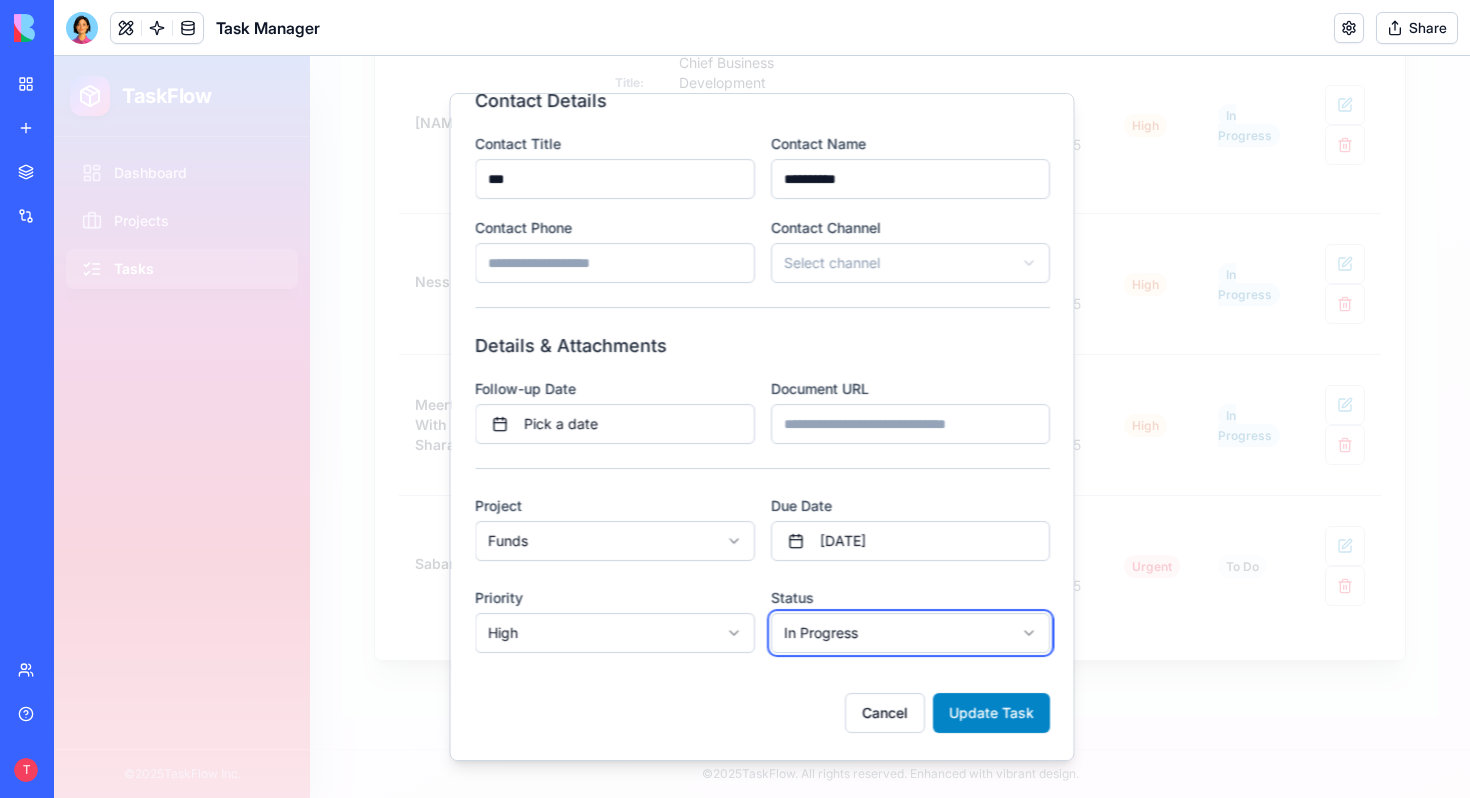 click on "TaskFlow Dashboard Projects Tasks ©  2025  TaskFlow Inc. Tasks Organize and track your tasks. Click on any cell to edit directly.  List  Kanban  Add New Task Filters Filter by project... Filter by status... Filter by priority... Title Project Contact Details Follow-up Date Document Due Date Priority Status Actions Final Loops  B2B Title: ceo  Name: Lioran  Phone: [PHONE] Channel: WhatsApp Aug 04, 2025  Document Aug 10, 2025 Medium In Progress HB B2B Title: CEO Name: Tal Phone: [PHONE] Channel: Email Aug 04, 2025 N/A Aug 06, 2025 High In Progress Naama + Efrat Rapoport  B2B Title: Head of  Name: N/A Phone: N/A Channel: N/A Jul 29, 2025 N/A N/A Low To Do Hemispheric B2B Title: Head Of People Name: Neta  Phone: [PHONE] Channel: WhatsApp Jul 31, 2025  Document Jul 31, 2025 Medium In Progress Atera  B2B Title:  HR Sales  Name: Shani virsh  Phone: [PHONE] Channel: WhatsApp Jul 29, 2025  Document Jul 24, 2025 Medium In Progress Teva  B2B Title: Name: Hadar  Phone: [PHONE] Channel: WhatsApp" at bounding box center (762, 427) 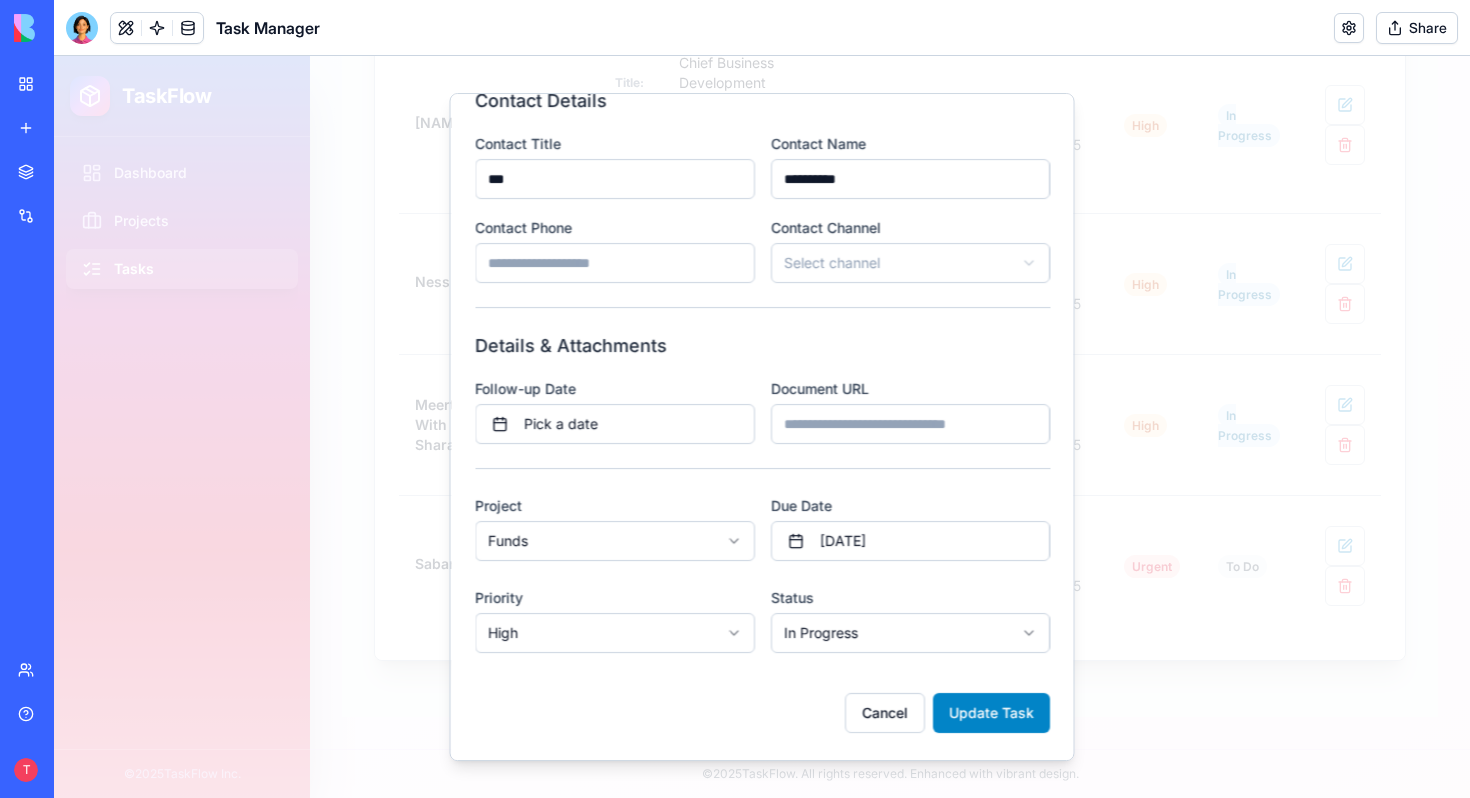 click on "Document URL" at bounding box center [910, 424] 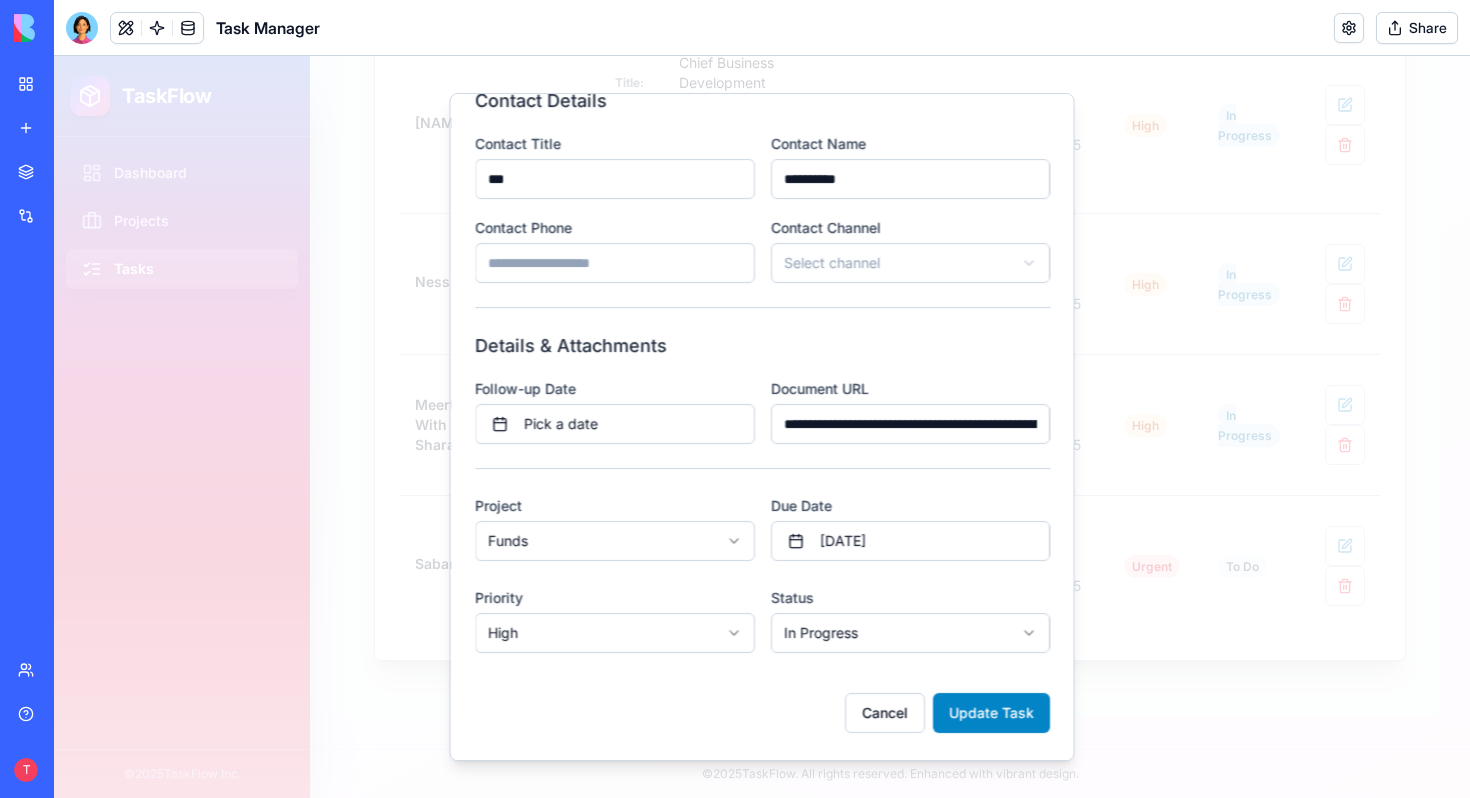 scroll, scrollTop: 0, scrollLeft: 472, axis: horizontal 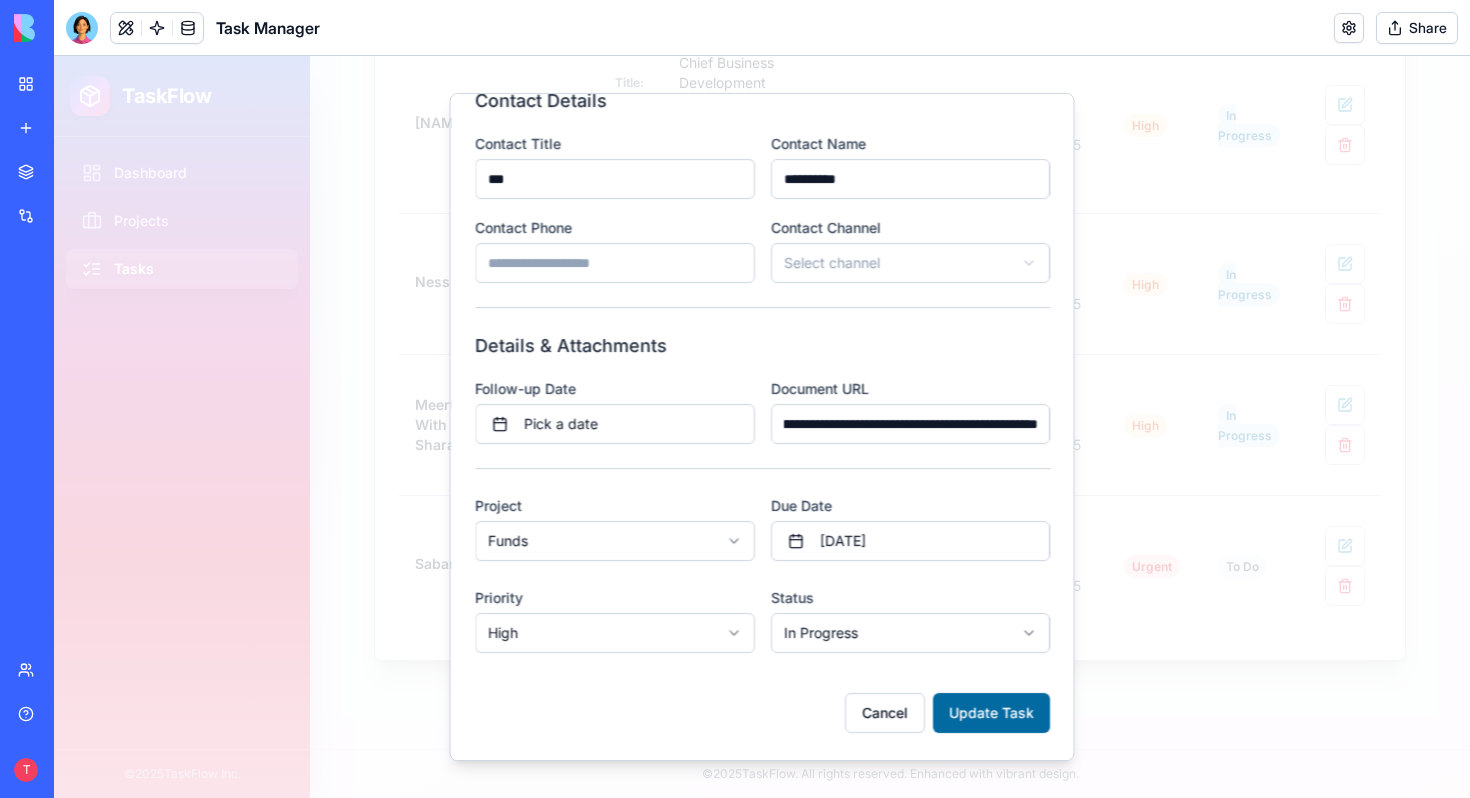 type on "**********" 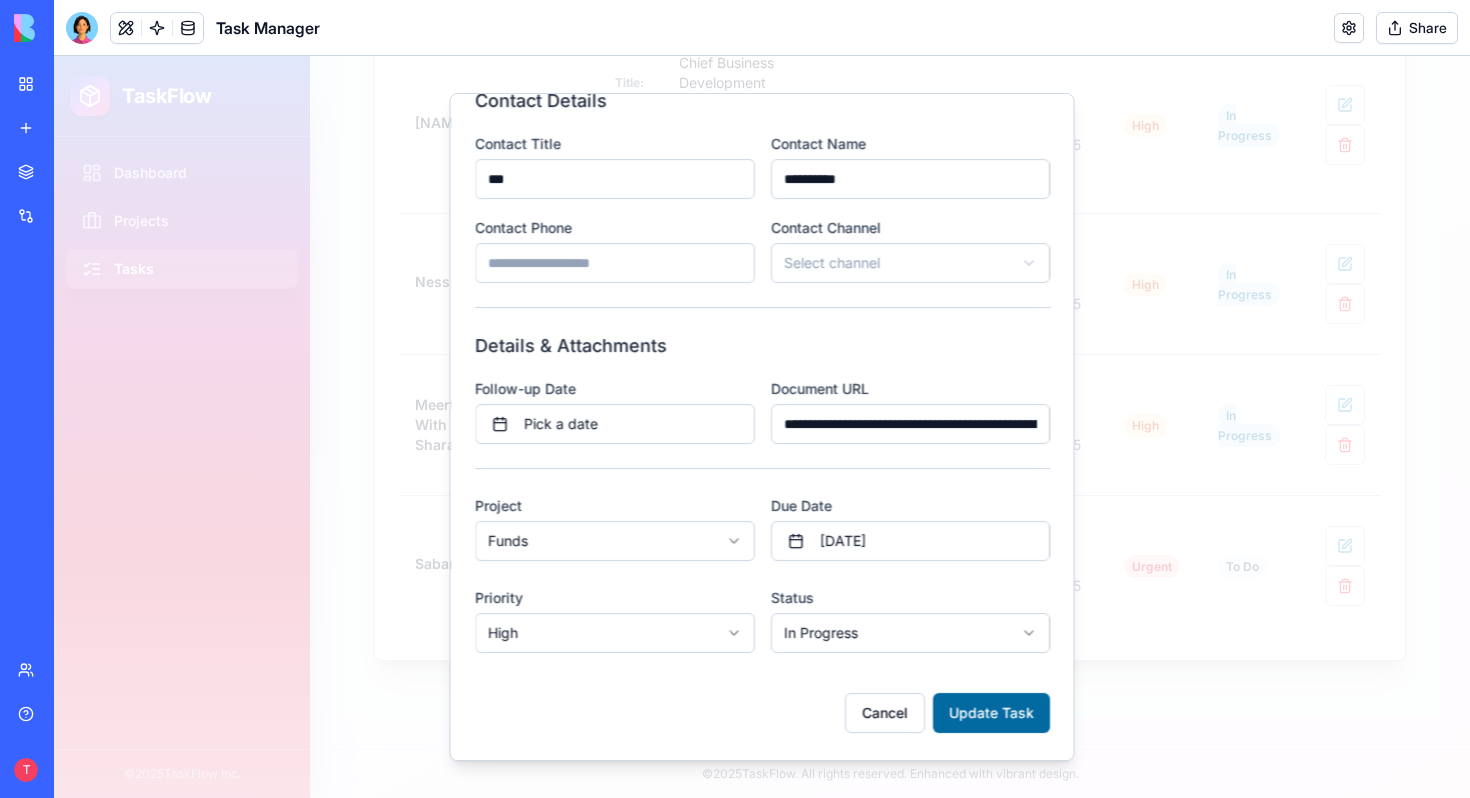 click on "Update Task" at bounding box center [991, 713] 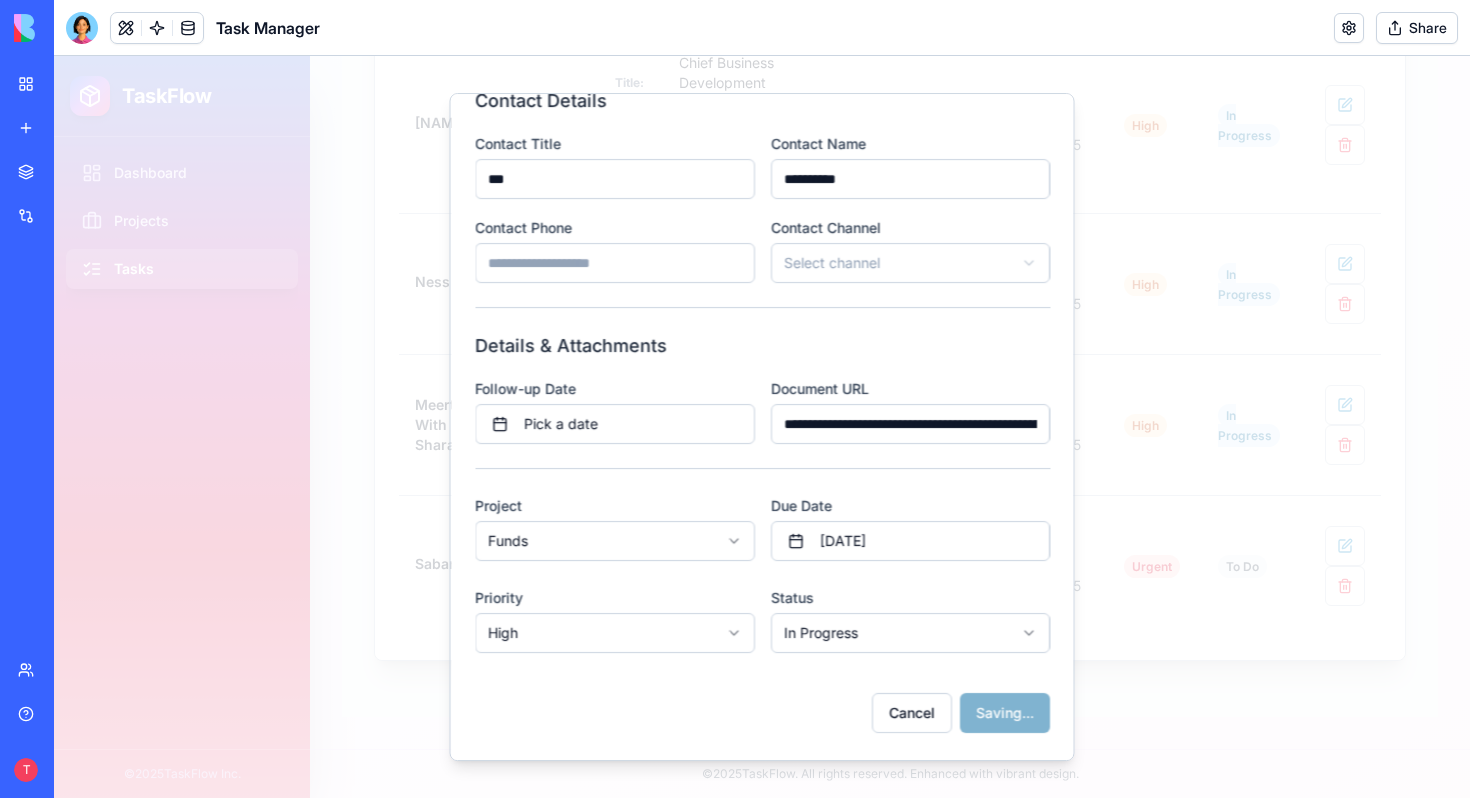 select 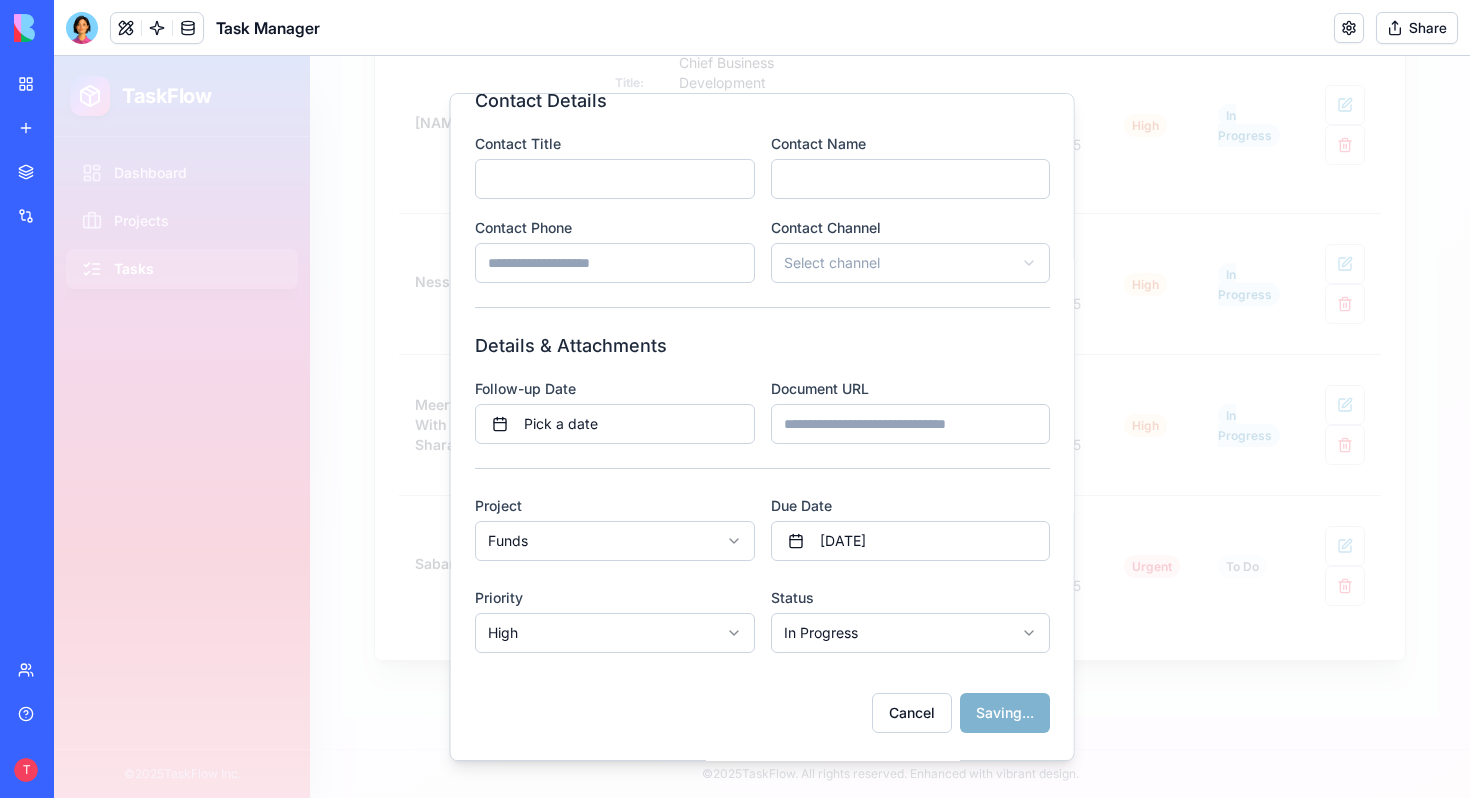 scroll, scrollTop: 0, scrollLeft: 0, axis: both 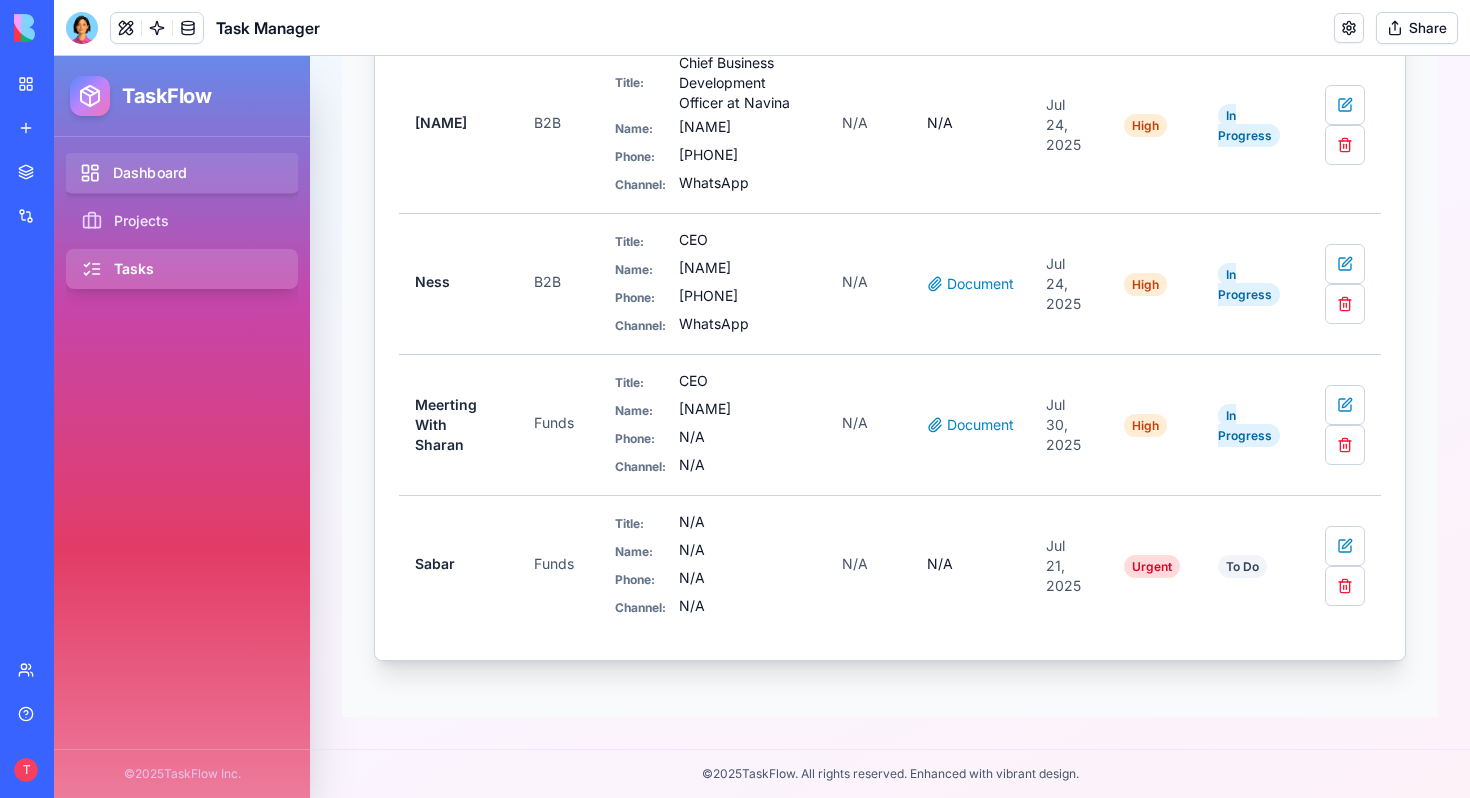 click on "Dashboard" at bounding box center [182, 173] 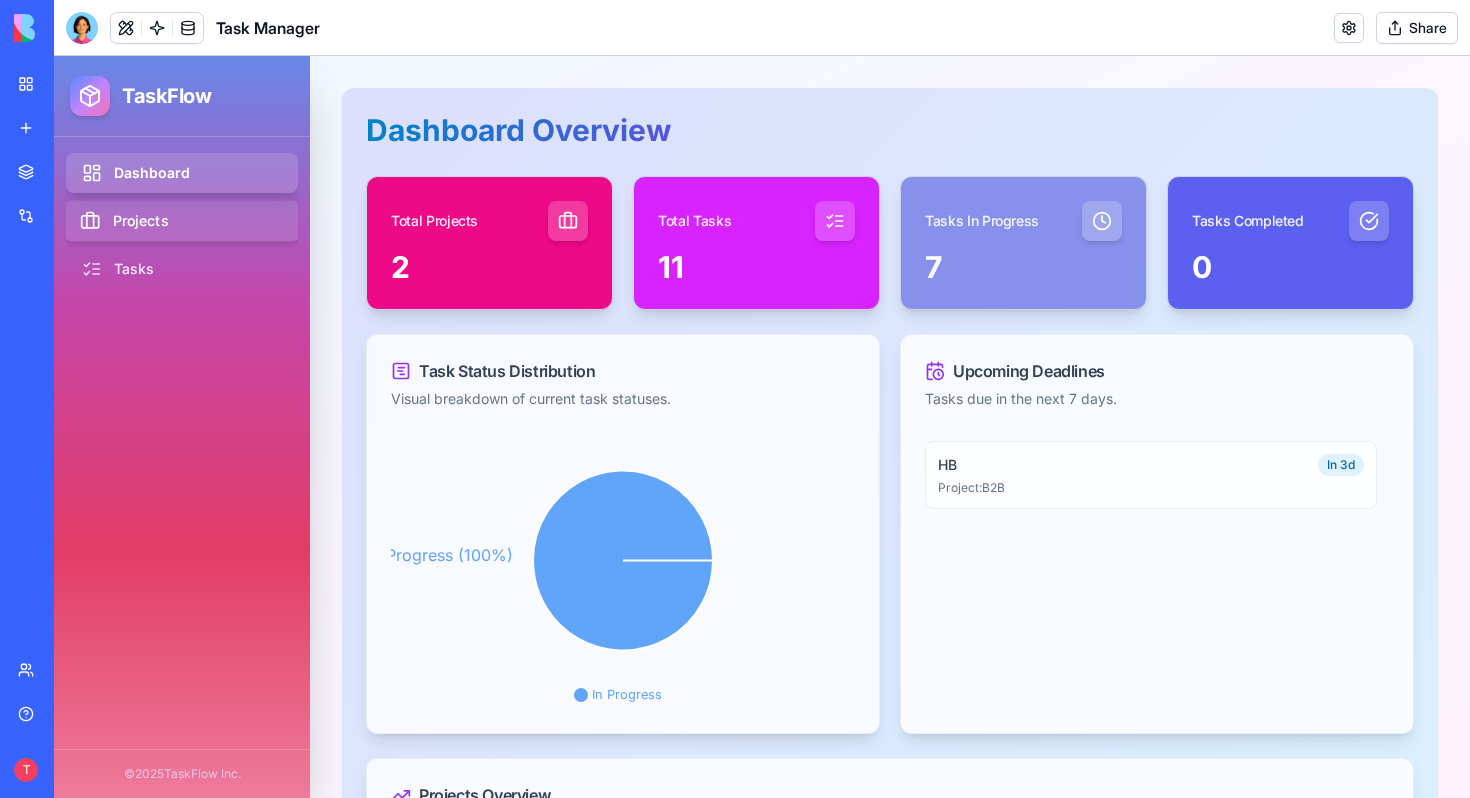 click on "Projects" at bounding box center [182, 221] 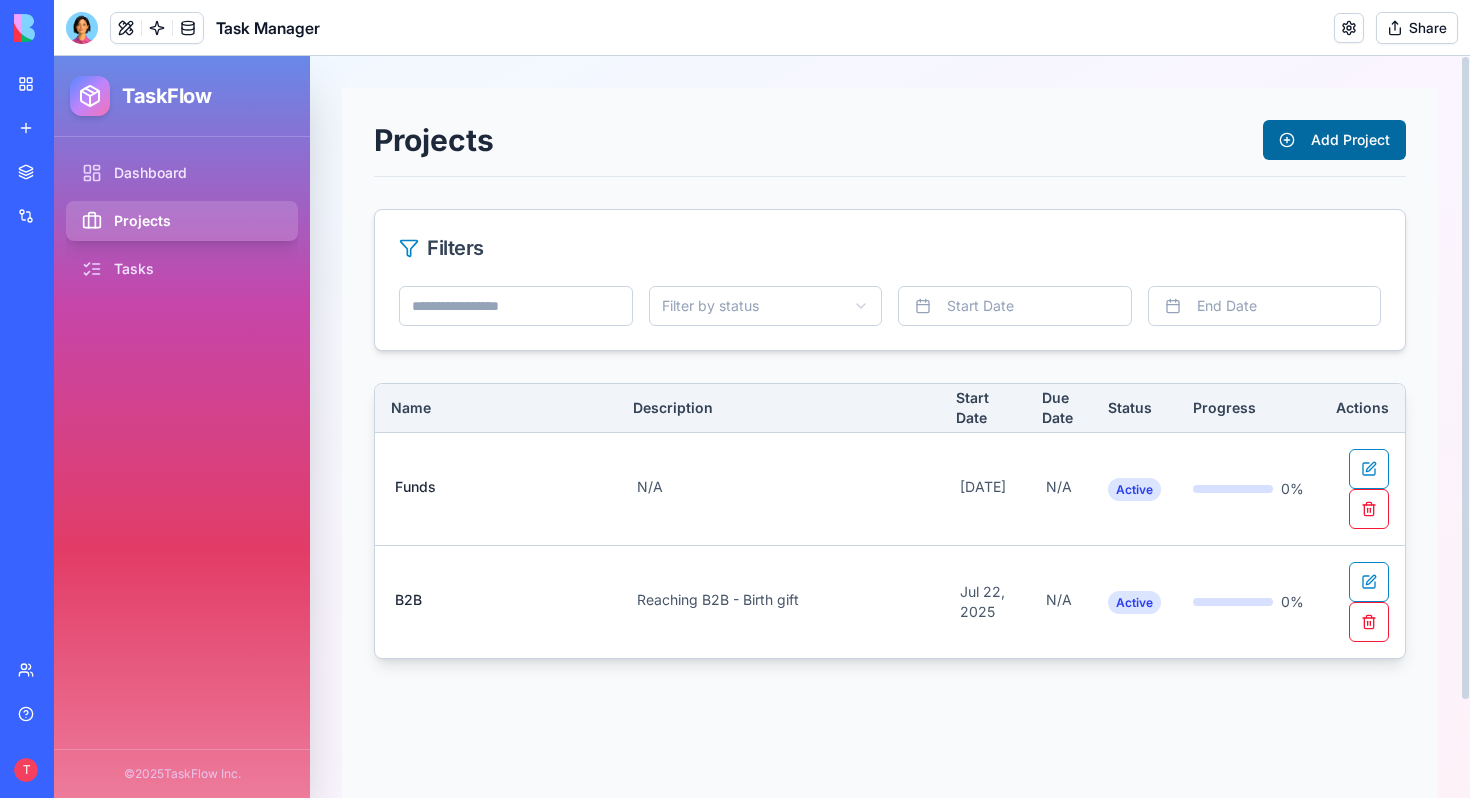 click on "Add Project" at bounding box center [1334, 140] 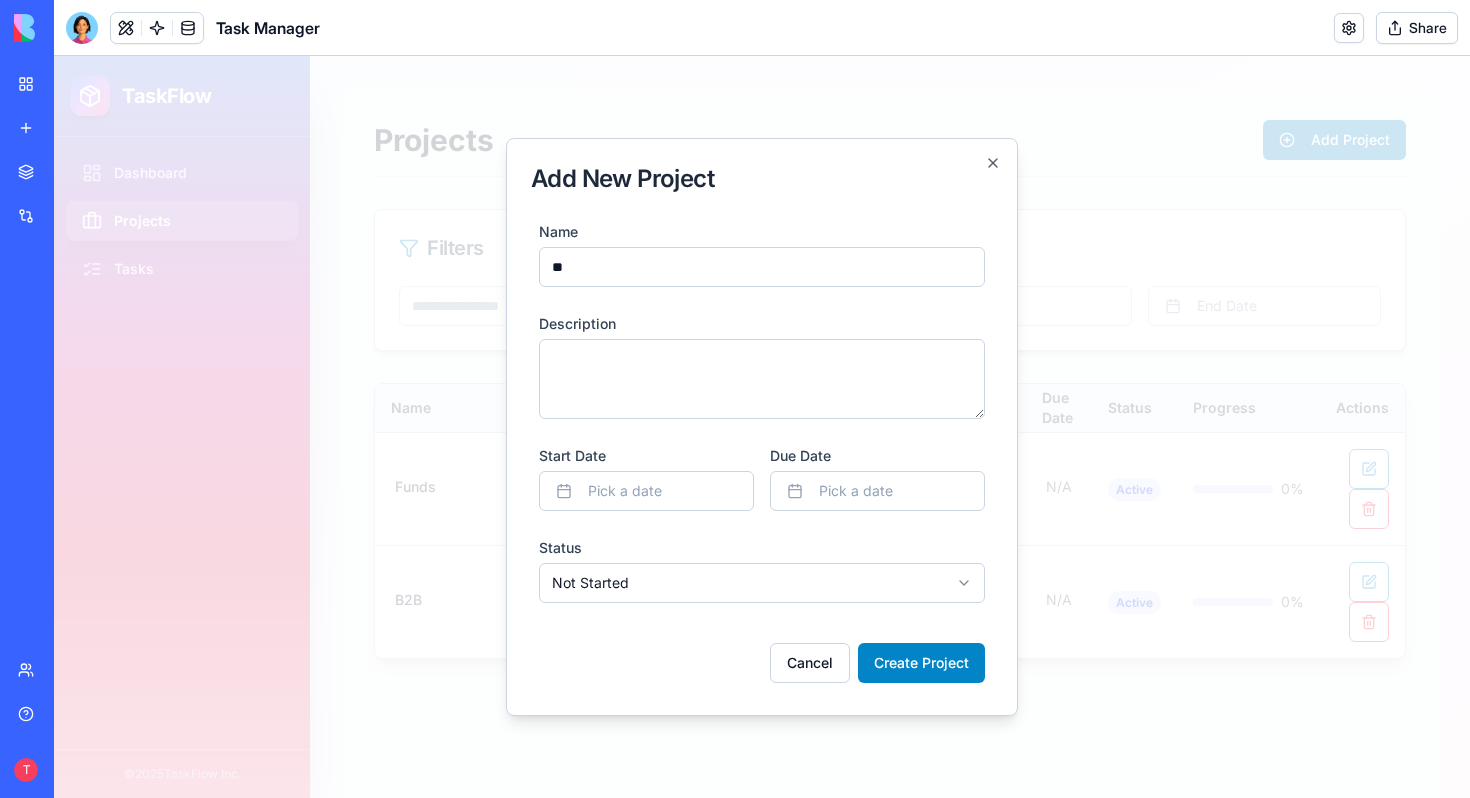 type on "*" 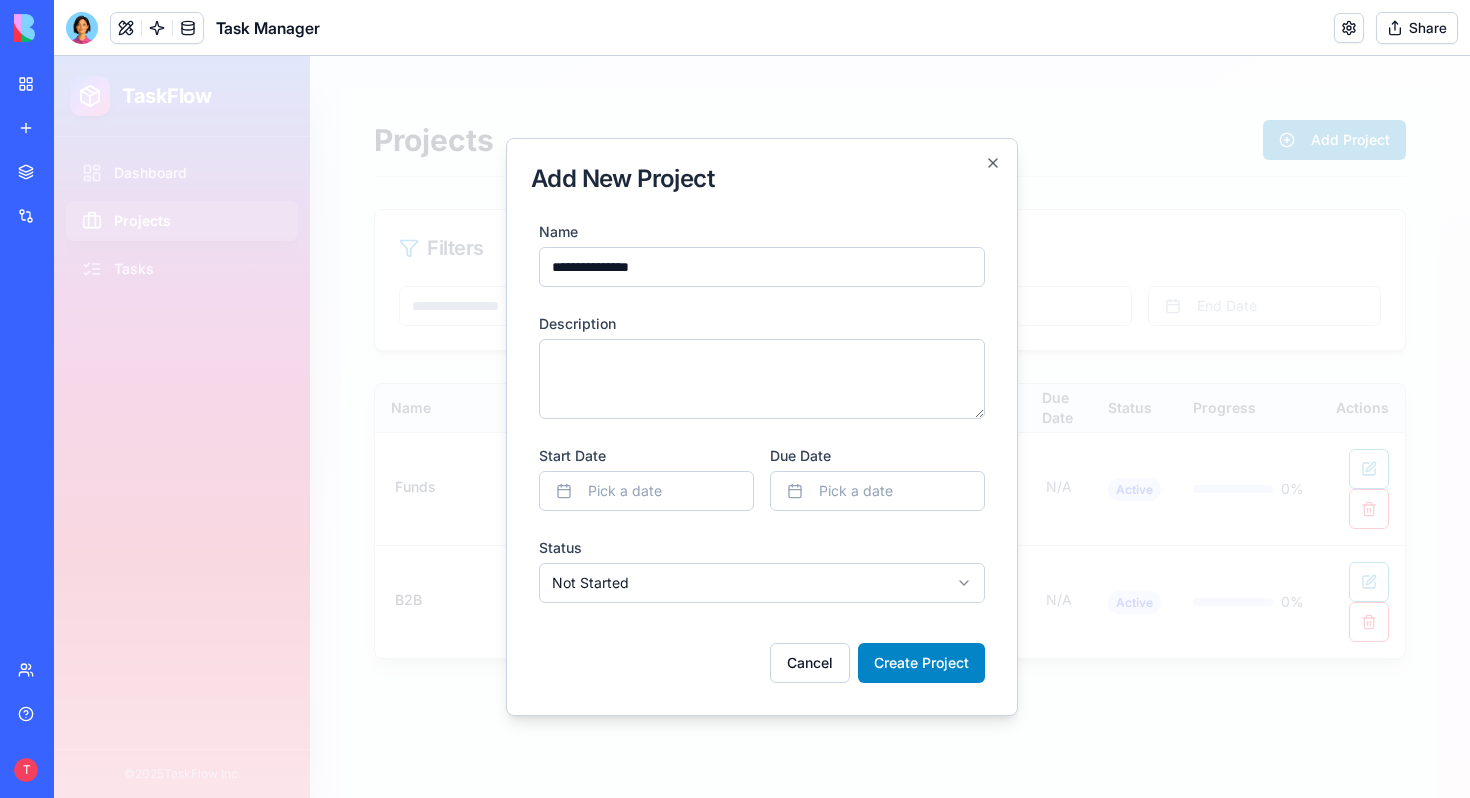 type on "**********" 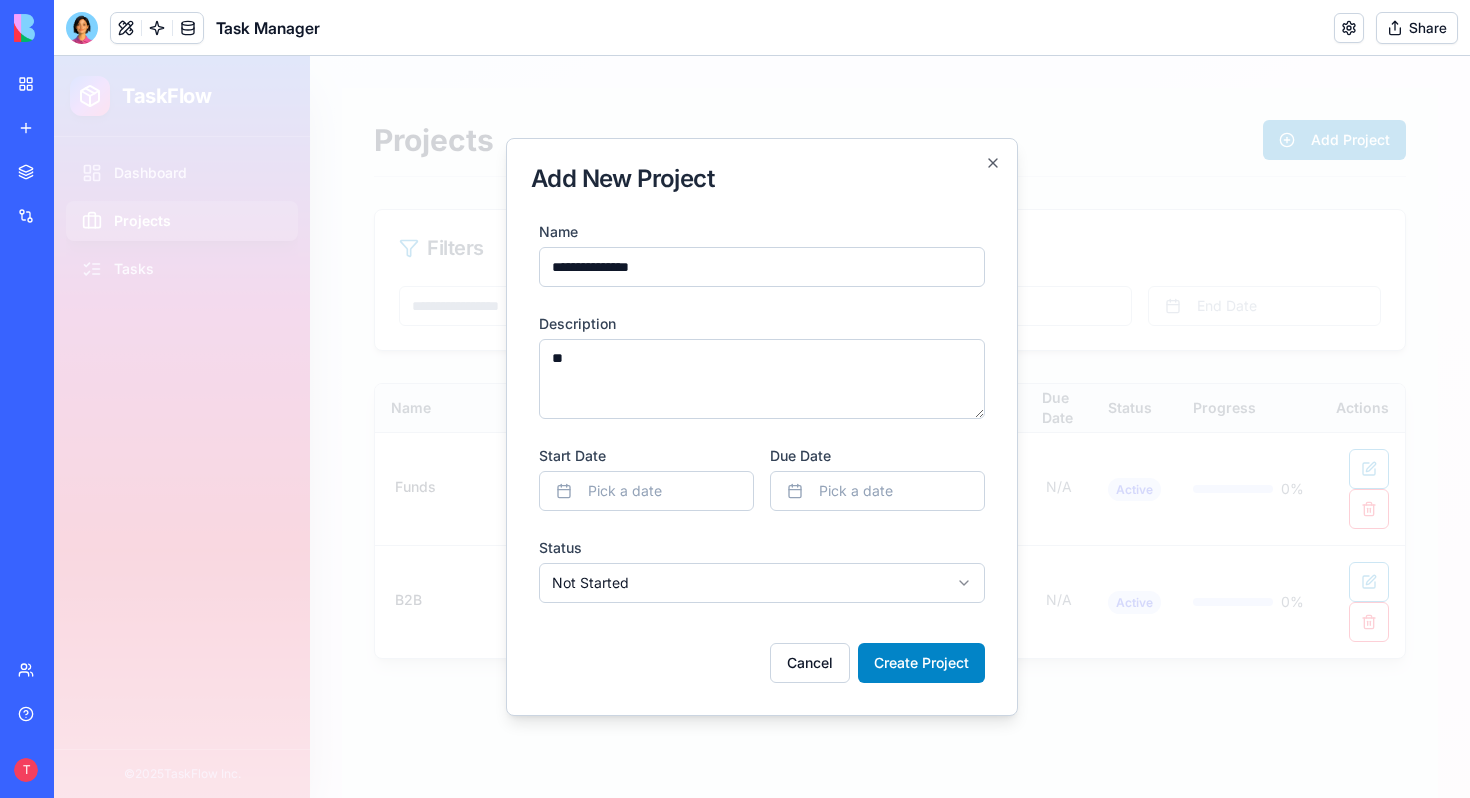 type on "*" 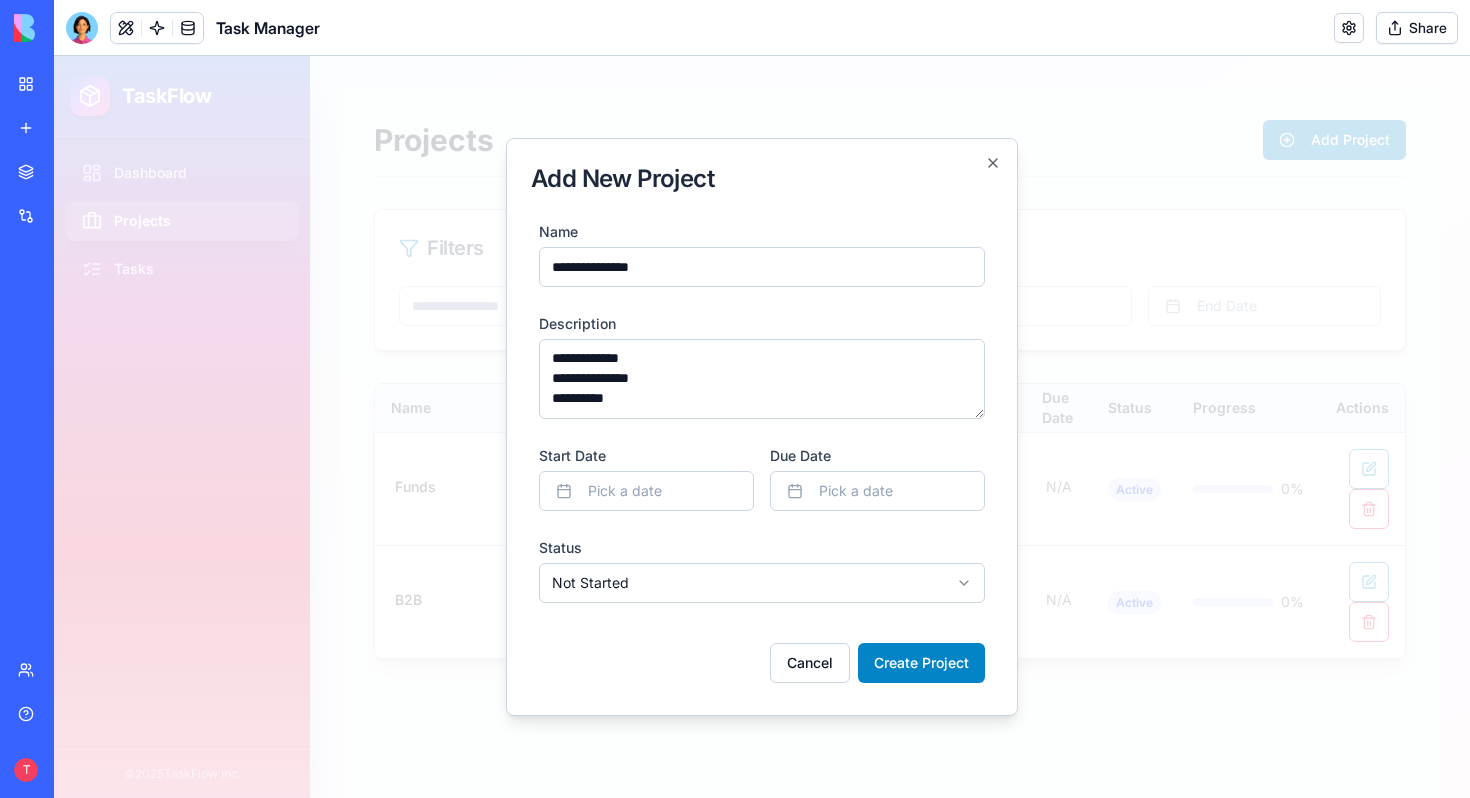 scroll, scrollTop: 8, scrollLeft: 0, axis: vertical 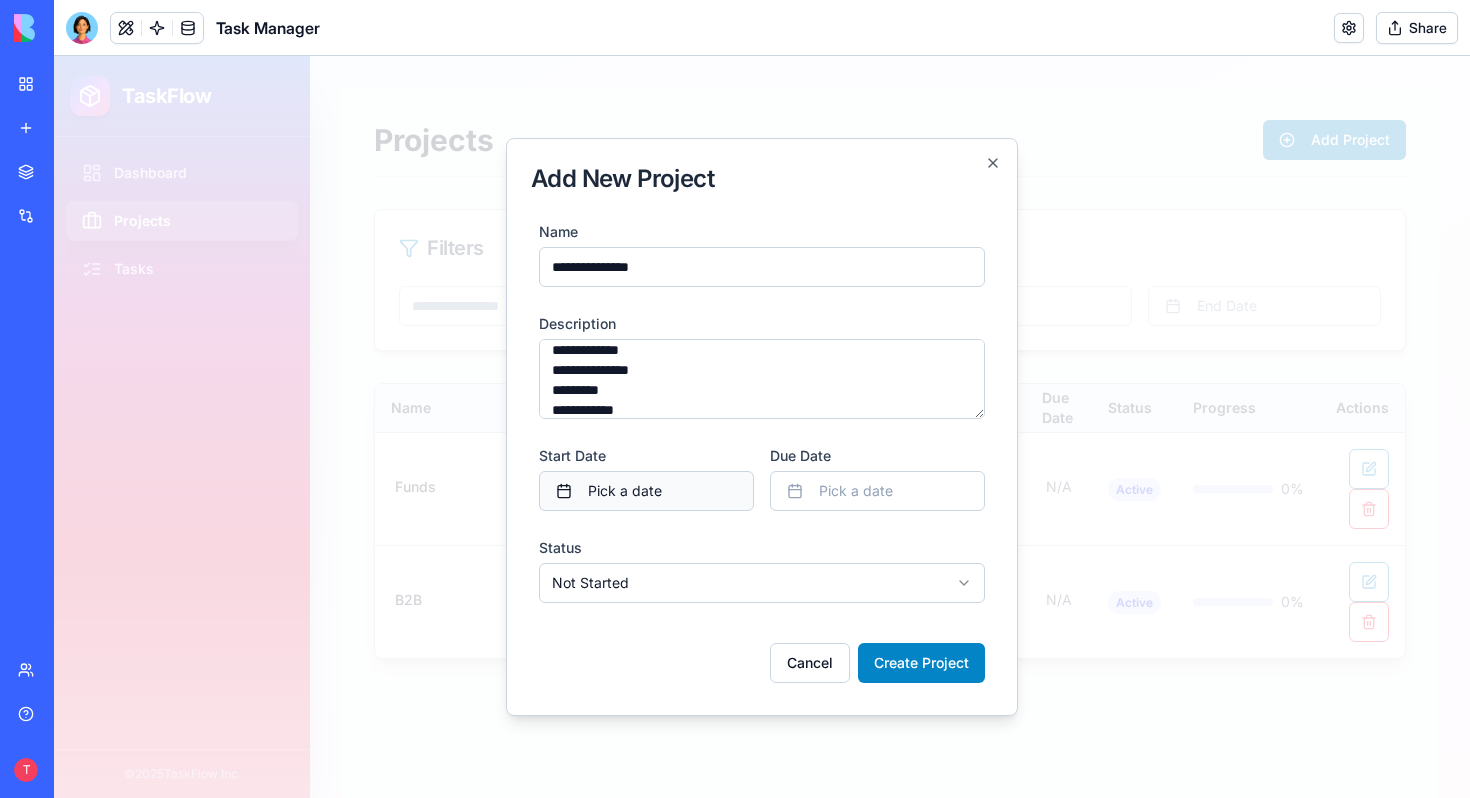 type on "**********" 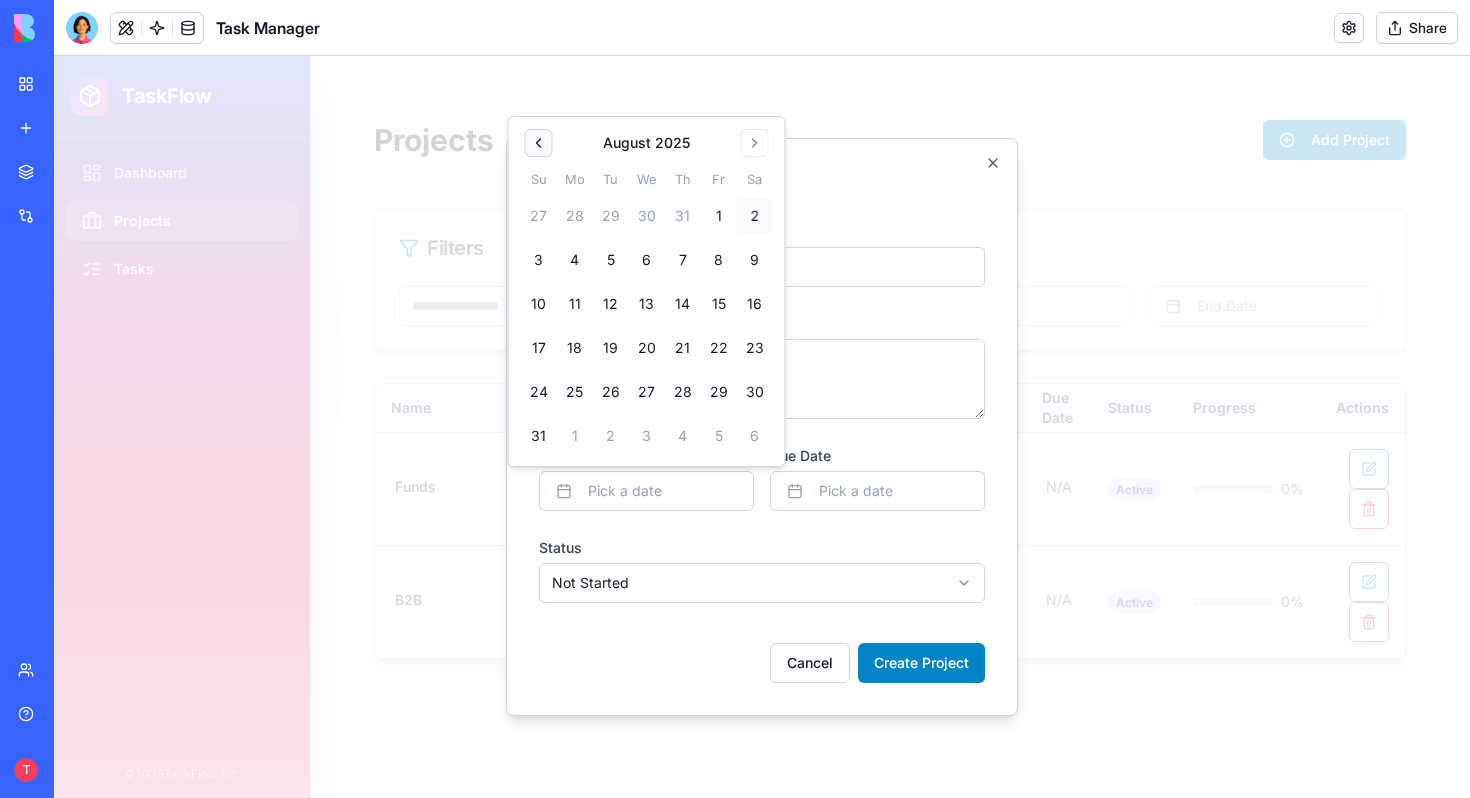 click at bounding box center [539, 143] 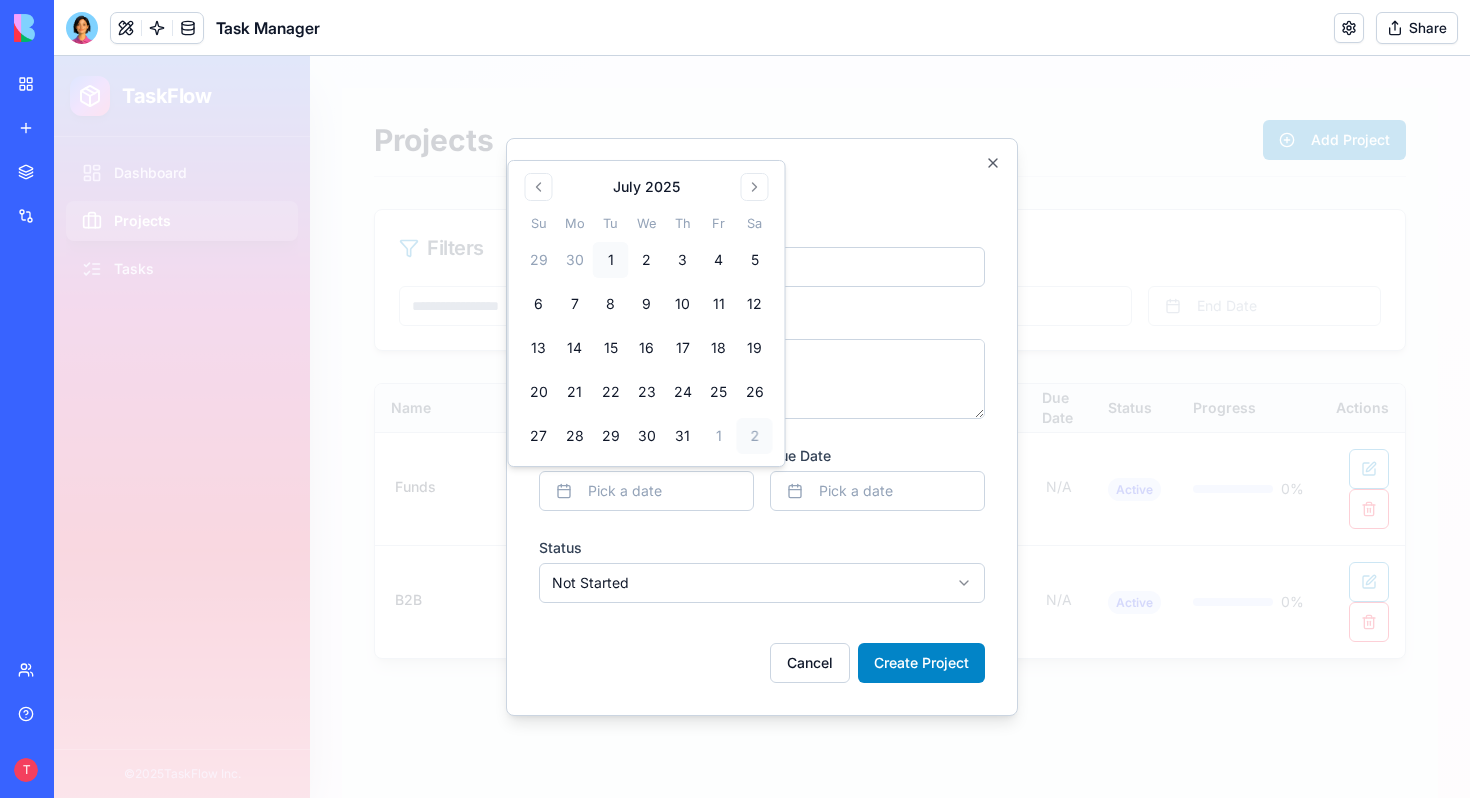 click on "1" at bounding box center (611, 260) 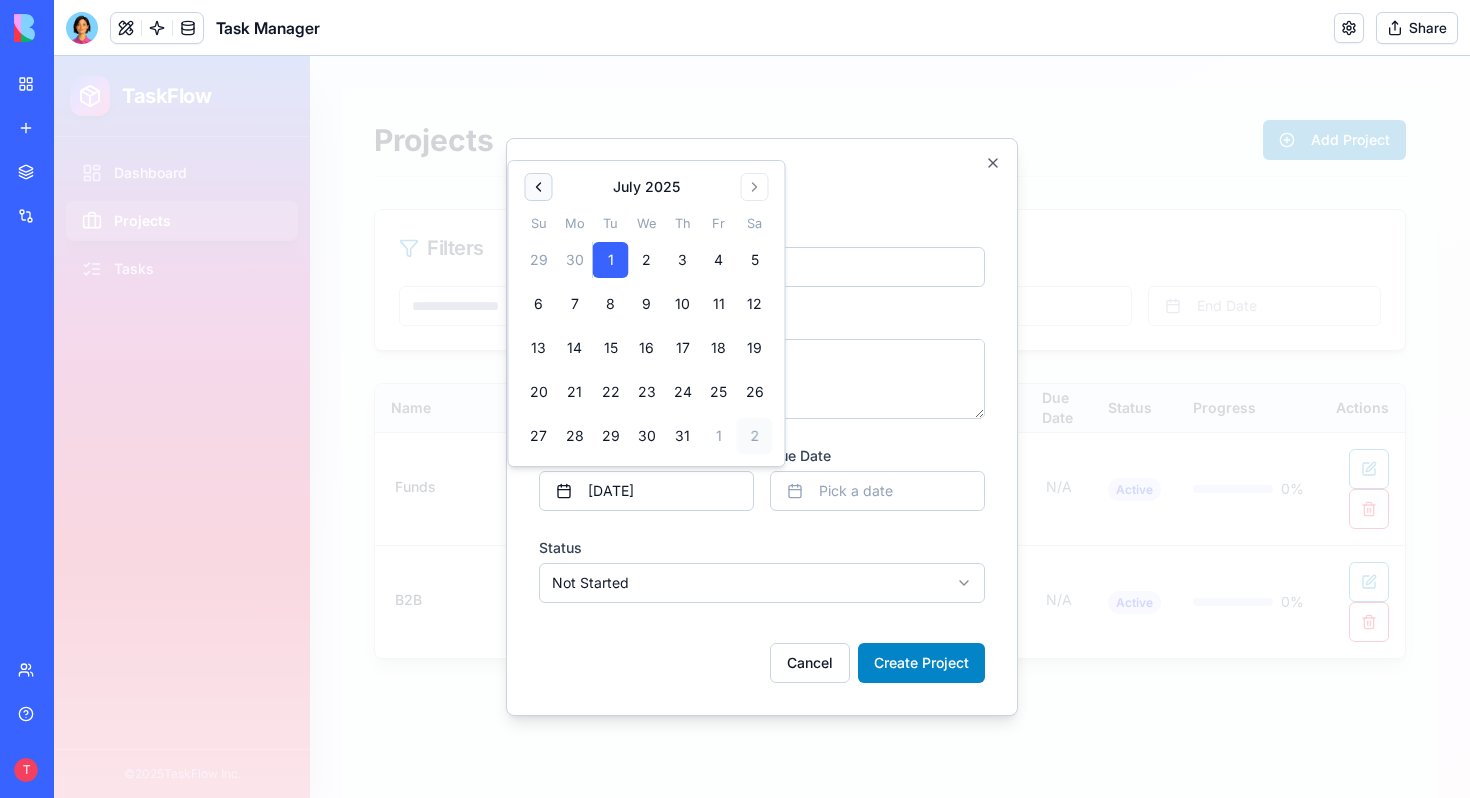click at bounding box center [539, 187] 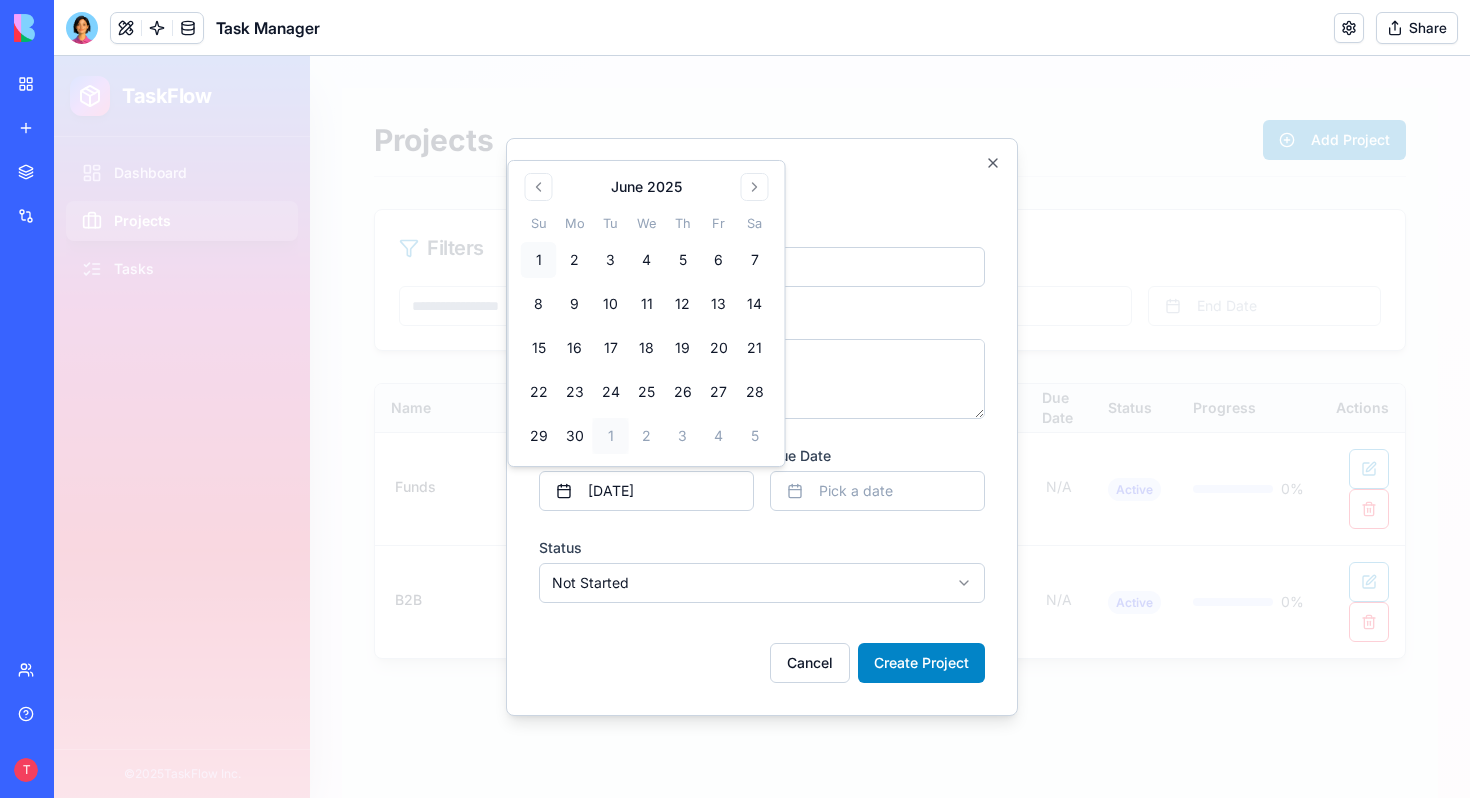 click on "1" at bounding box center [539, 260] 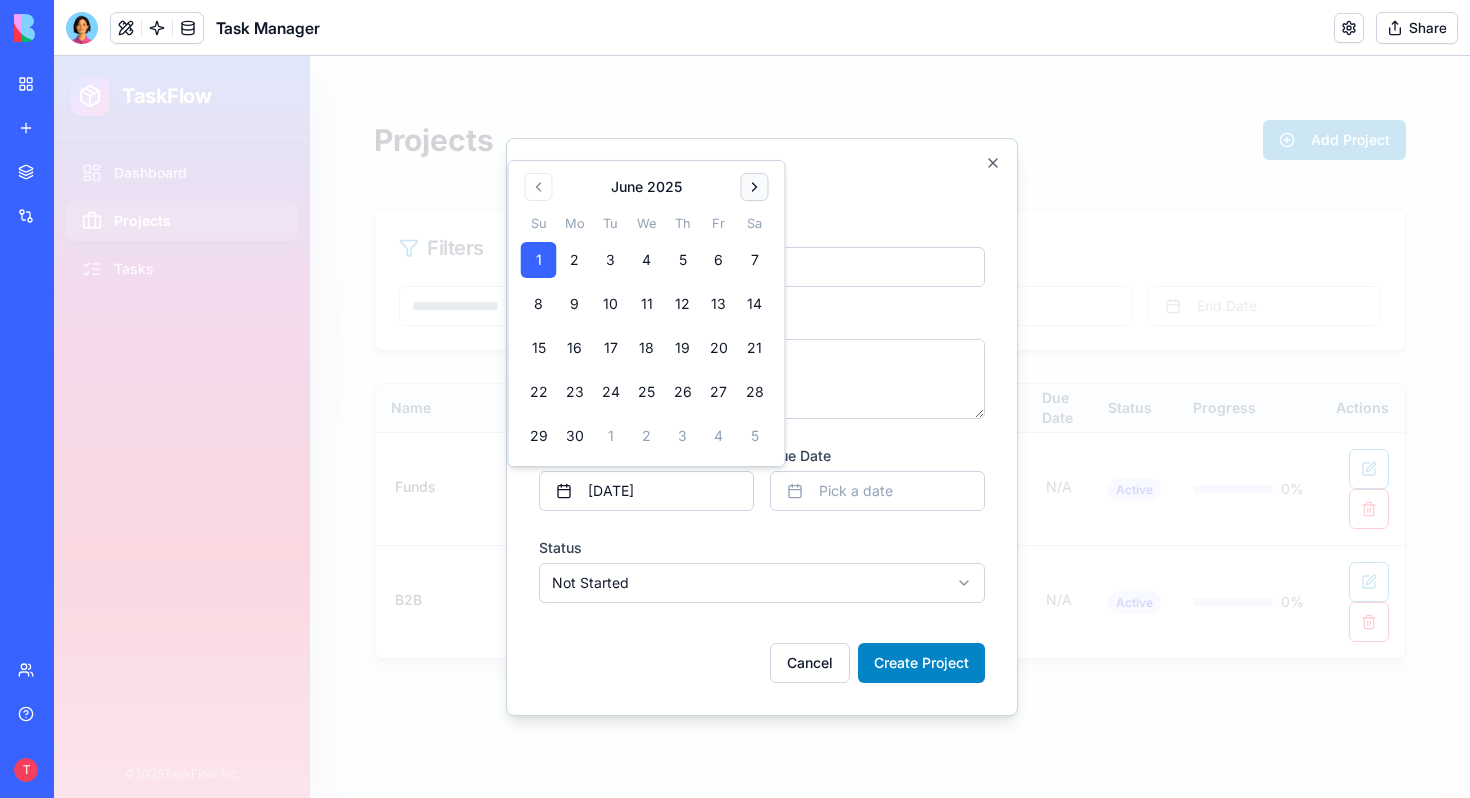 click at bounding box center [755, 187] 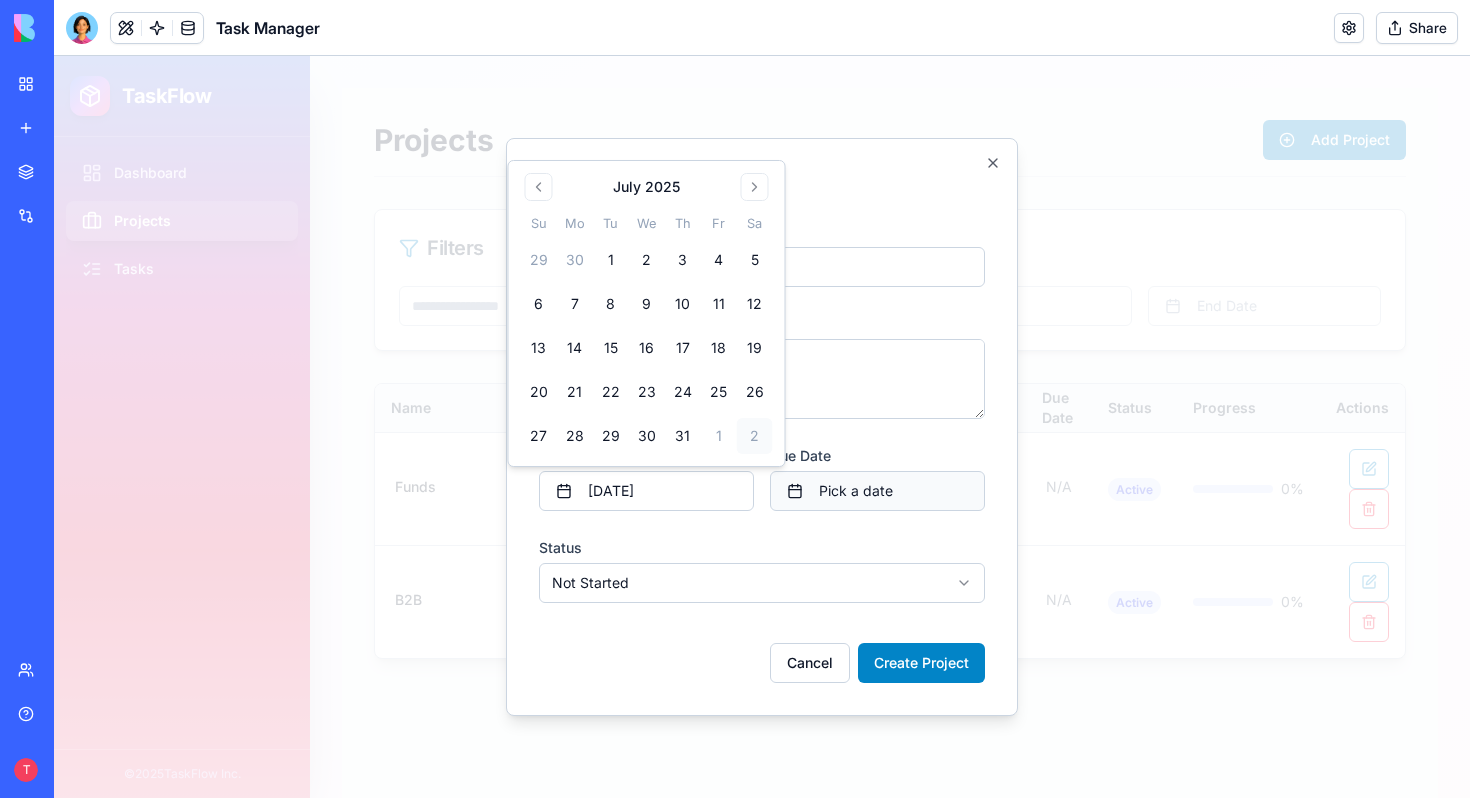click on "Pick a date" at bounding box center [877, 491] 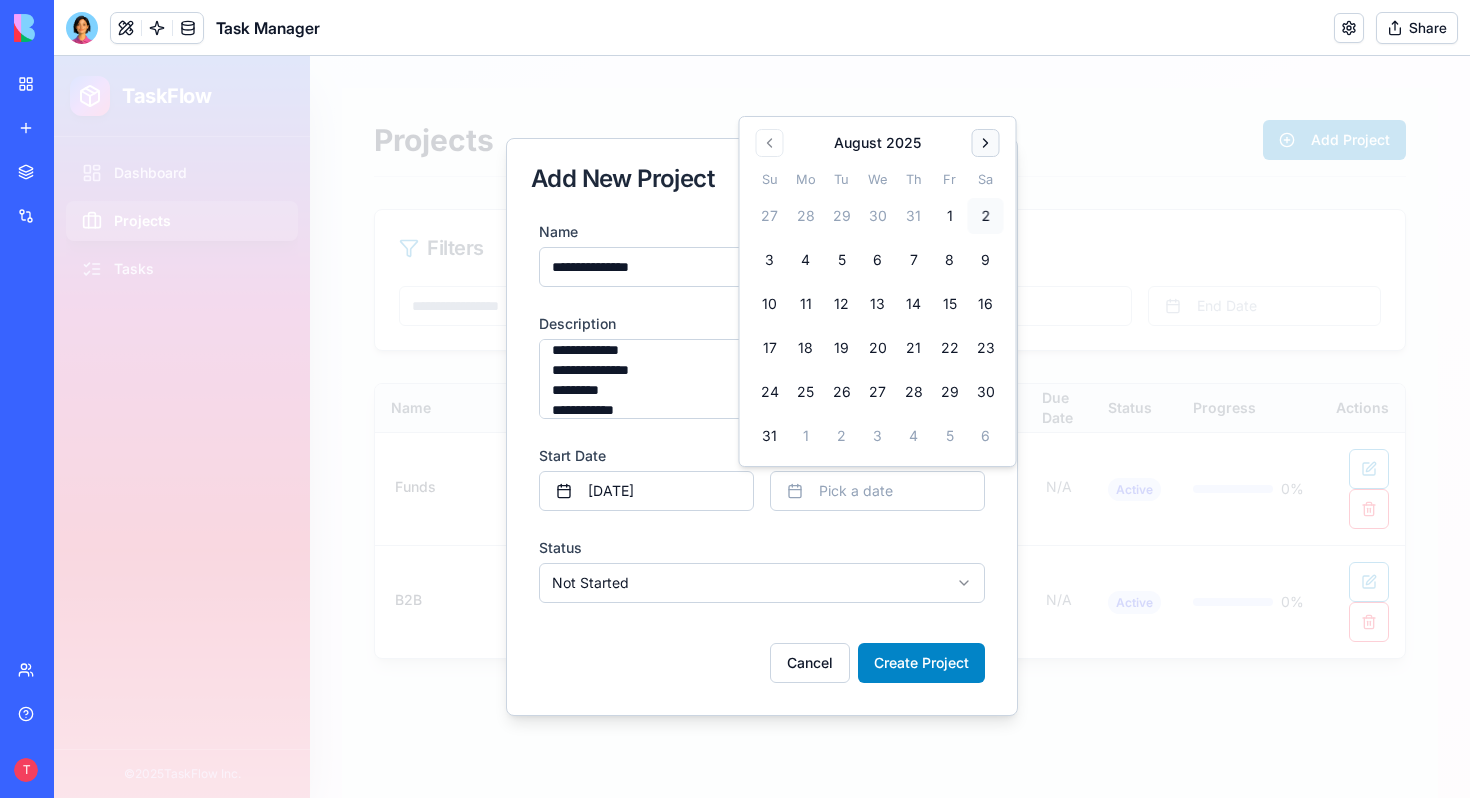 click at bounding box center [986, 143] 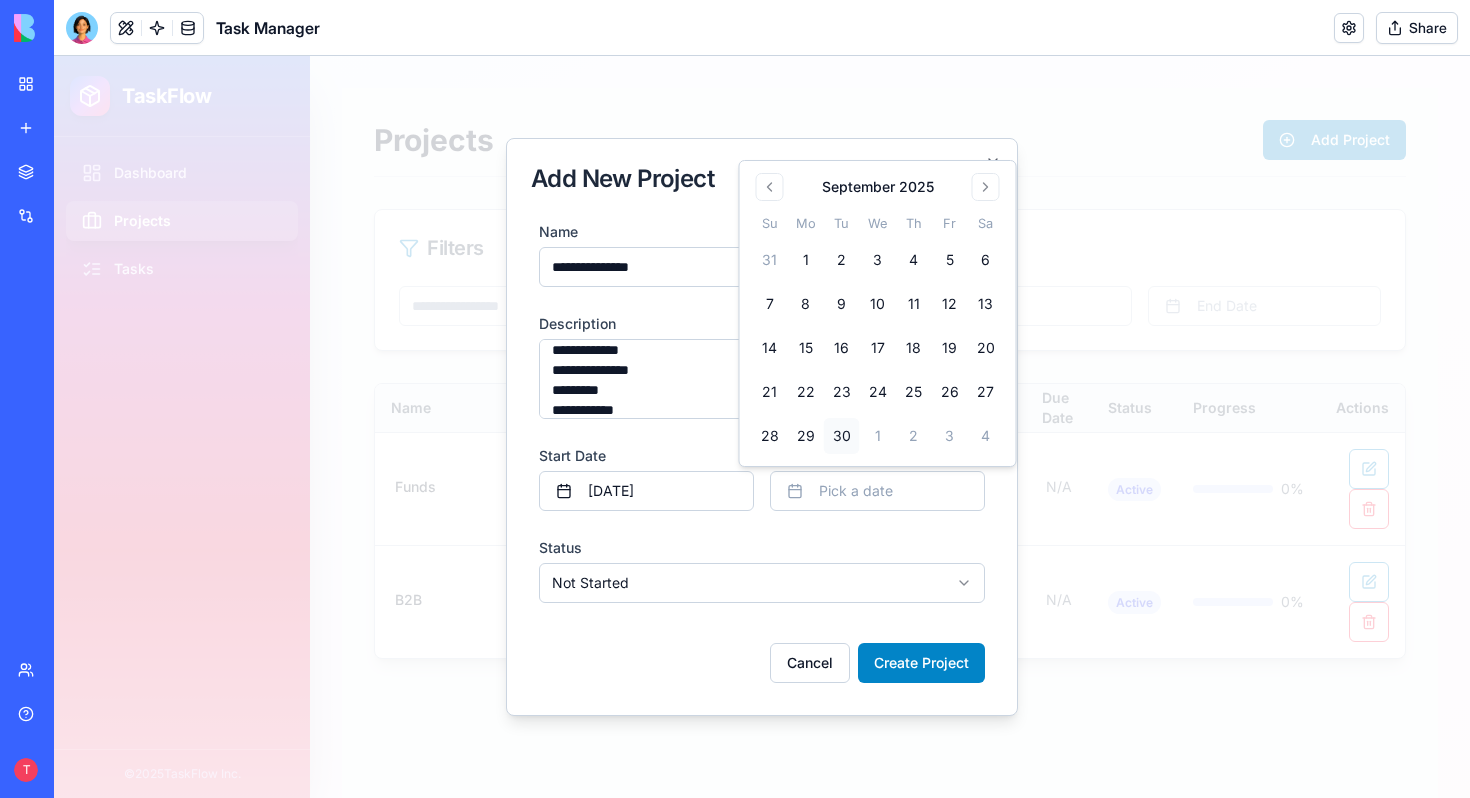 click on "30" at bounding box center [842, 436] 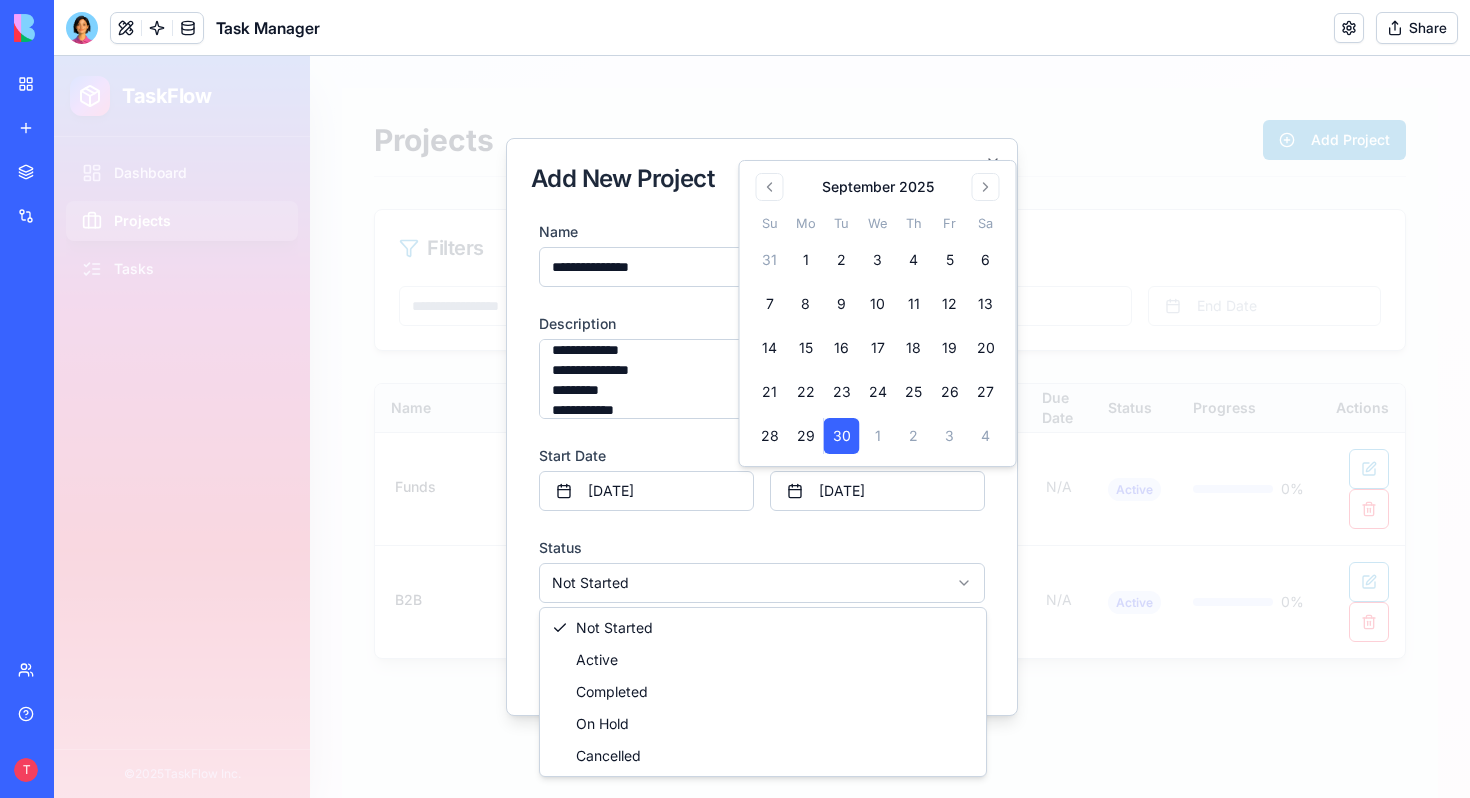 click on "**********" at bounding box center [762, 427] 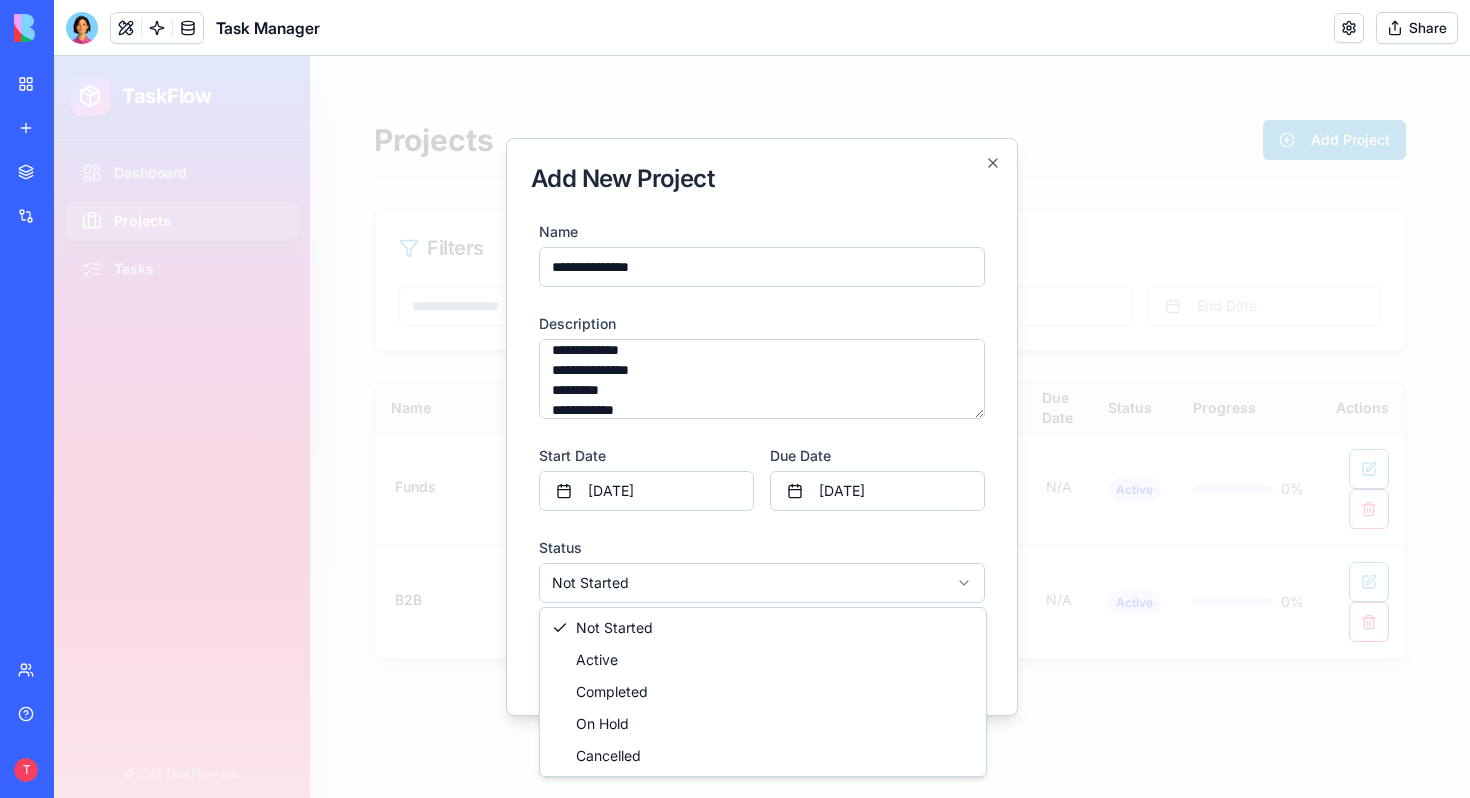 select on "******" 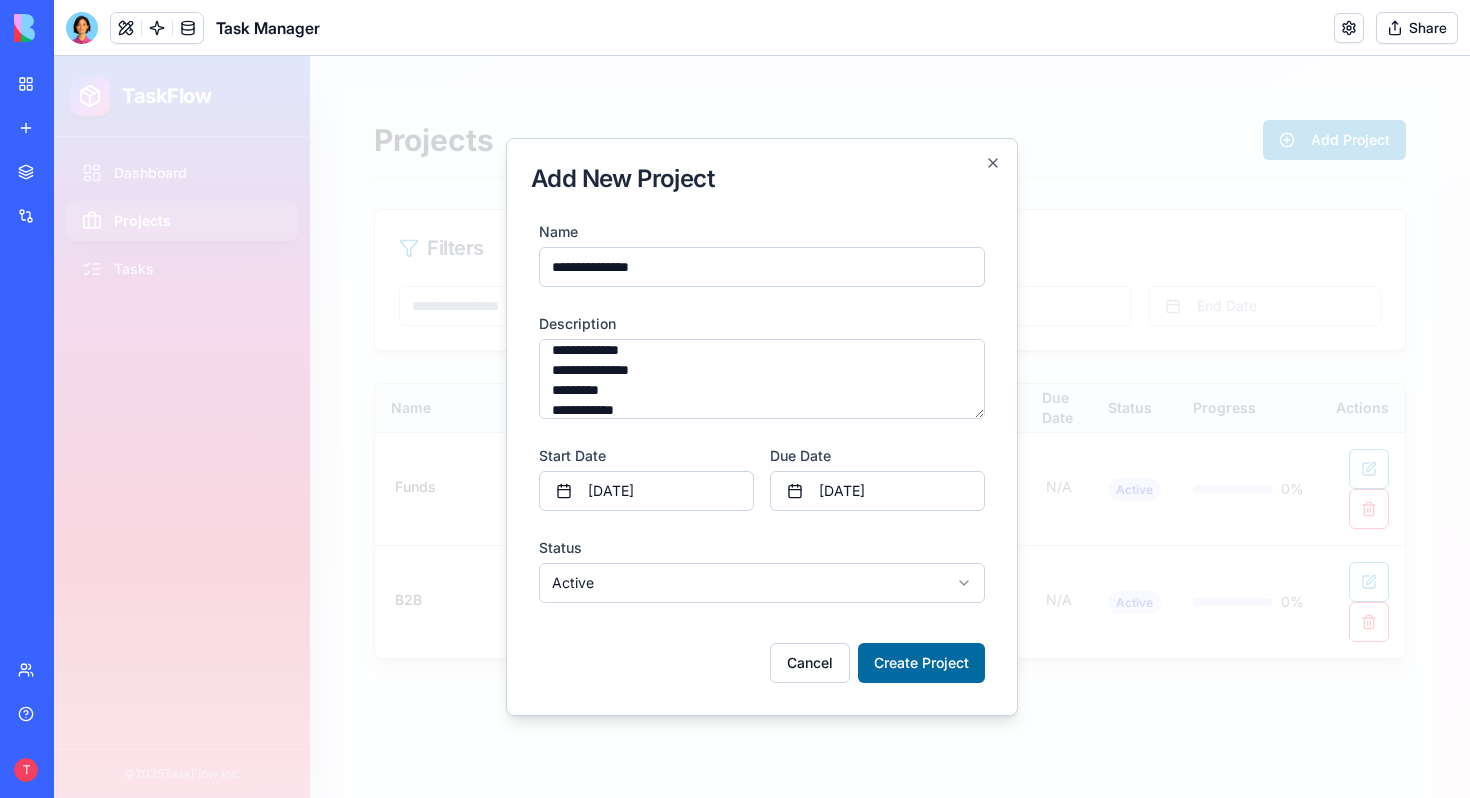 click on "Create Project" at bounding box center [921, 663] 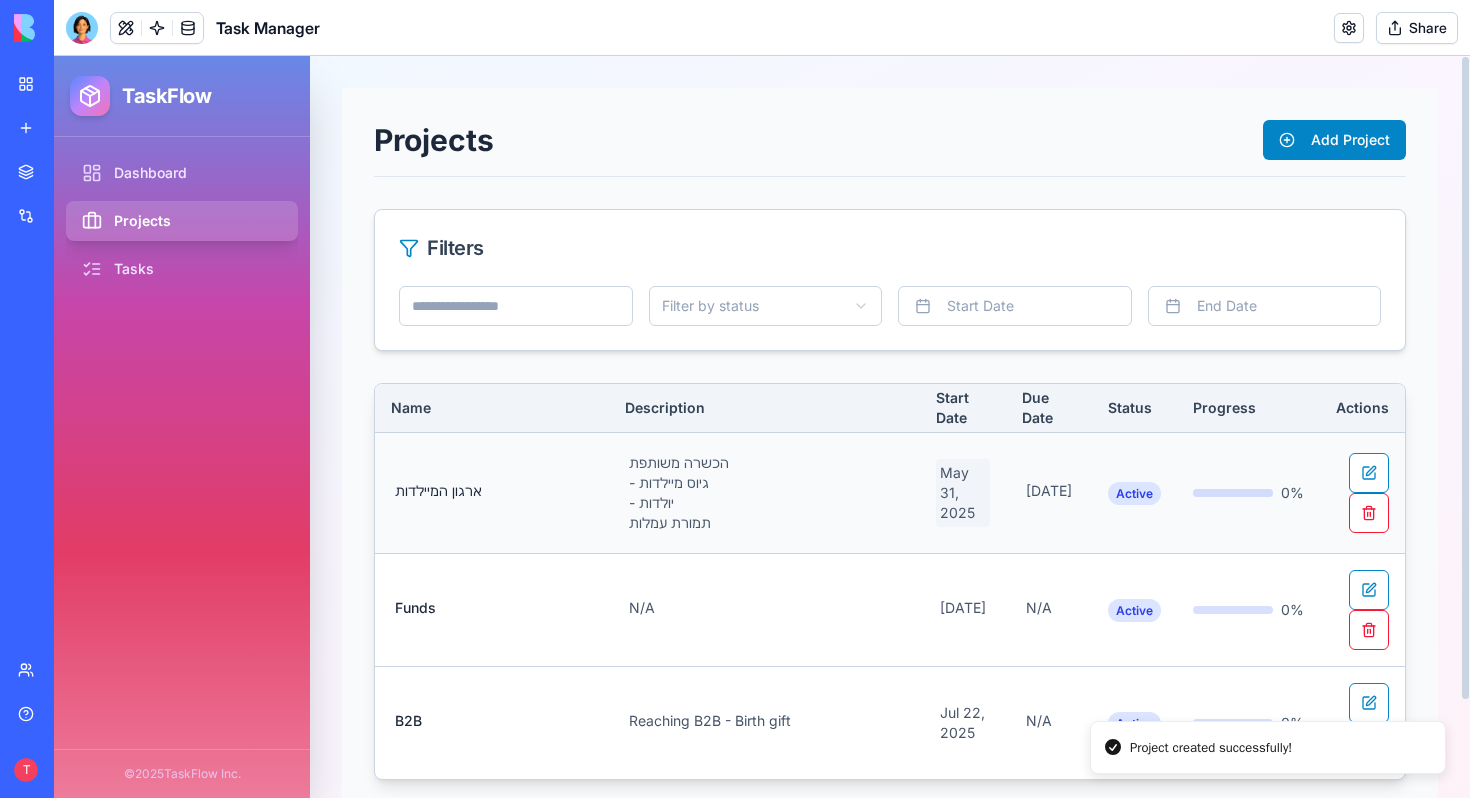 scroll, scrollTop: 113, scrollLeft: 0, axis: vertical 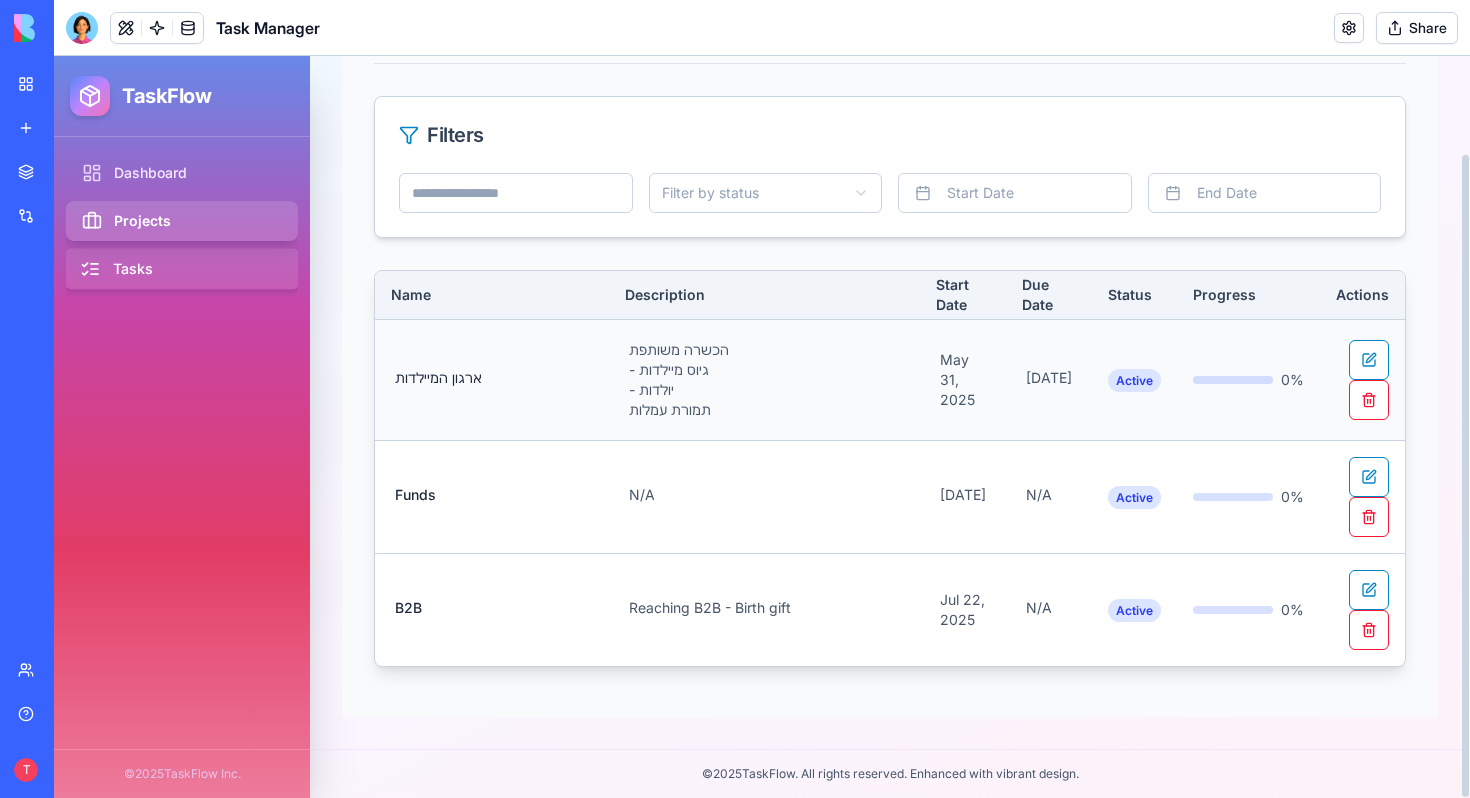 click on "Tasks" at bounding box center [182, 269] 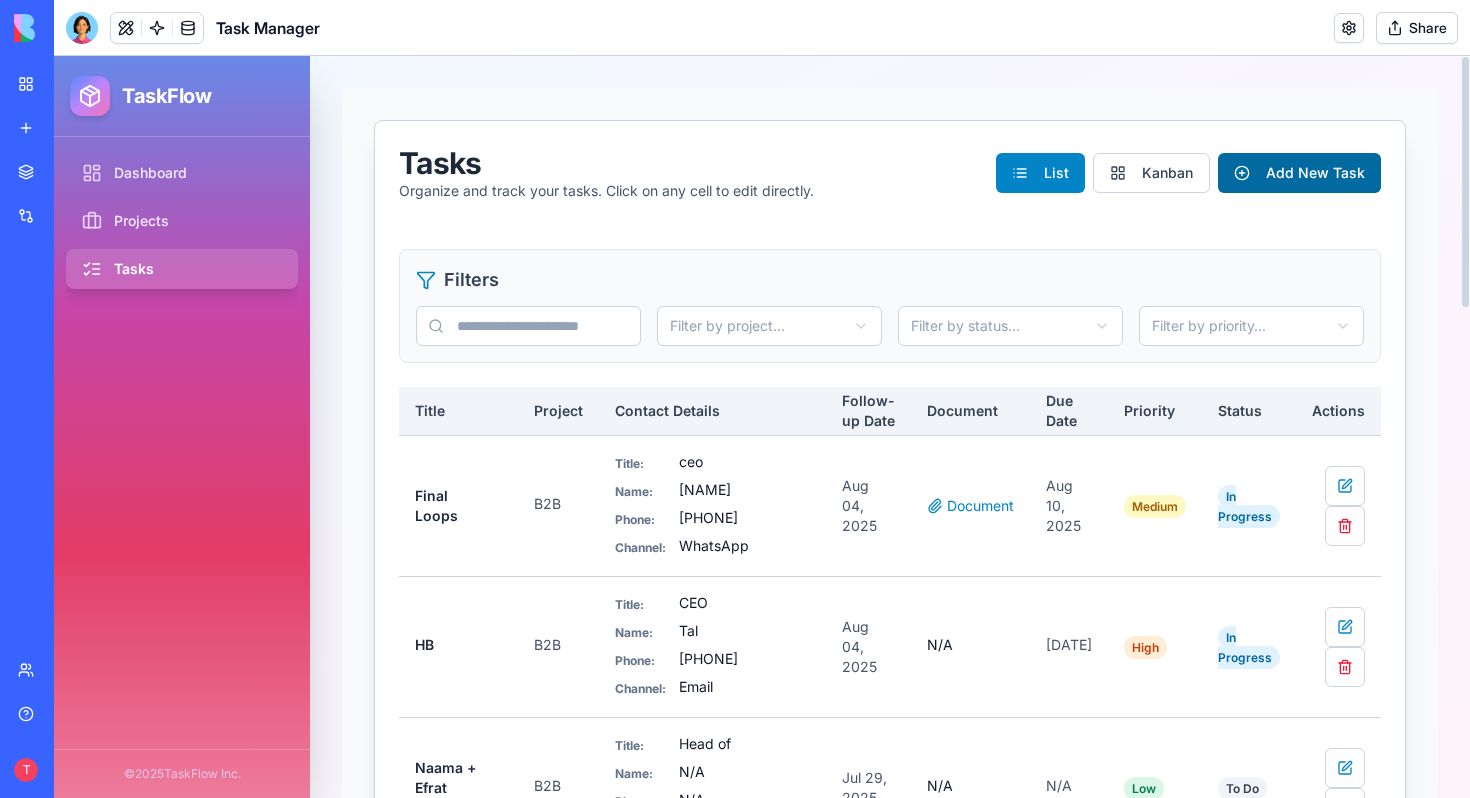 click on "Add New Task" at bounding box center (1299, 173) 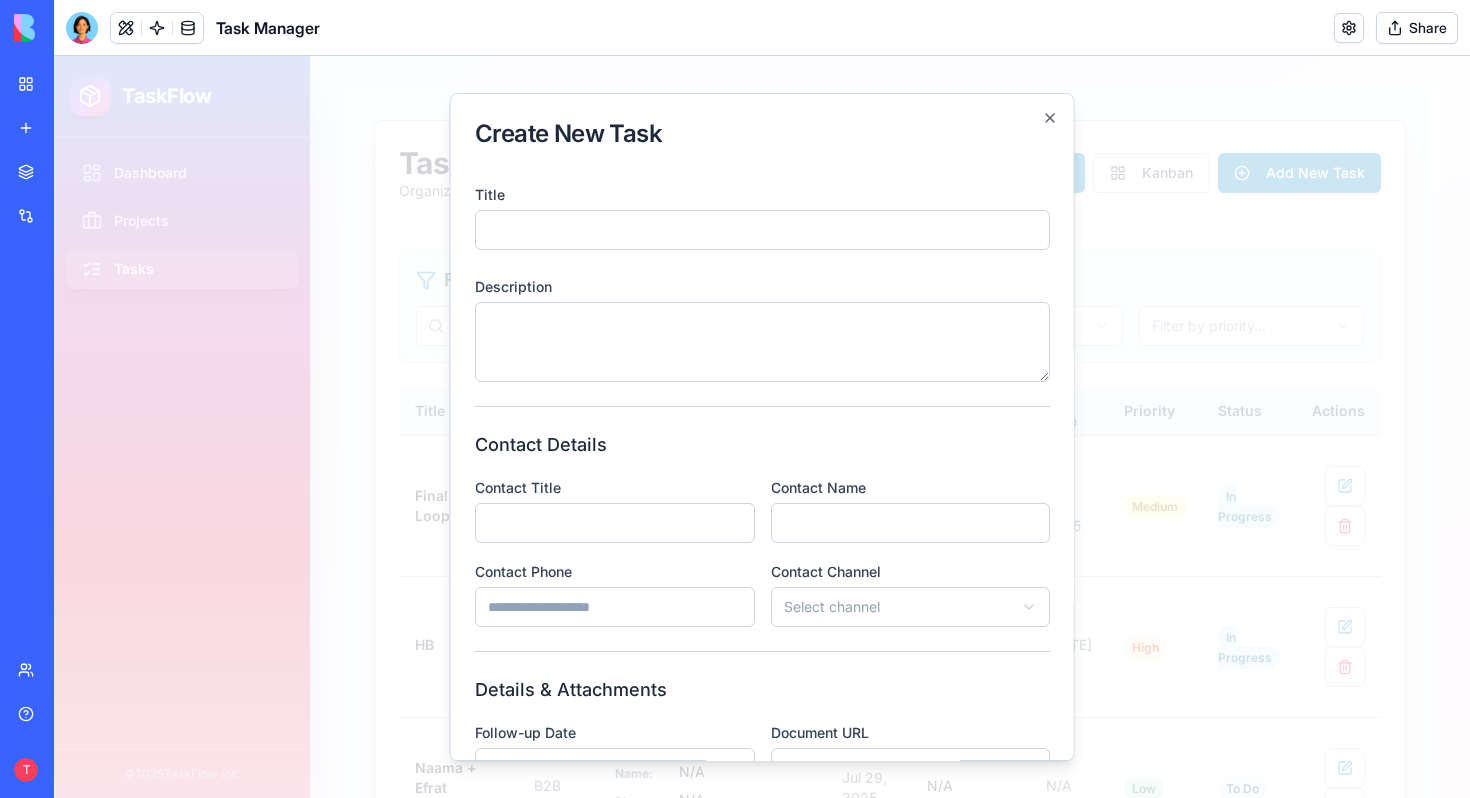 click on "Description" at bounding box center [762, 342] 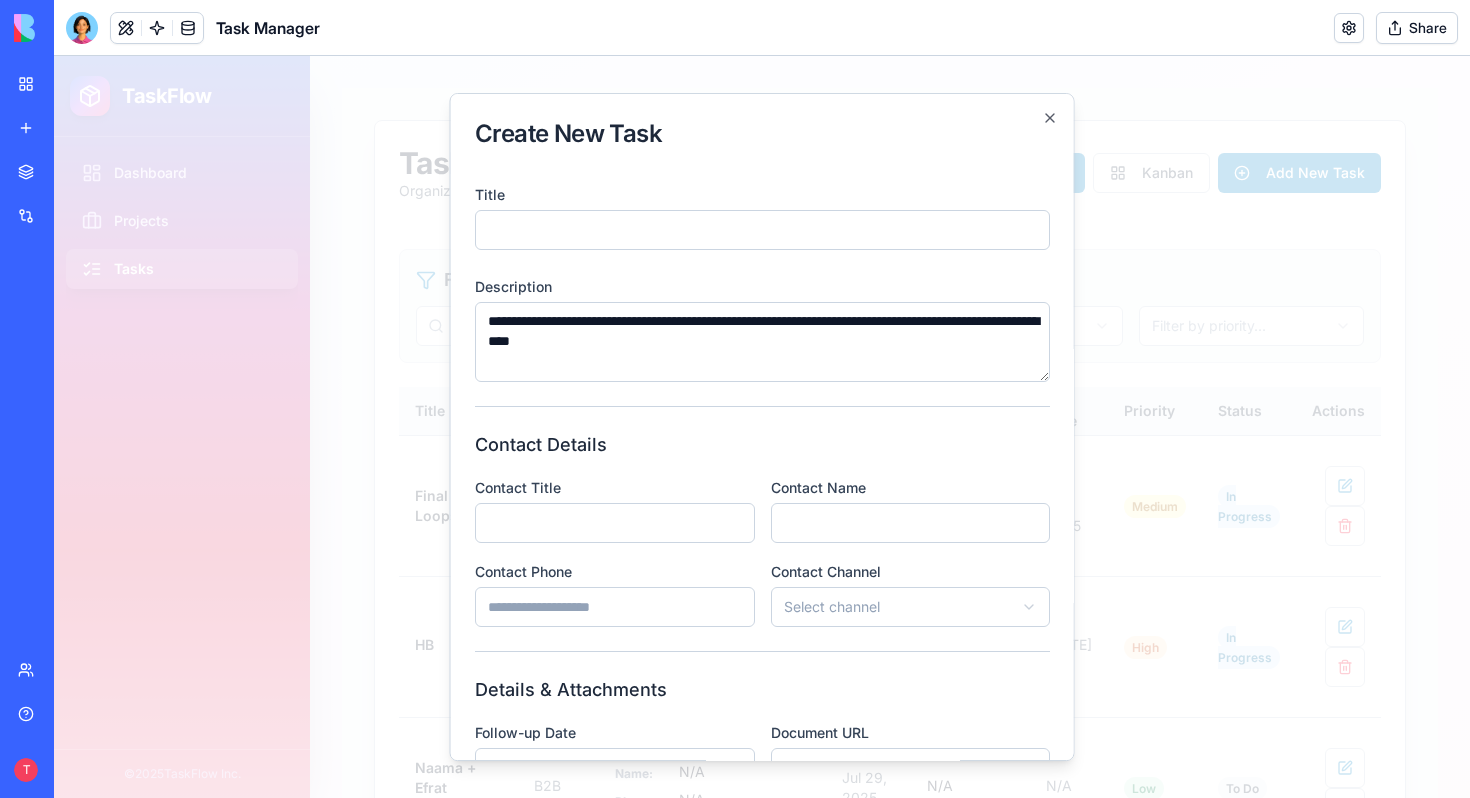 type 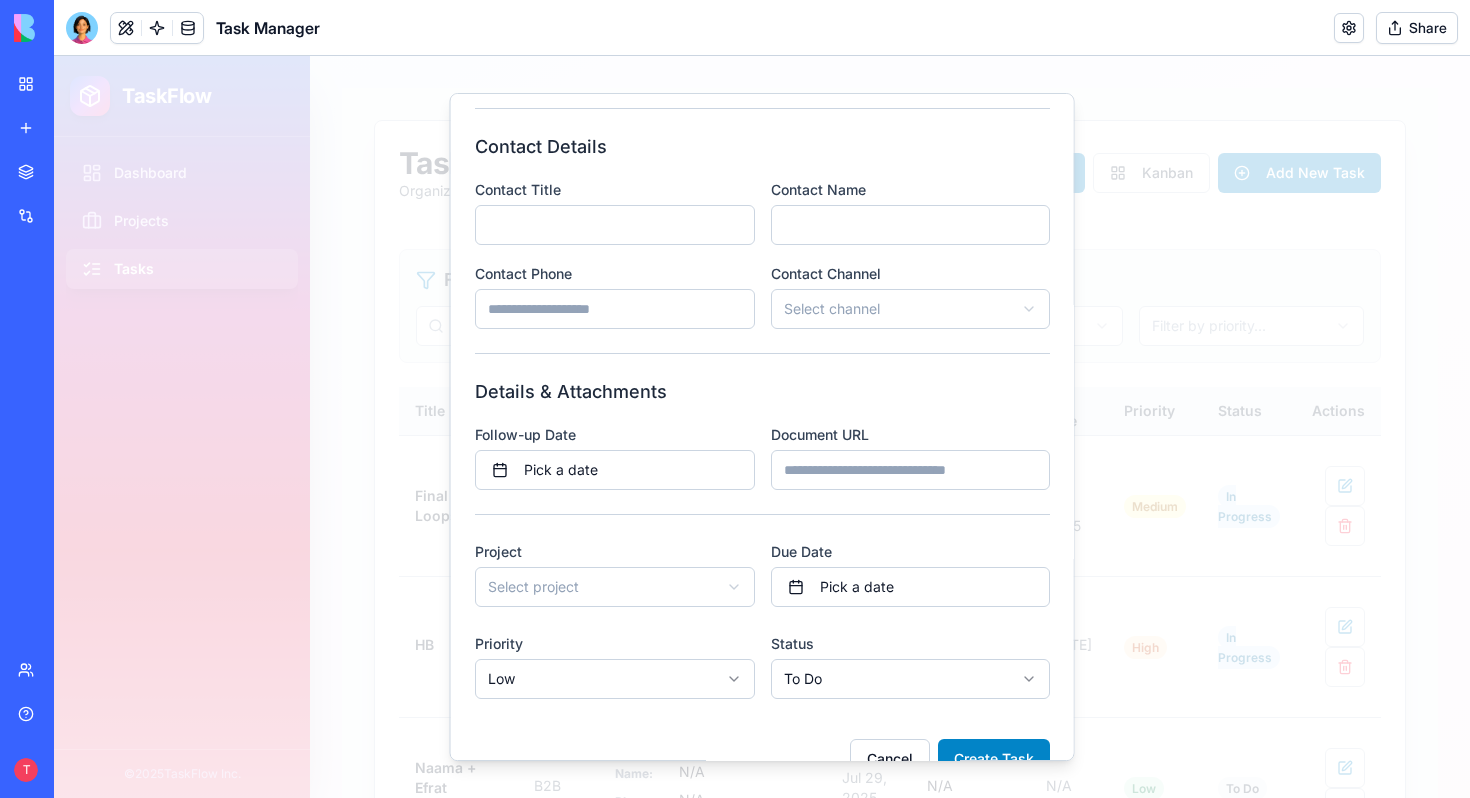 scroll, scrollTop: 357, scrollLeft: 0, axis: vertical 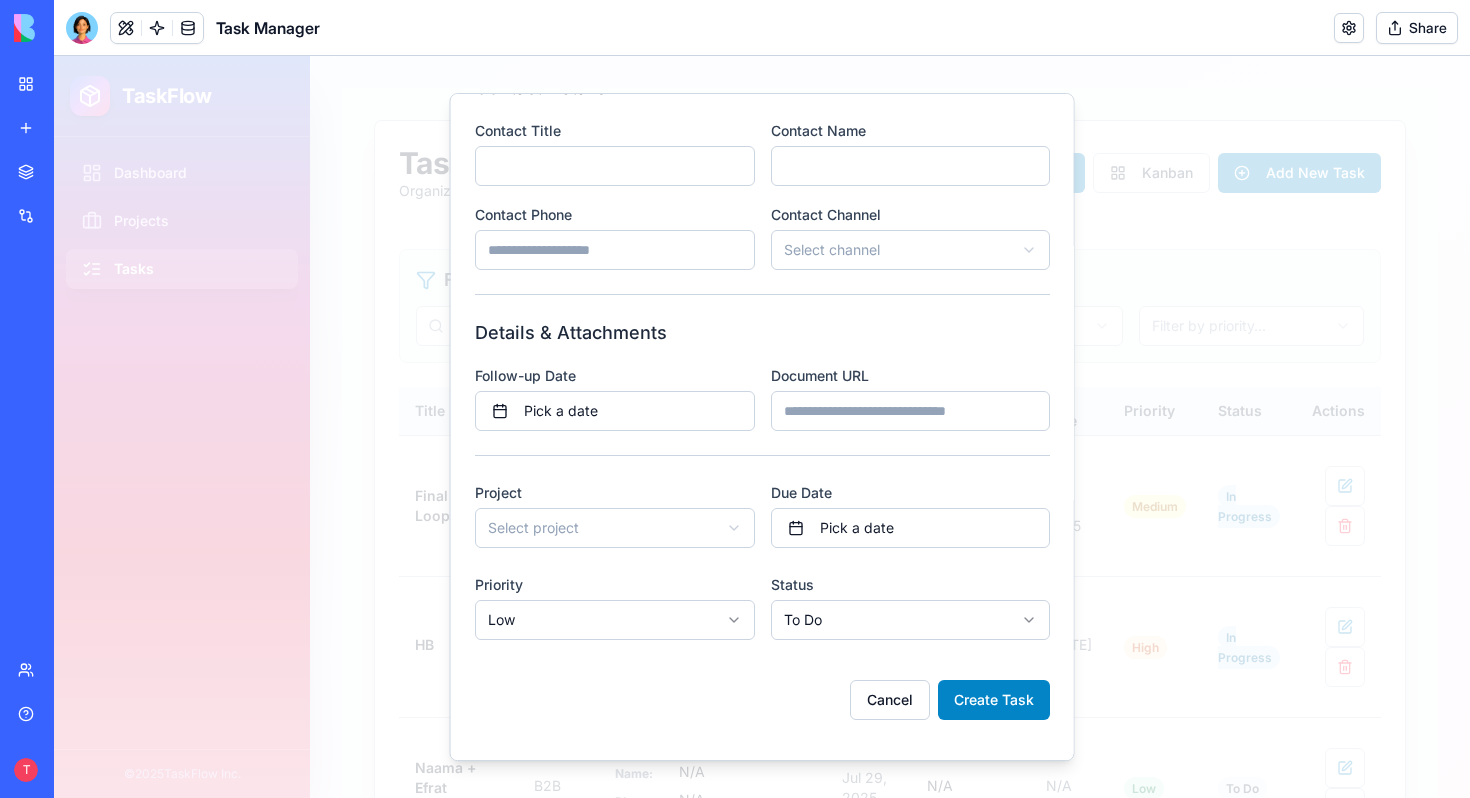click on "Document URL" at bounding box center [910, 411] 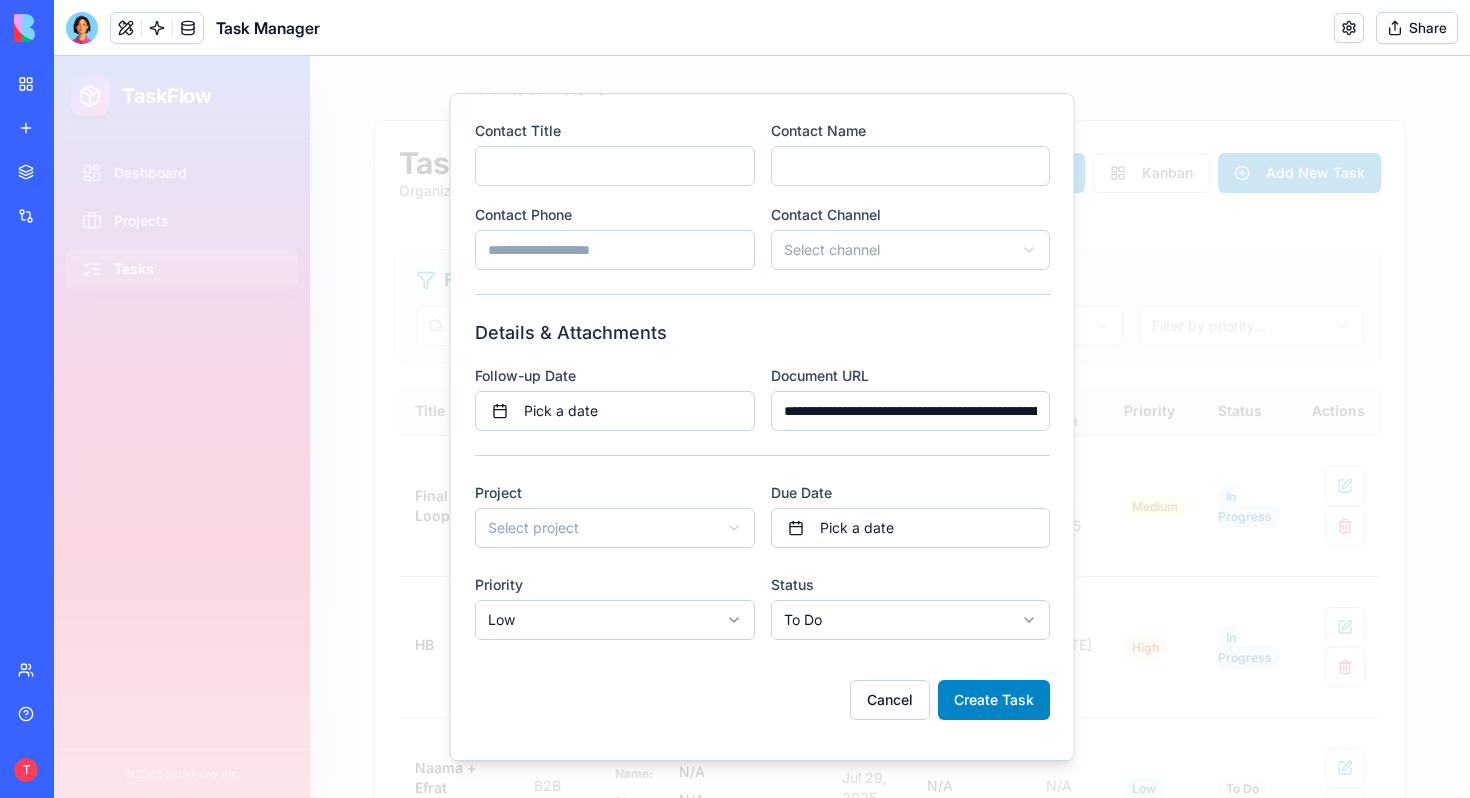 scroll, scrollTop: 0, scrollLeft: 609, axis: horizontal 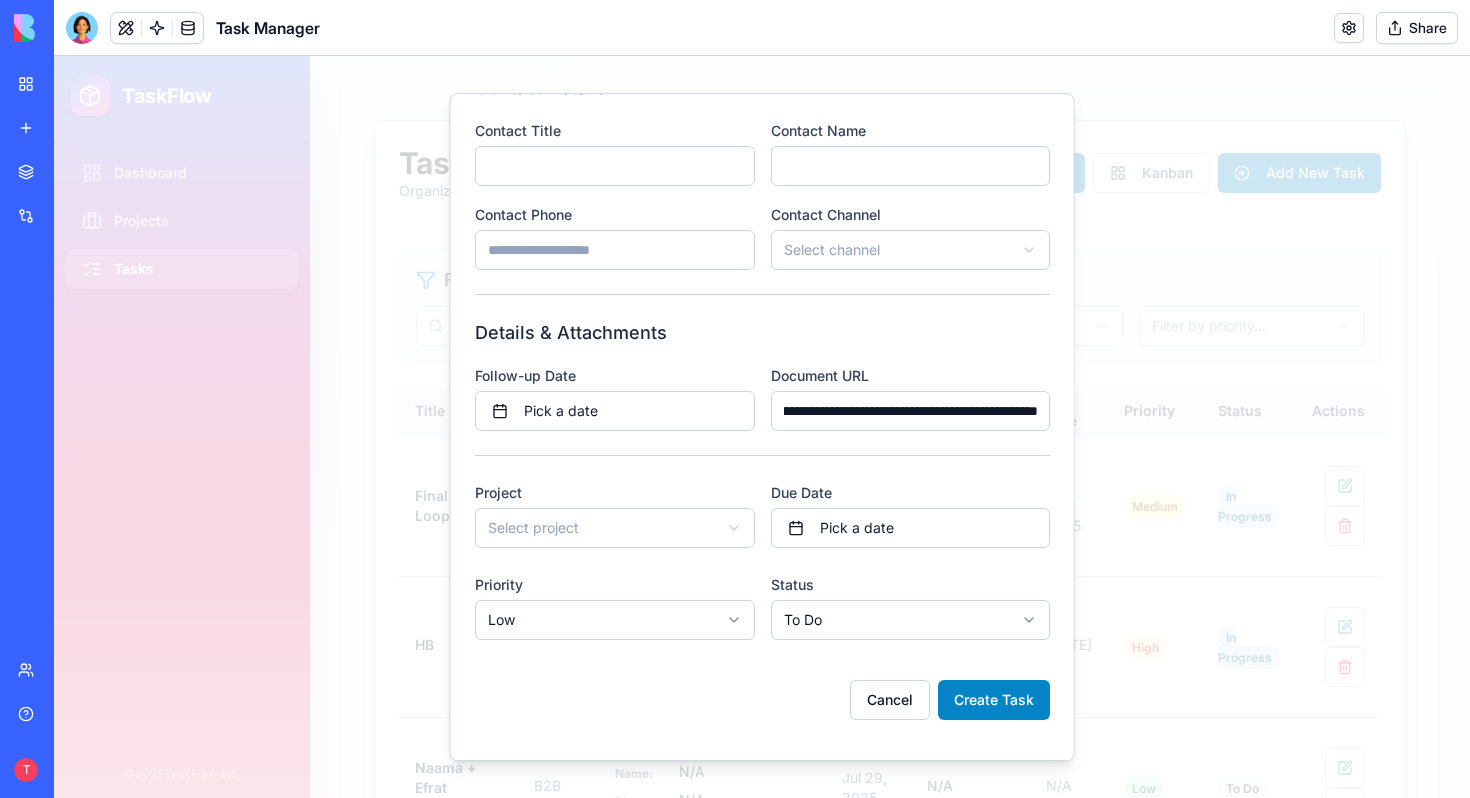 type on "**********" 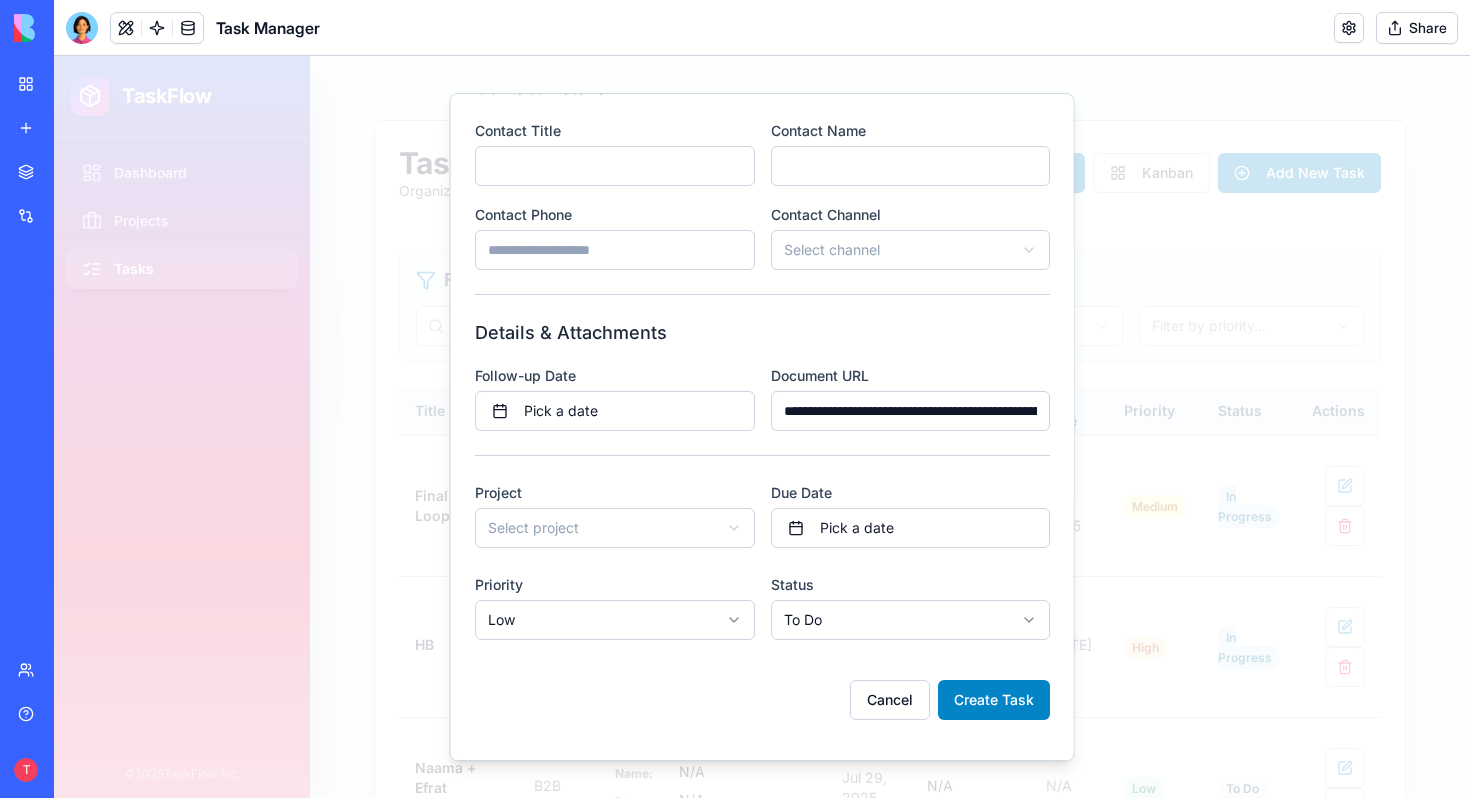 click on "**********" at bounding box center (762, 501) 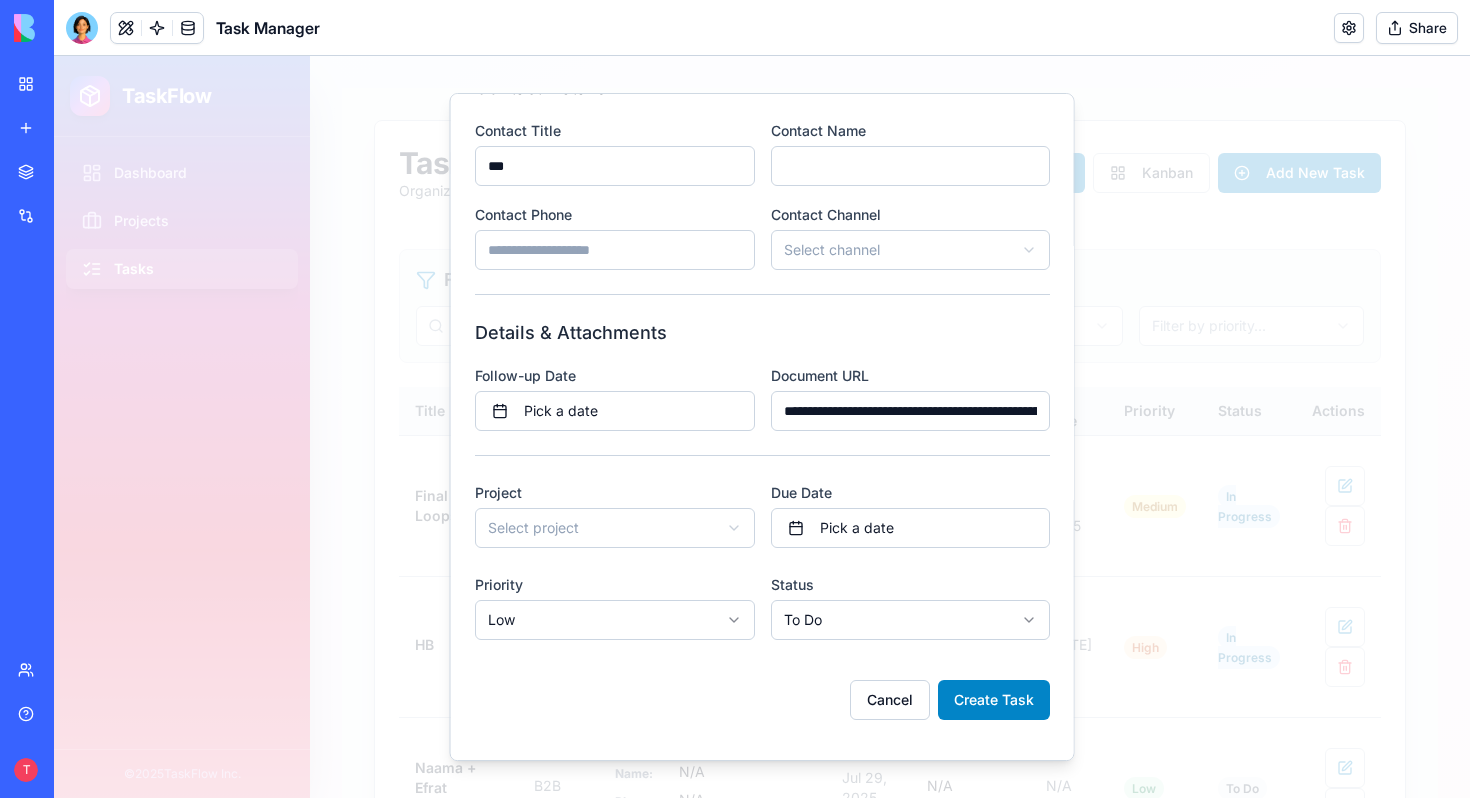 click on "Contact Name" at bounding box center (910, 166) 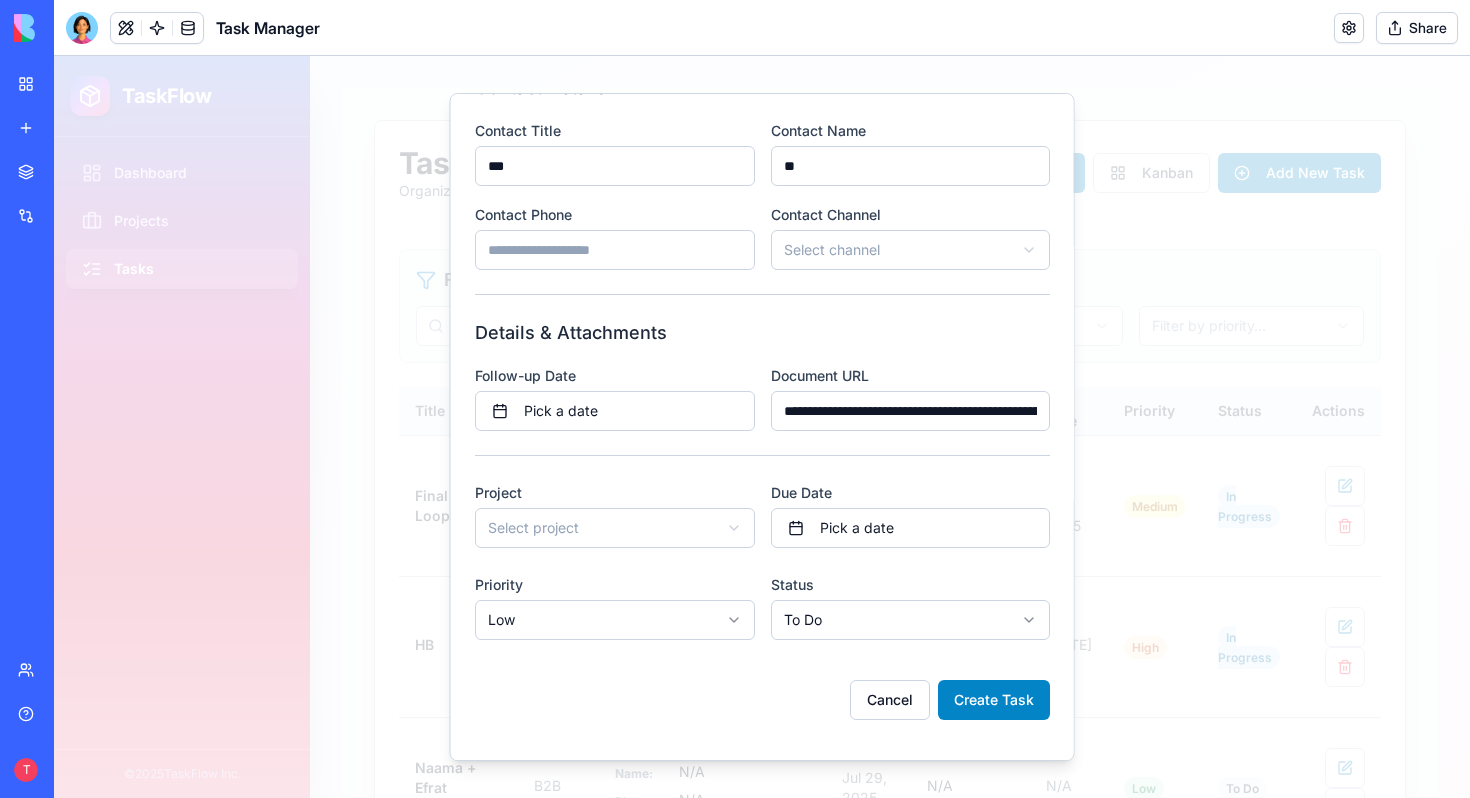 type on "*" 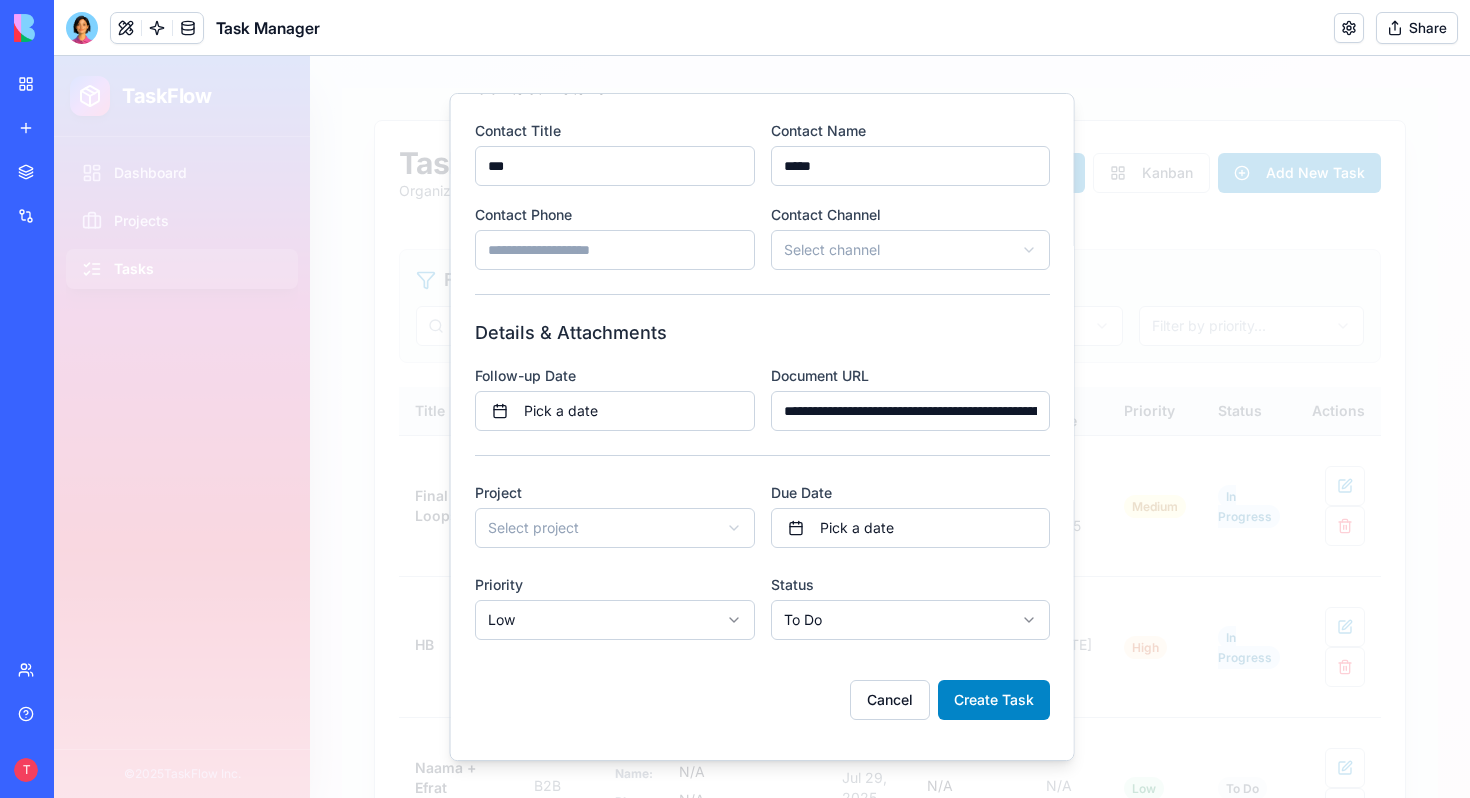 click on "Contact Phone" at bounding box center [615, 250] 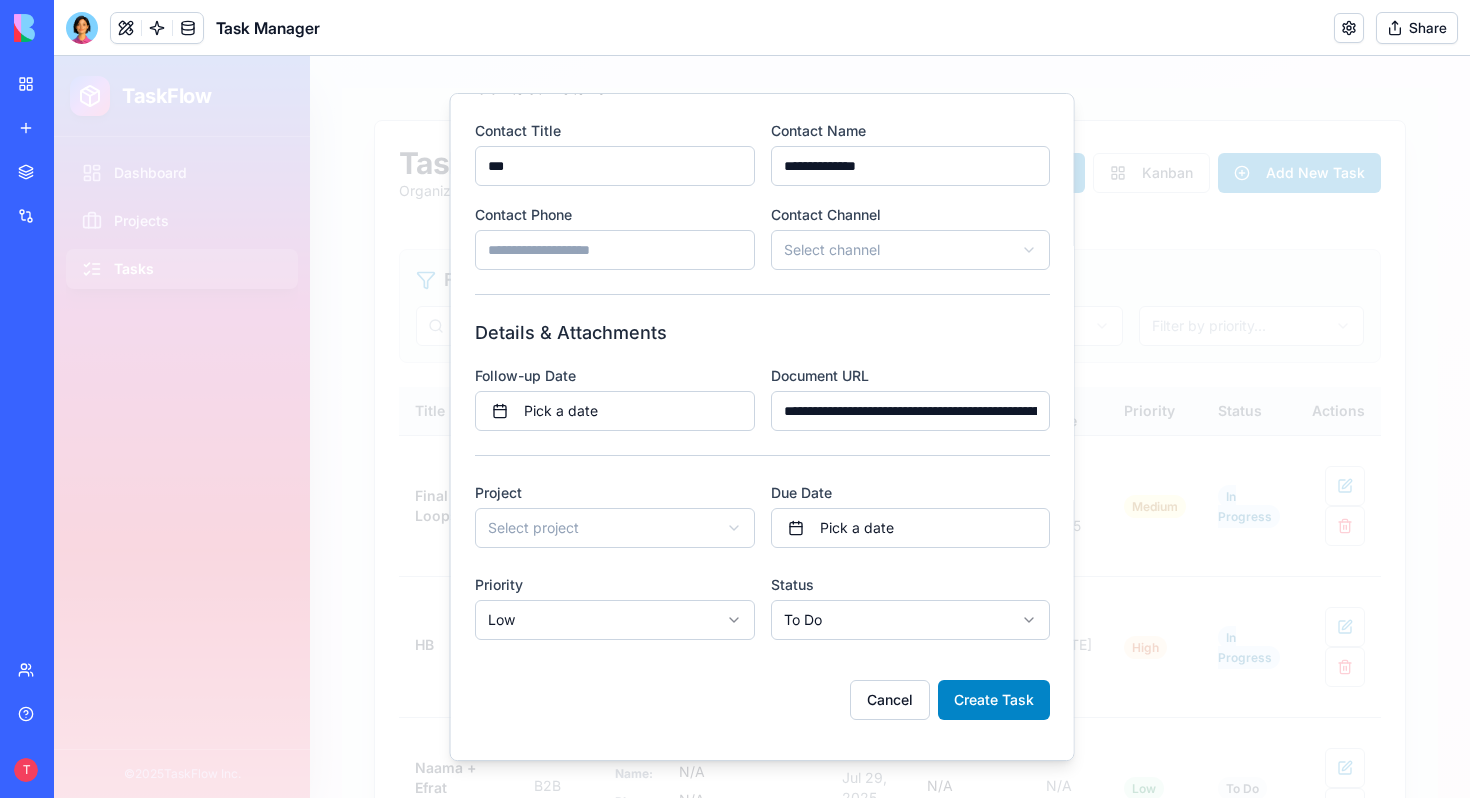 type on "**********" 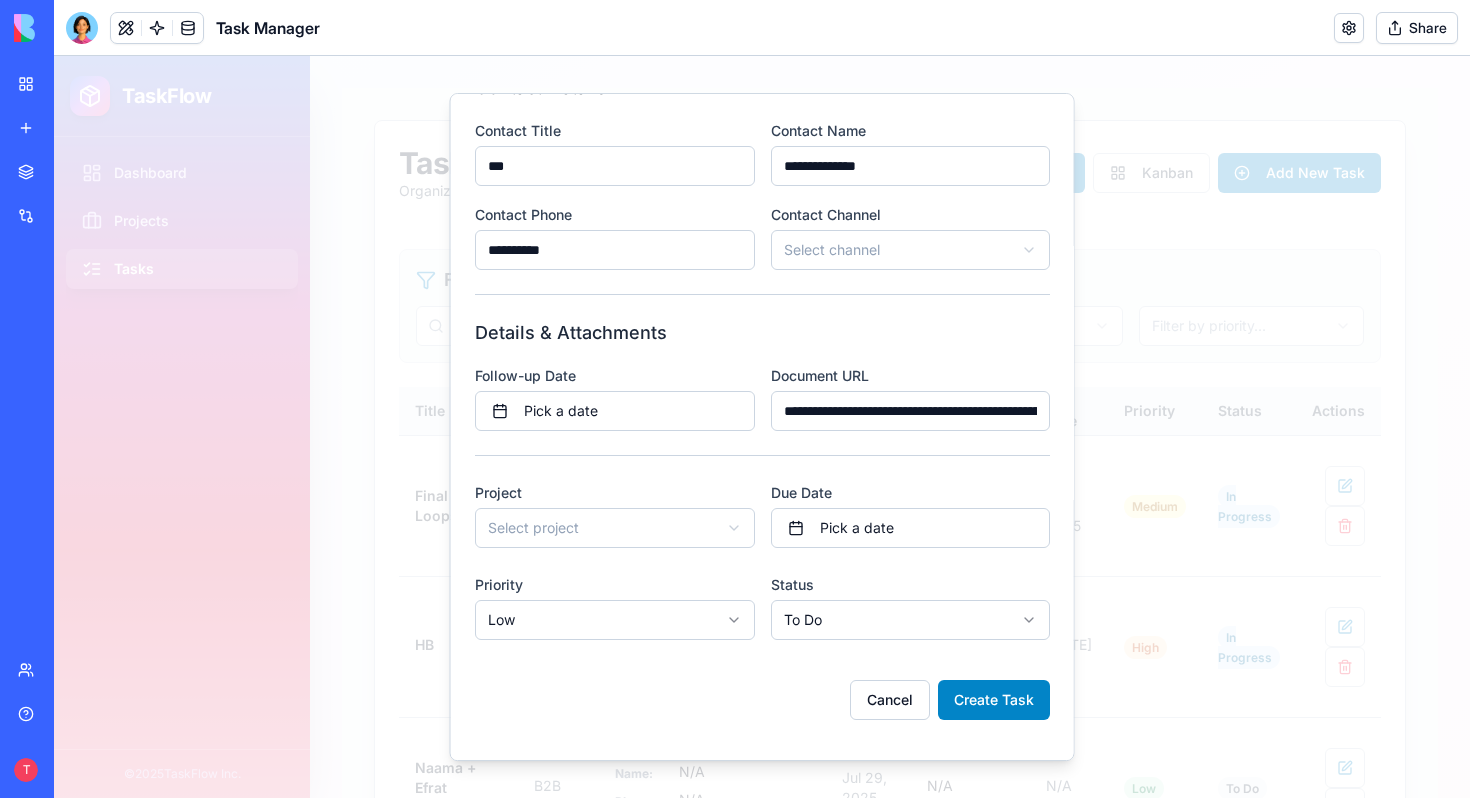 type on "**********" 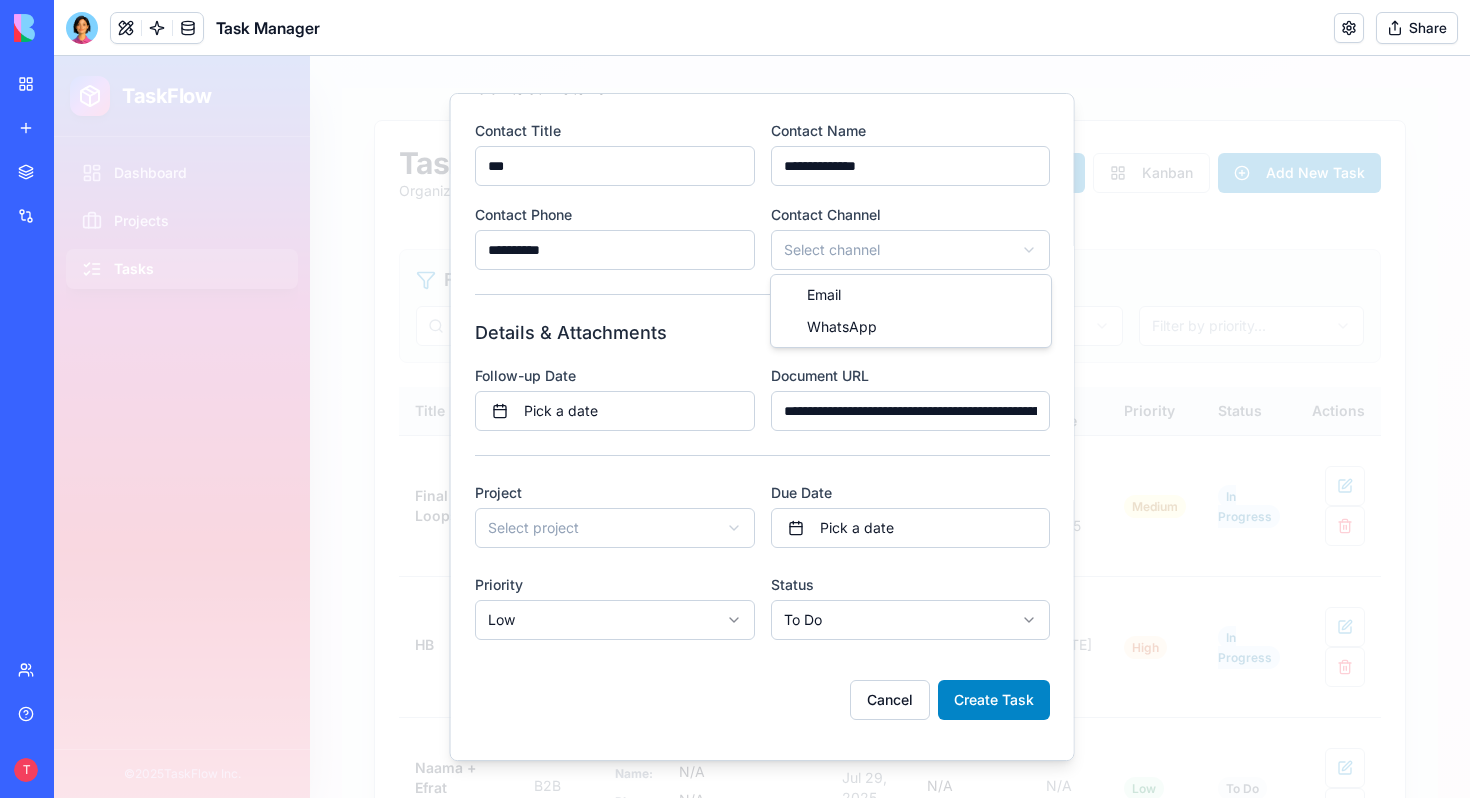click on "TaskFlow Dashboard Projects Tasks ©  2025  TaskFlow Inc. Tasks Organize and track your tasks. Click on any cell to edit directly.  List  Kanban  Add New Task Filters Filter by project... Filter by status... Filter by priority... Title Project Contact Details Follow-up Date Document Due Date Priority Status Actions Final Loops  B2B Title: ceo  Name: Lioran  Phone: [PHONE] Channel: WhatsApp Aug 04, 2025  Document Aug 10, 2025 Medium In Progress HB B2B Title: CEO Name: Tal Phone: [PHONE] Channel: Email Aug 04, 2025 N/A Aug 06, 2025 High In Progress Naama + Efrat Rapoport  B2B Title: Head of  Name: N/A Phone: N/A Channel: N/A Jul 29, 2025 N/A N/A Low To Do Hemispheric B2B Title: Head Of People Name: Neta  Phone: [PHONE] Channel: WhatsApp Jul 31, 2025  Document Jul 31, 2025 Medium In Progress Atera  B2B Title:  HR Sales  Name: Shani virsh  Phone: [PHONE] Channel: WhatsApp Jul 29, 2025  Document Jul 24, 2025 Medium In Progress Teva  B2B Title: Name: Hadar  Phone: [PHONE] Channel: WhatsApp" at bounding box center [762, 427] 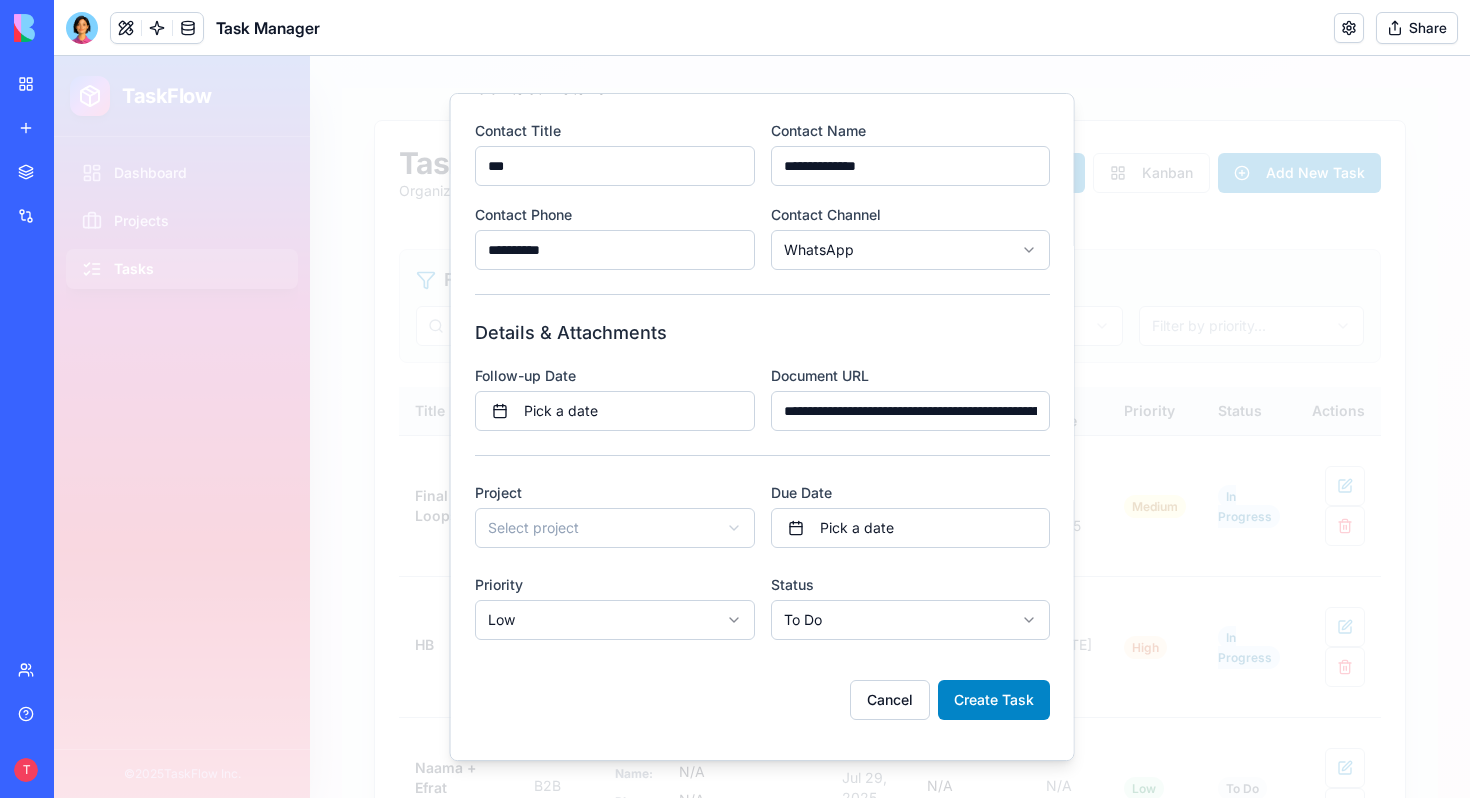 click on "TaskFlow Dashboard Projects Tasks ©  2025  TaskFlow Inc. Tasks Organize and track your tasks. Click on any cell to edit directly.  List  Kanban  Add New Task Filters Filter by project... Filter by status... Filter by priority... Title Project Contact Details Follow-up Date Document Due Date Priority Status Actions Final Loops  B2B Title: ceo  Name: Lioran  Phone: [PHONE] Channel: WhatsApp Aug 04, 2025  Document Aug 10, 2025 Medium In Progress HB B2B Title: CEO Name: Tal Phone: [PHONE] Channel: Email Aug 04, 2025 N/A Aug 06, 2025 High In Progress Naama + Efrat Rapoport  B2B Title: Head of  Name: N/A Phone: N/A Channel: N/A Jul 29, 2025 N/A N/A Low To Do Hemispheric B2B Title: Head Of People Name: Neta  Phone: [PHONE] Channel: WhatsApp Jul 31, 2025  Document Jul 31, 2025 Medium In Progress Atera  B2B Title:  HR Sales  Name: Shani virsh  Phone: [PHONE] Channel: WhatsApp Jul 29, 2025  Document Jul 24, 2025 Medium In Progress Teva  B2B Title: Name: Hadar  Phone: [PHONE] Channel: WhatsApp" at bounding box center [762, 427] 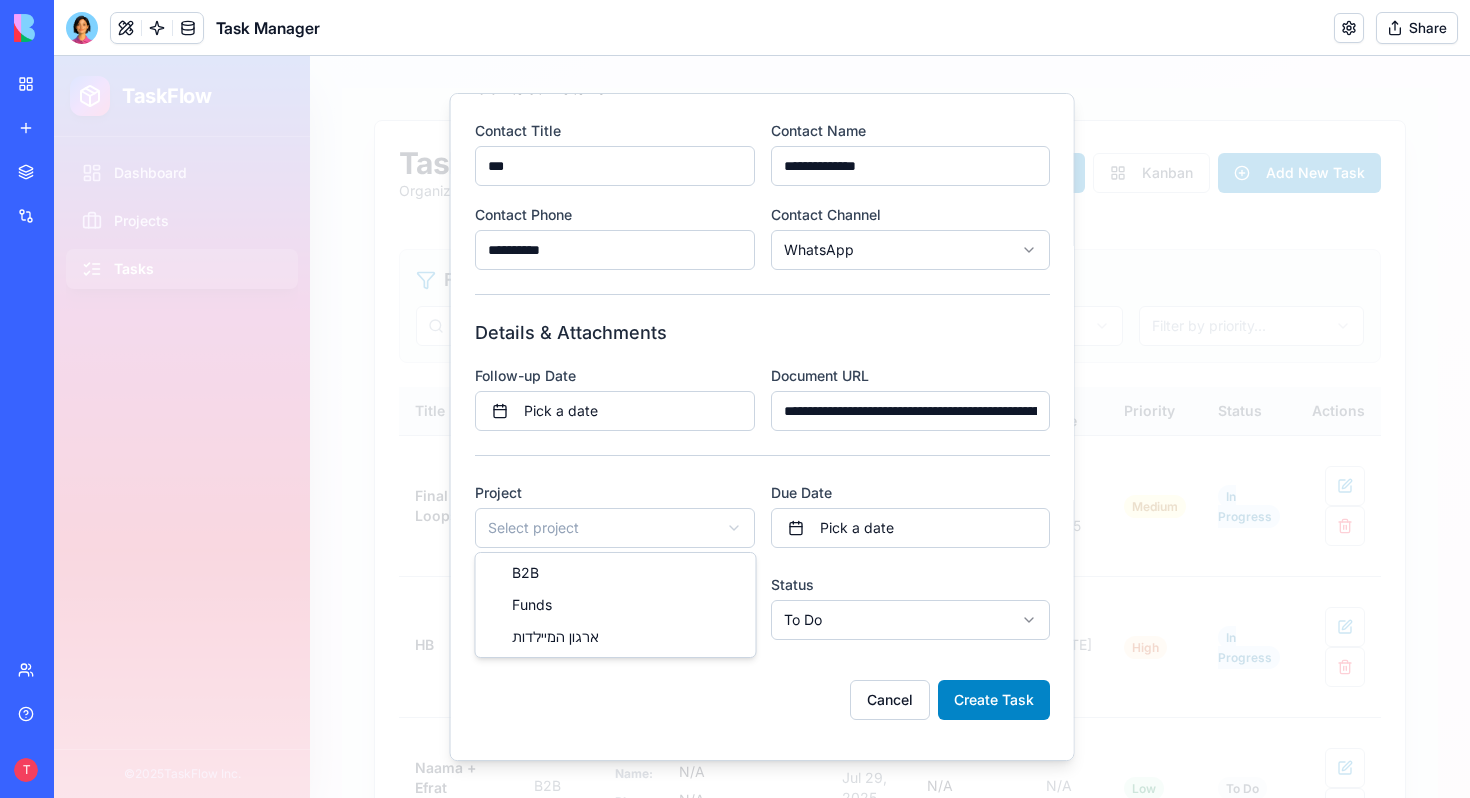 select on "*****" 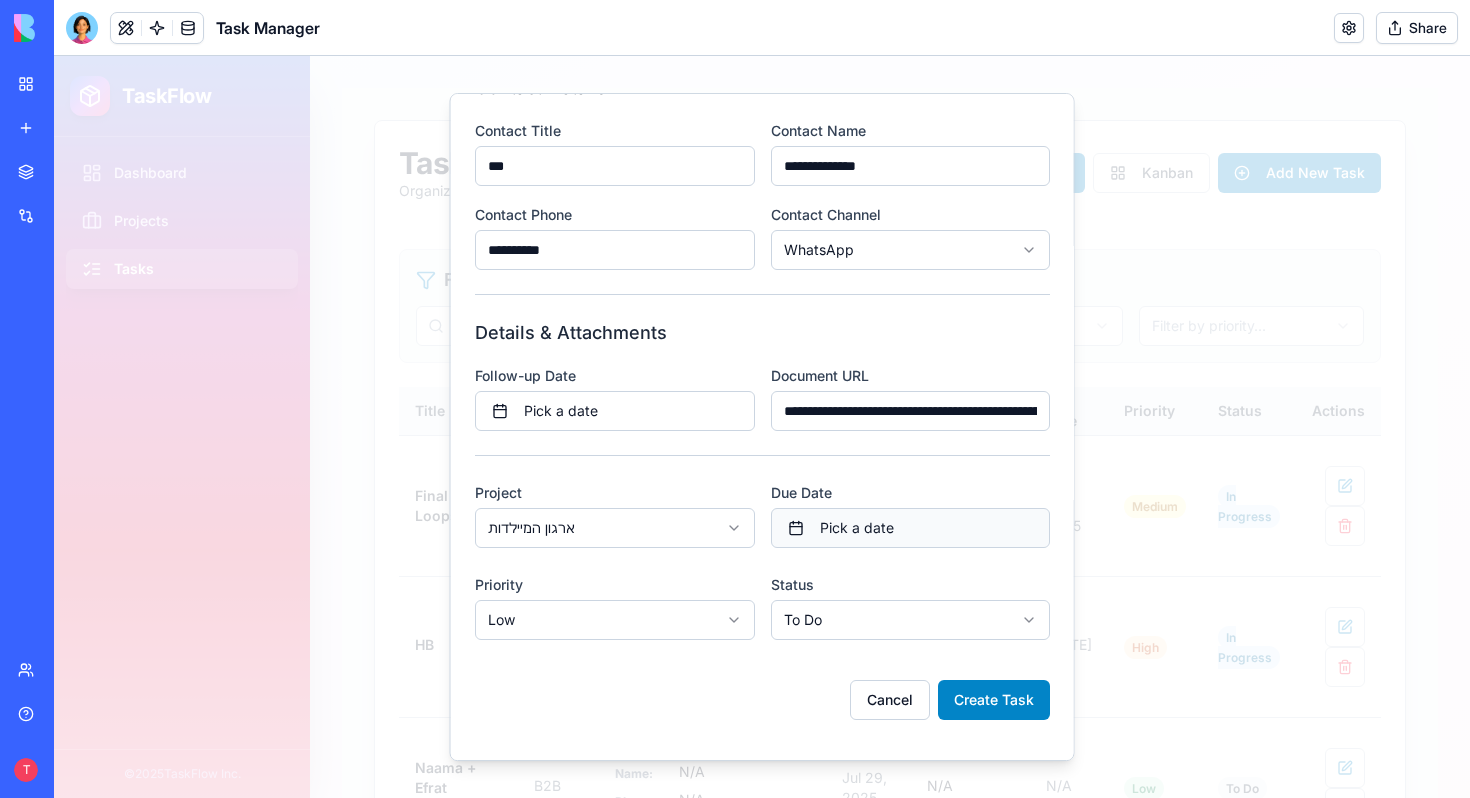 click on "Pick a date" at bounding box center [856, 528] 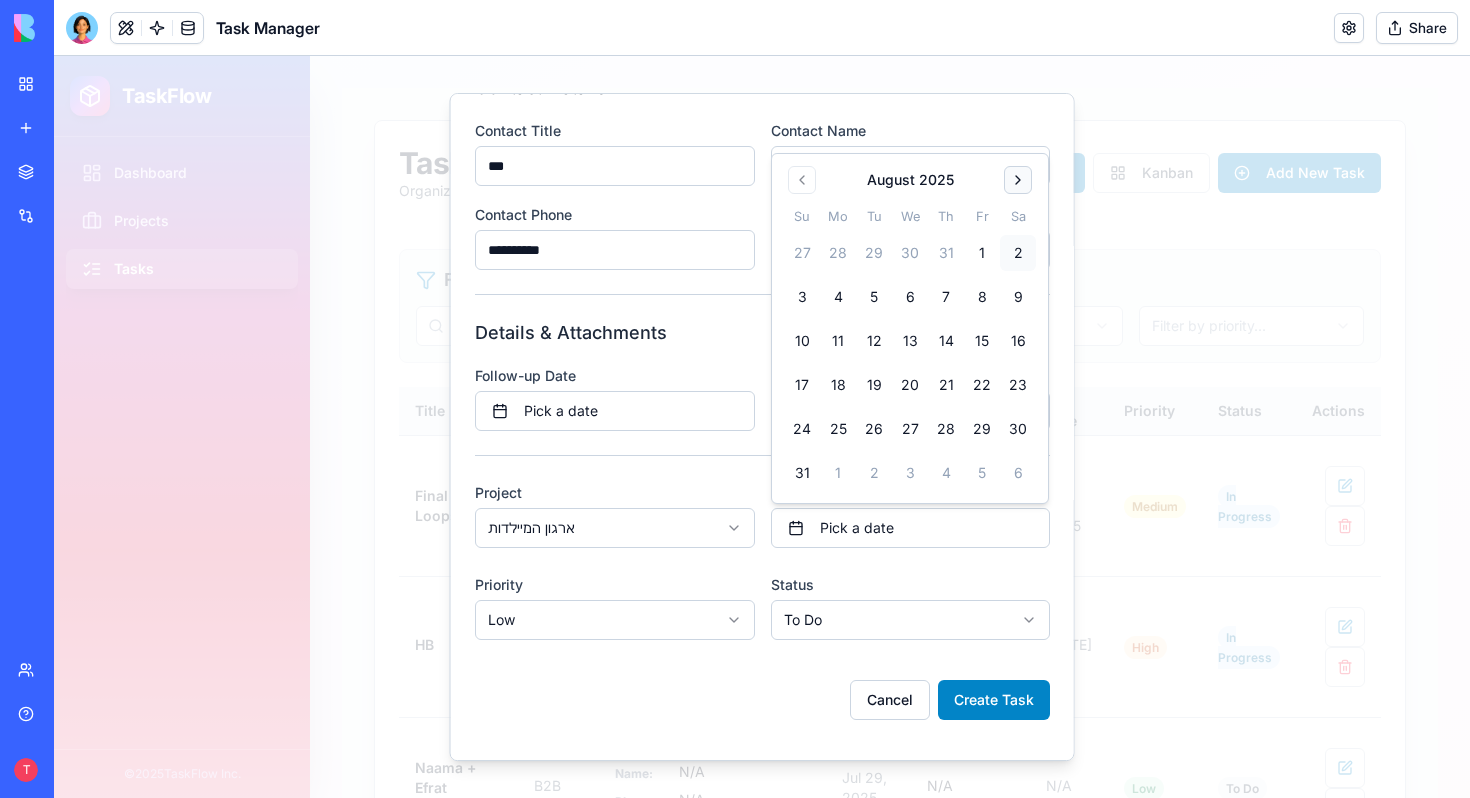 click at bounding box center [1018, 180] 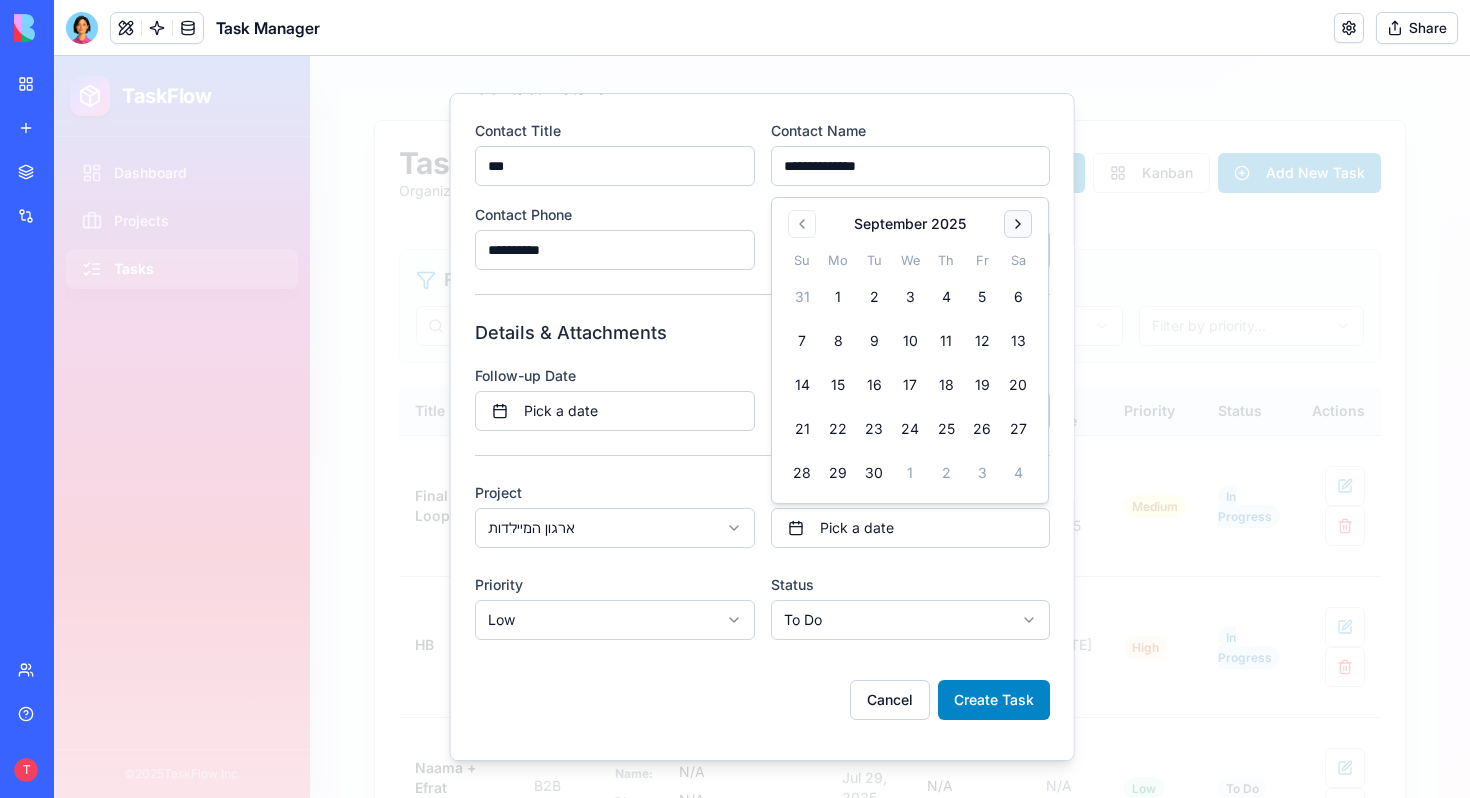 click on "**********" at bounding box center (910, 166) 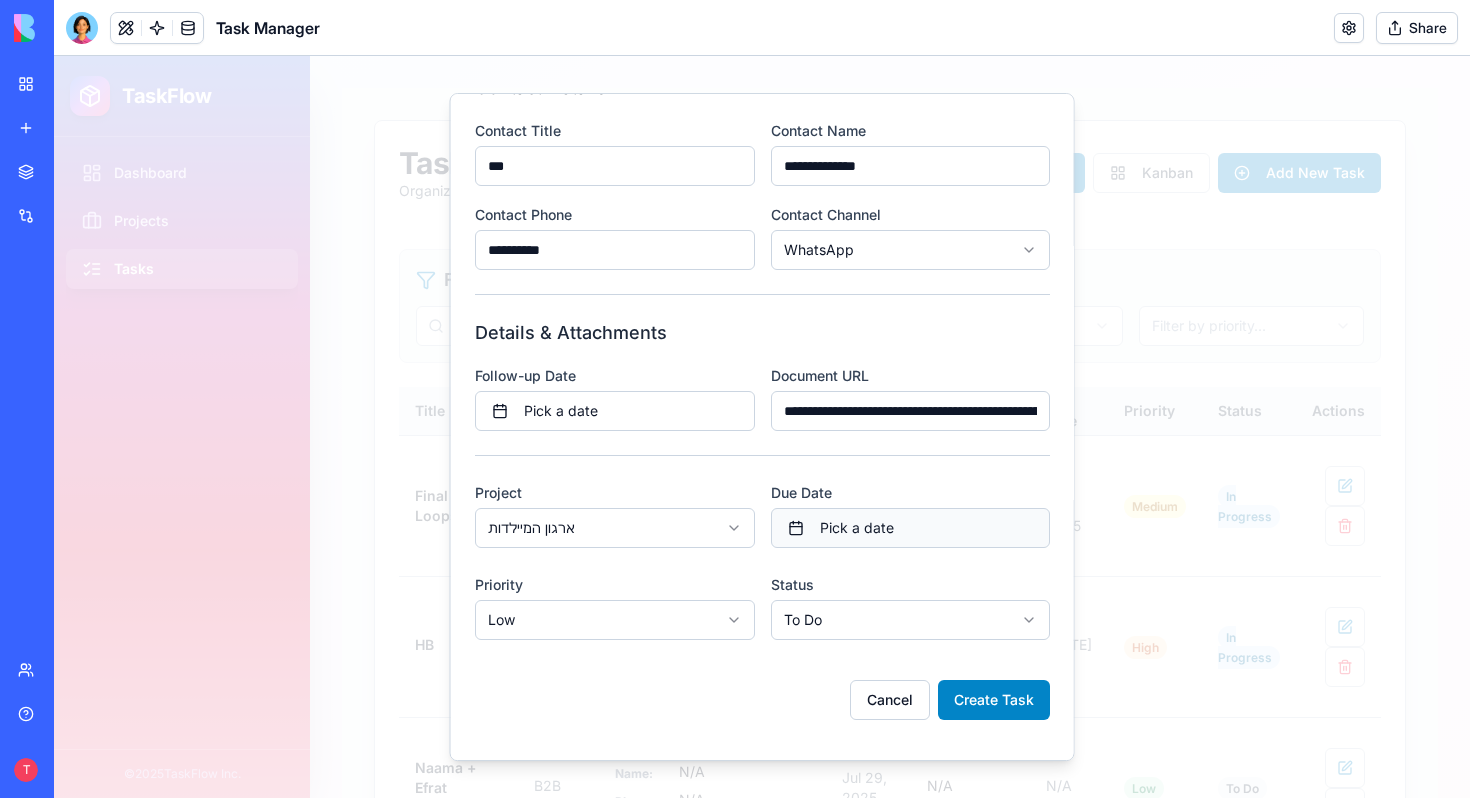 click on "Pick a date" at bounding box center (856, 528) 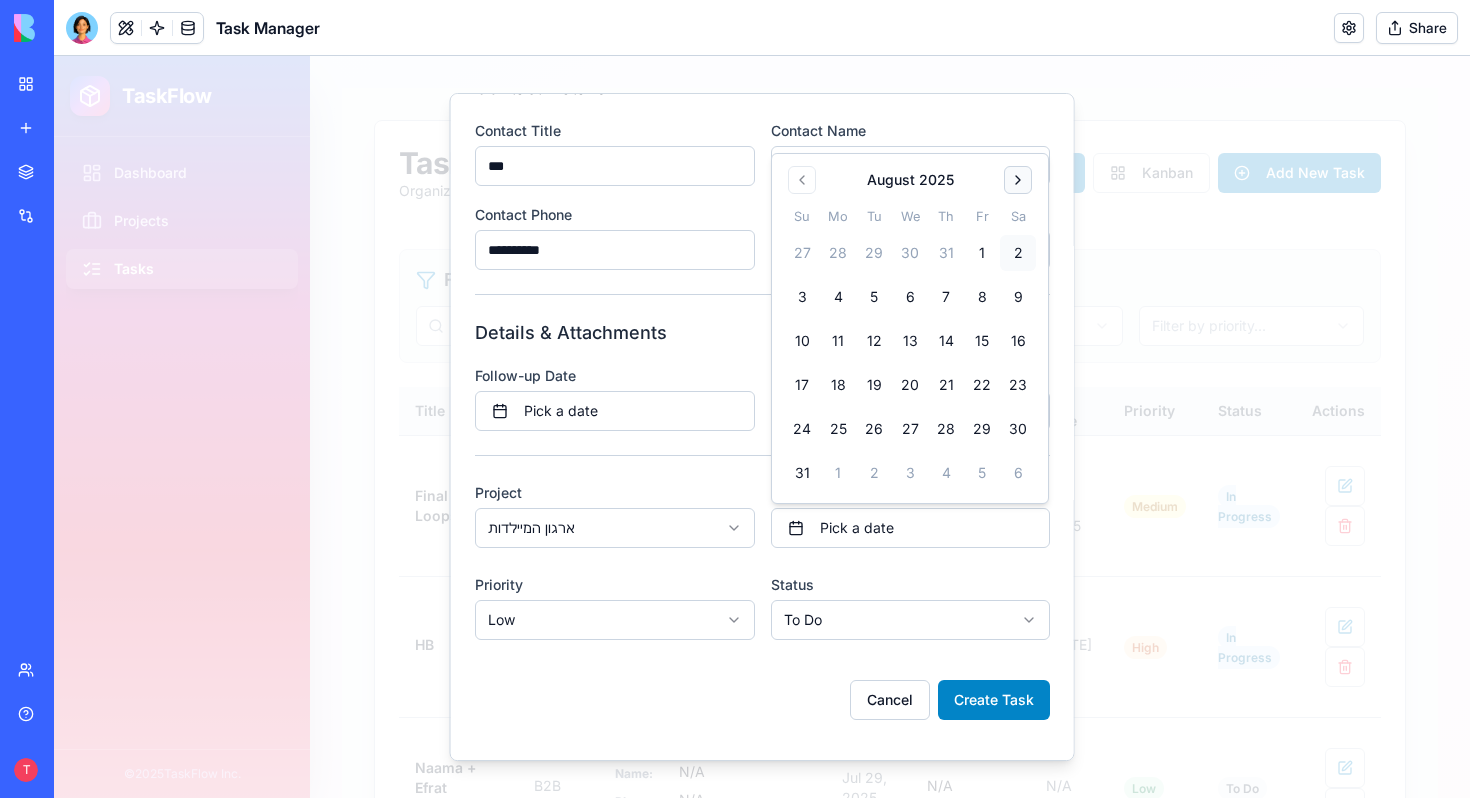 click at bounding box center [1018, 180] 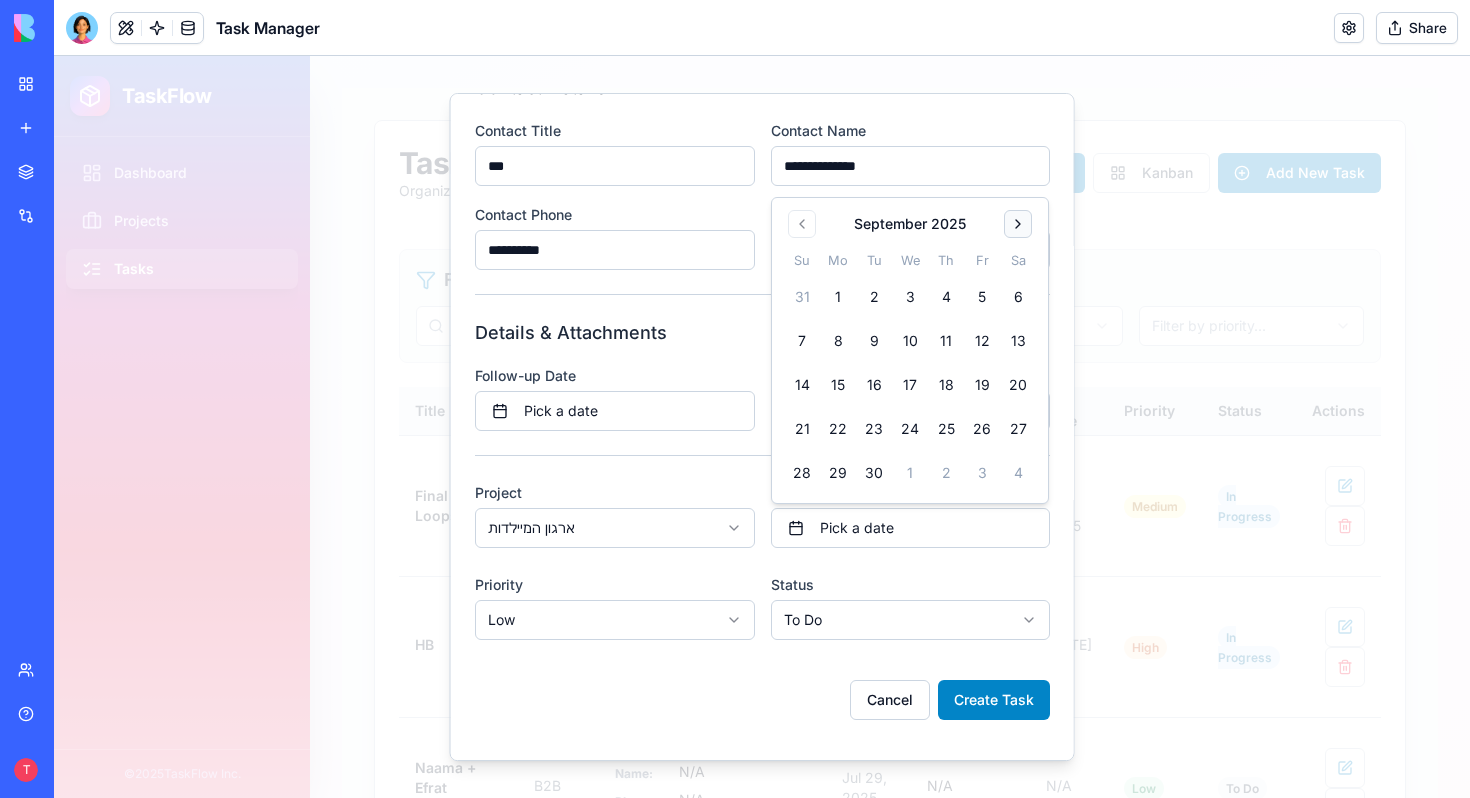 click on "**********" at bounding box center (910, 166) 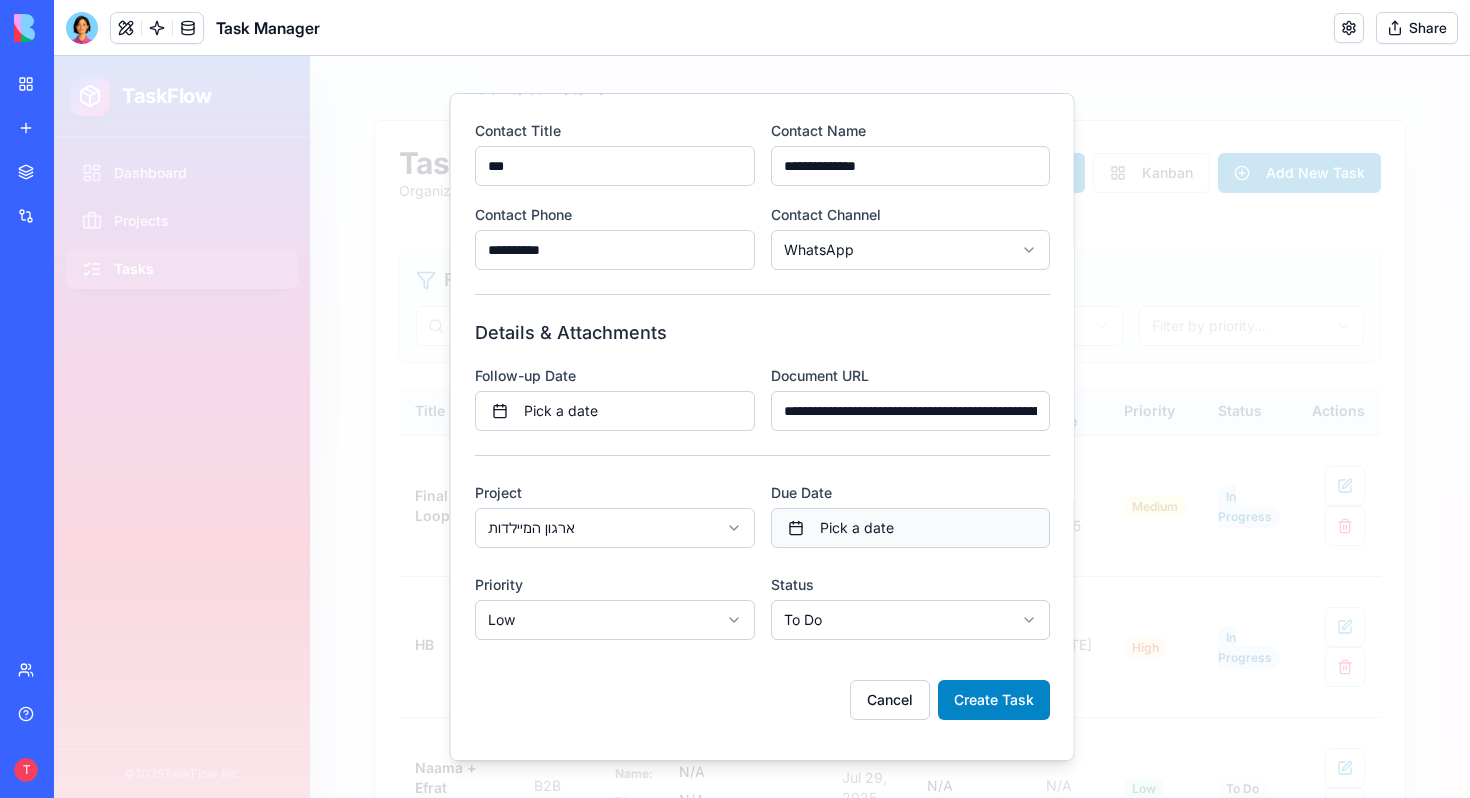 click on "Pick a date" at bounding box center (910, 528) 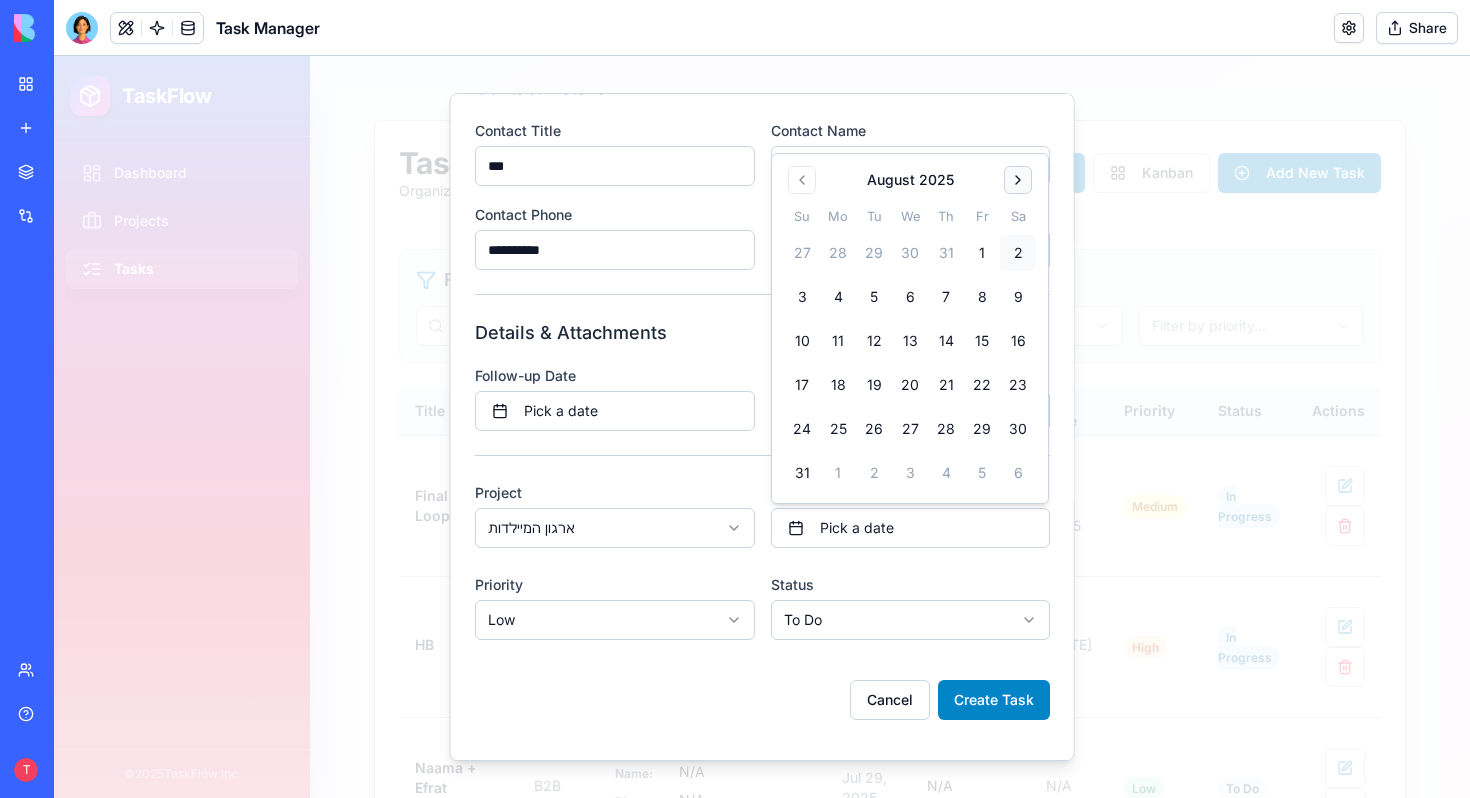click at bounding box center [1018, 180] 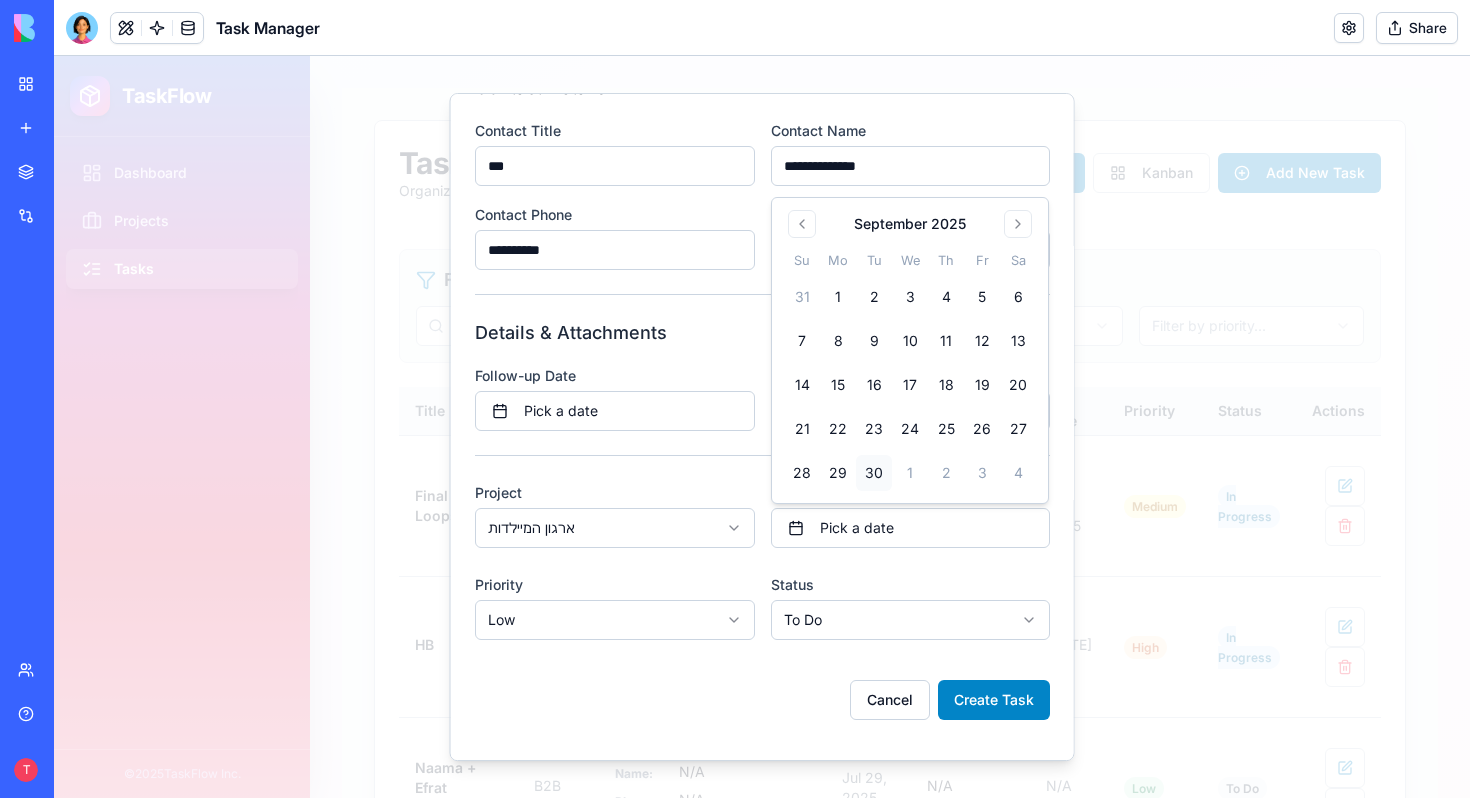 click on "30" at bounding box center [874, 473] 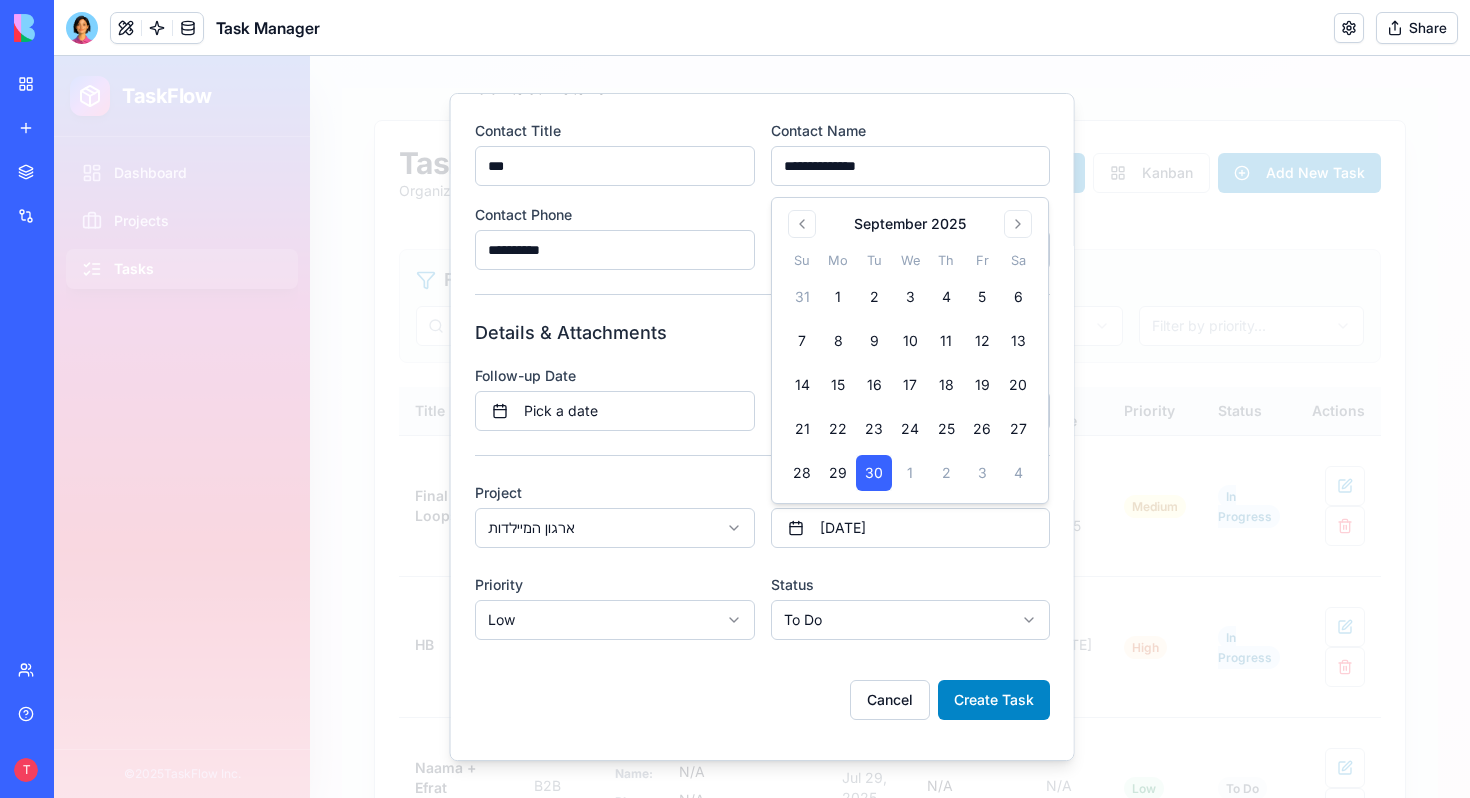 click on "TaskFlow Dashboard Projects Tasks ©  2025  TaskFlow Inc. Tasks Organize and track your tasks. Click on any cell to edit directly.  List  Kanban  Add New Task Filters Filter by project... Filter by status... Filter by priority... Title Project Contact Details Follow-up Date Document Due Date Priority Status Actions Final Loops  B2B Title: ceo  Name: Lioran  Phone: [PHONE] Channel: WhatsApp Aug 04, 2025  Document Aug 10, 2025 Medium In Progress HB B2B Title: CEO Name: Tal Phone: [PHONE] Channel: Email Aug 04, 2025 N/A Aug 06, 2025 High In Progress Naama + Efrat Rapoport  B2B Title: Head of  Name: N/A Phone: N/A Channel: N/A Jul 29, 2025 N/A N/A Low To Do Hemispheric B2B Title: Head Of People Name: Neta  Phone: [PHONE] Channel: WhatsApp Jul 31, 2025  Document Jul 31, 2025 Medium In Progress Atera  B2B Title:  HR Sales  Name: Shani virsh  Phone: [PHONE] Channel: WhatsApp Jul 29, 2025  Document Jul 24, 2025 Medium In Progress Teva  B2B Title: Name: Hadar  Phone: [PHONE] Channel: WhatsApp" at bounding box center [762, 427] 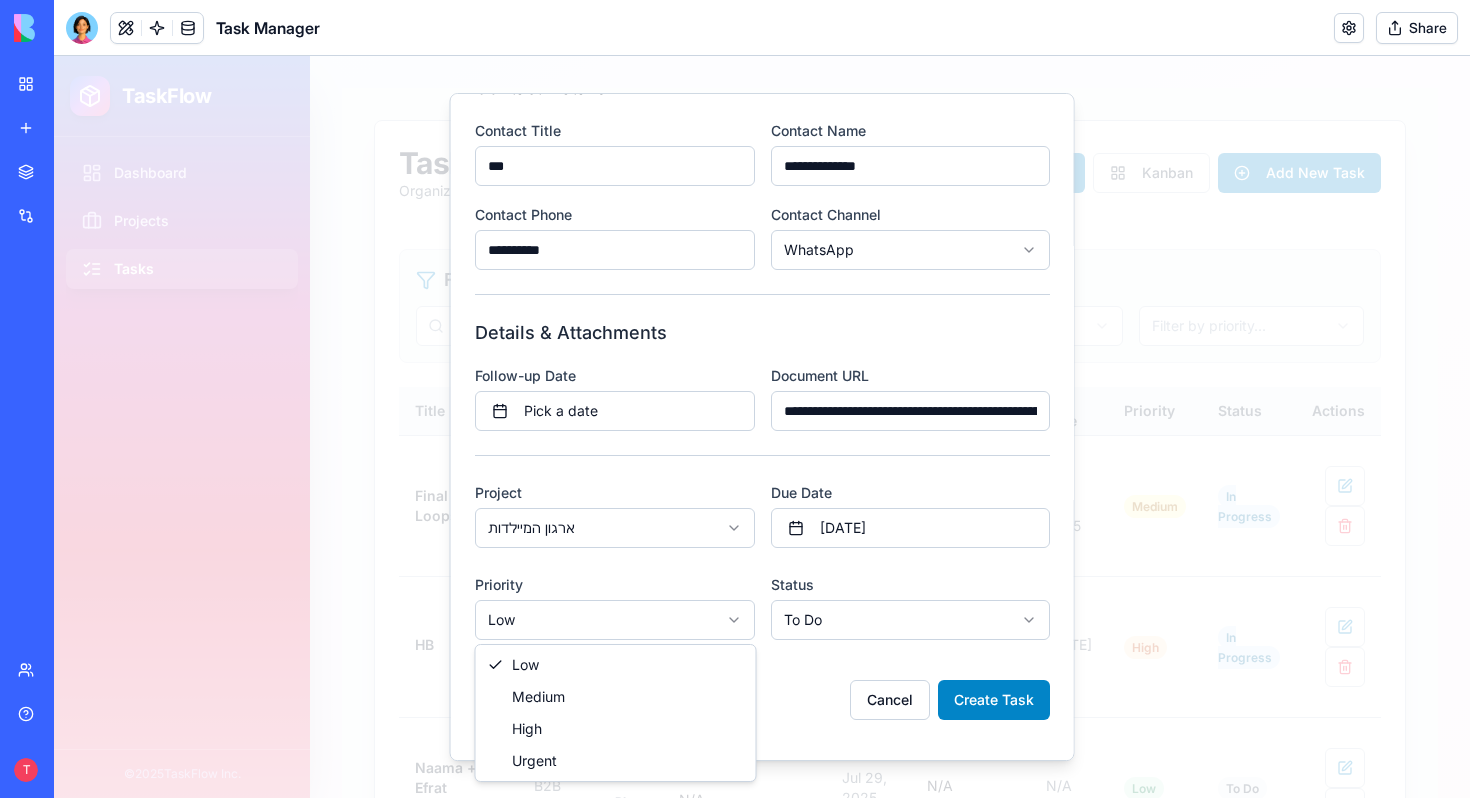 select on "******" 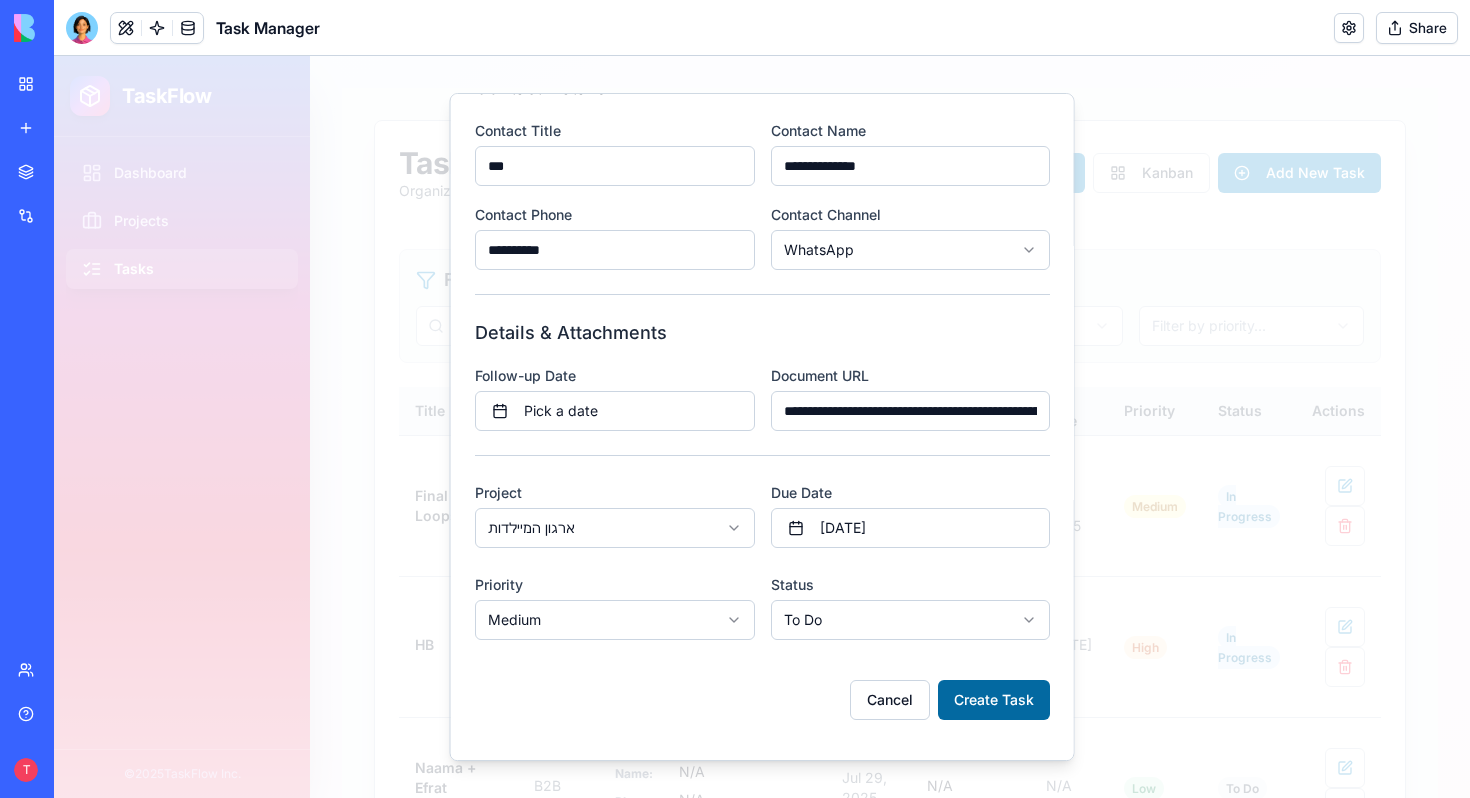 click on "Create Task" at bounding box center [994, 700] 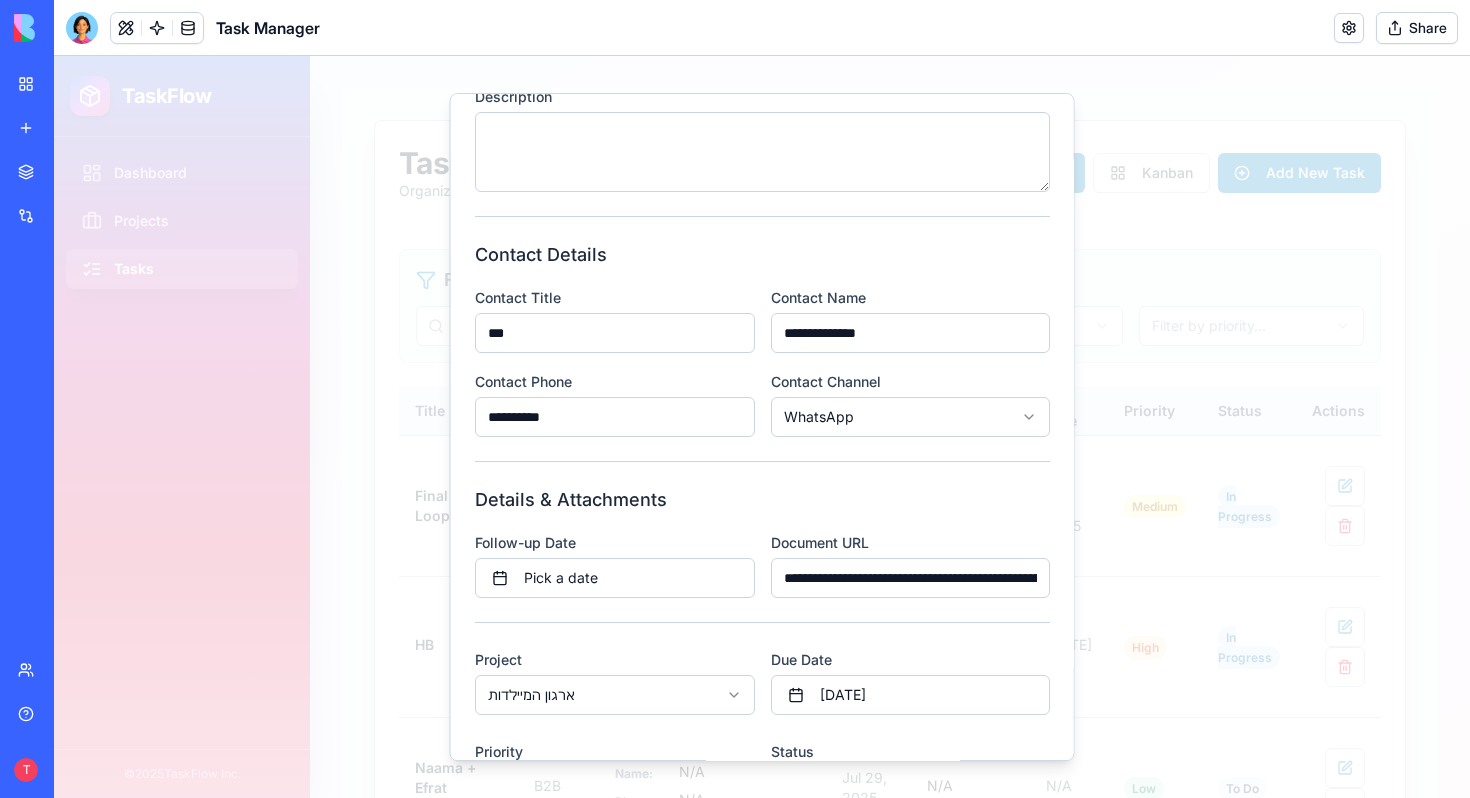 scroll, scrollTop: 357, scrollLeft: 0, axis: vertical 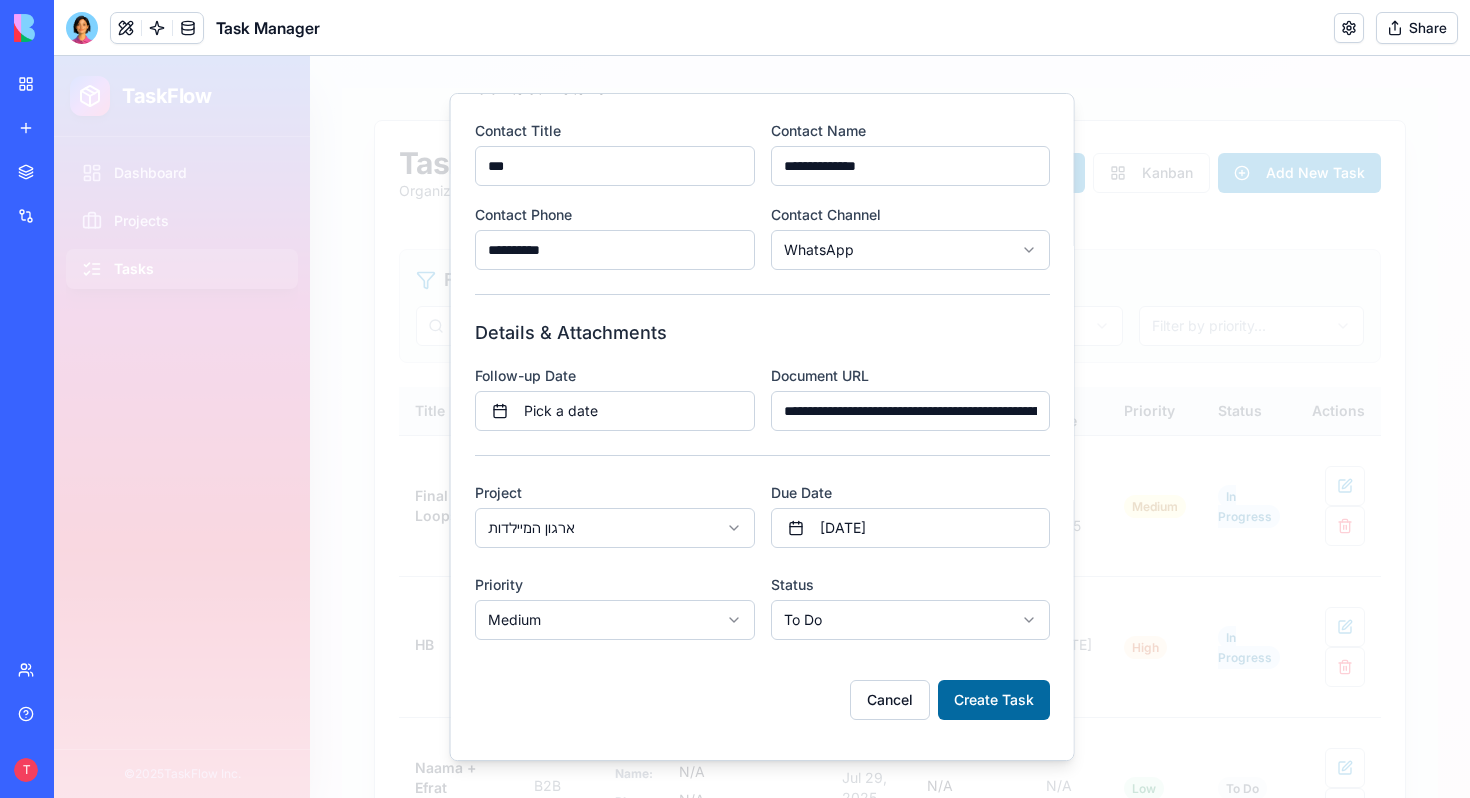 type on "**********" 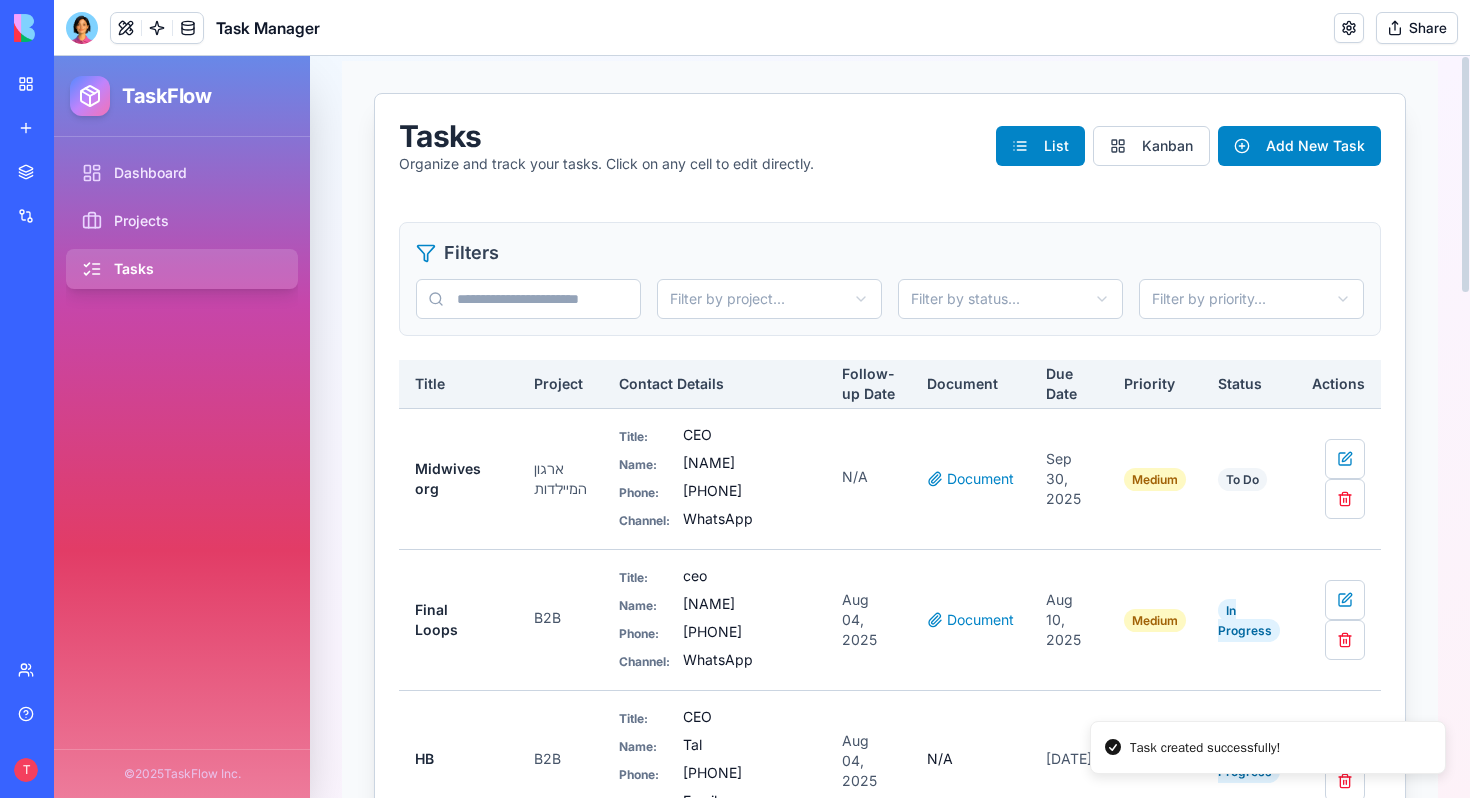 scroll, scrollTop: 0, scrollLeft: 0, axis: both 